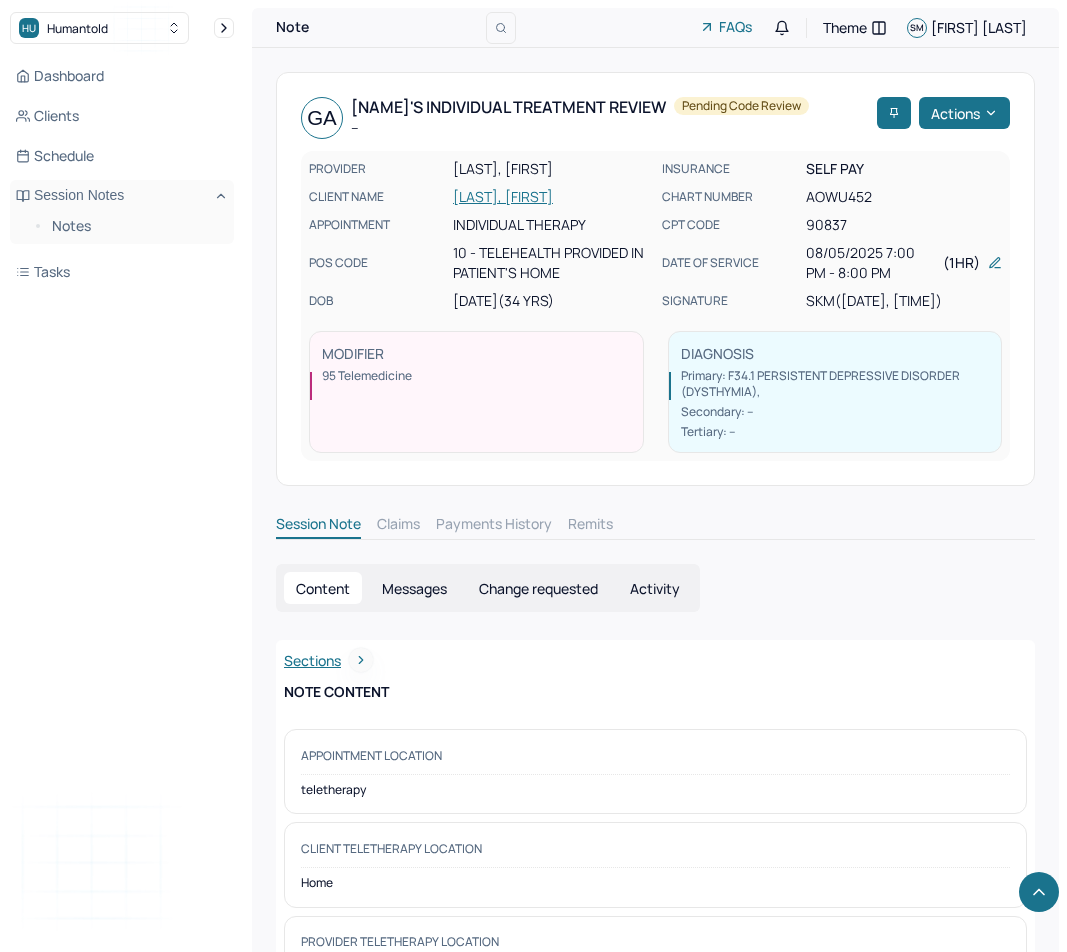 scroll, scrollTop: 4435, scrollLeft: 0, axis: vertical 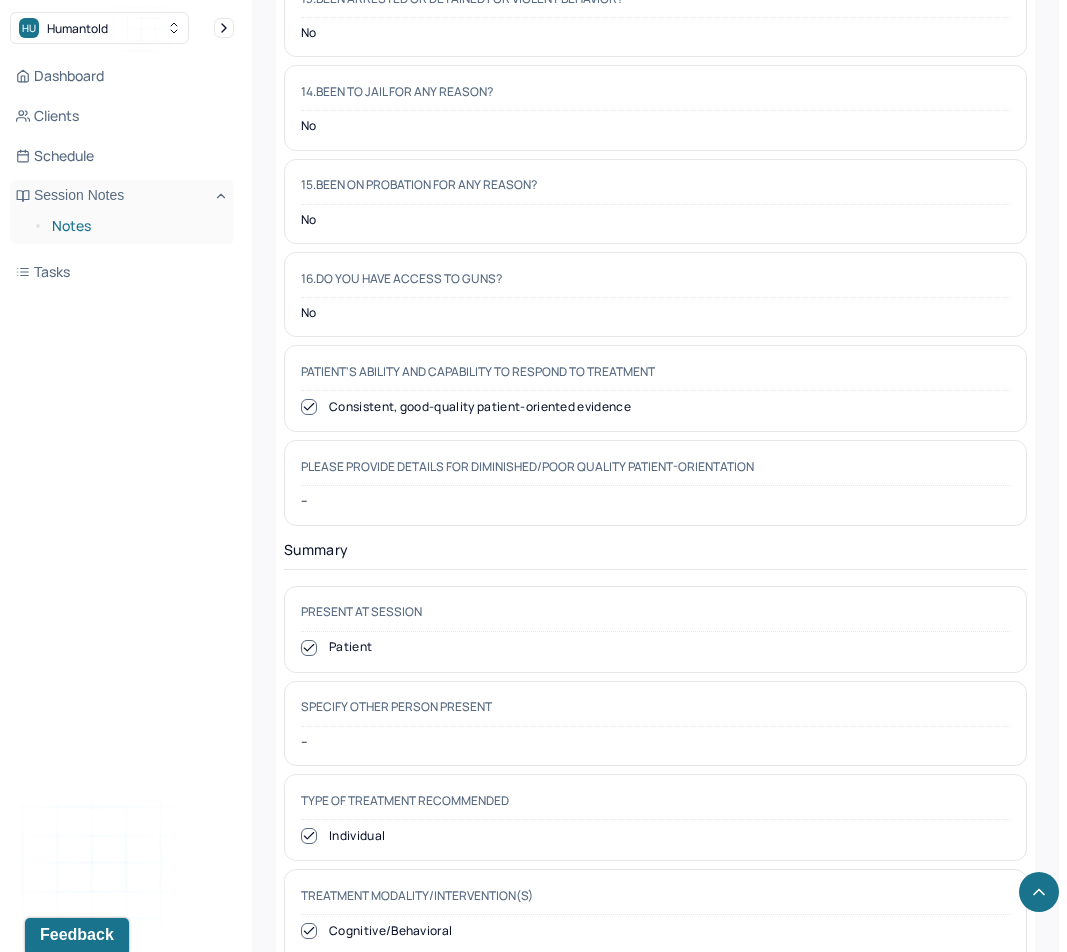 click on "Notes" at bounding box center (135, 226) 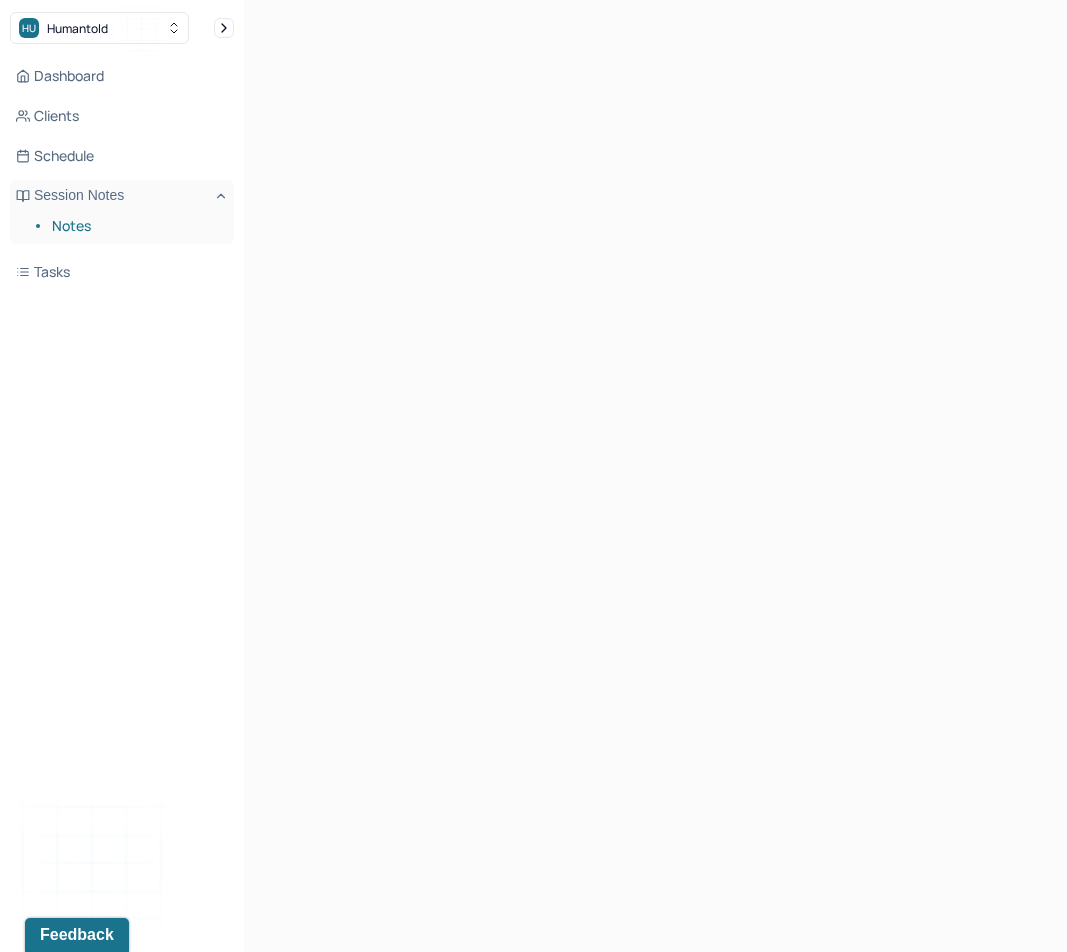 scroll, scrollTop: 0, scrollLeft: 0, axis: both 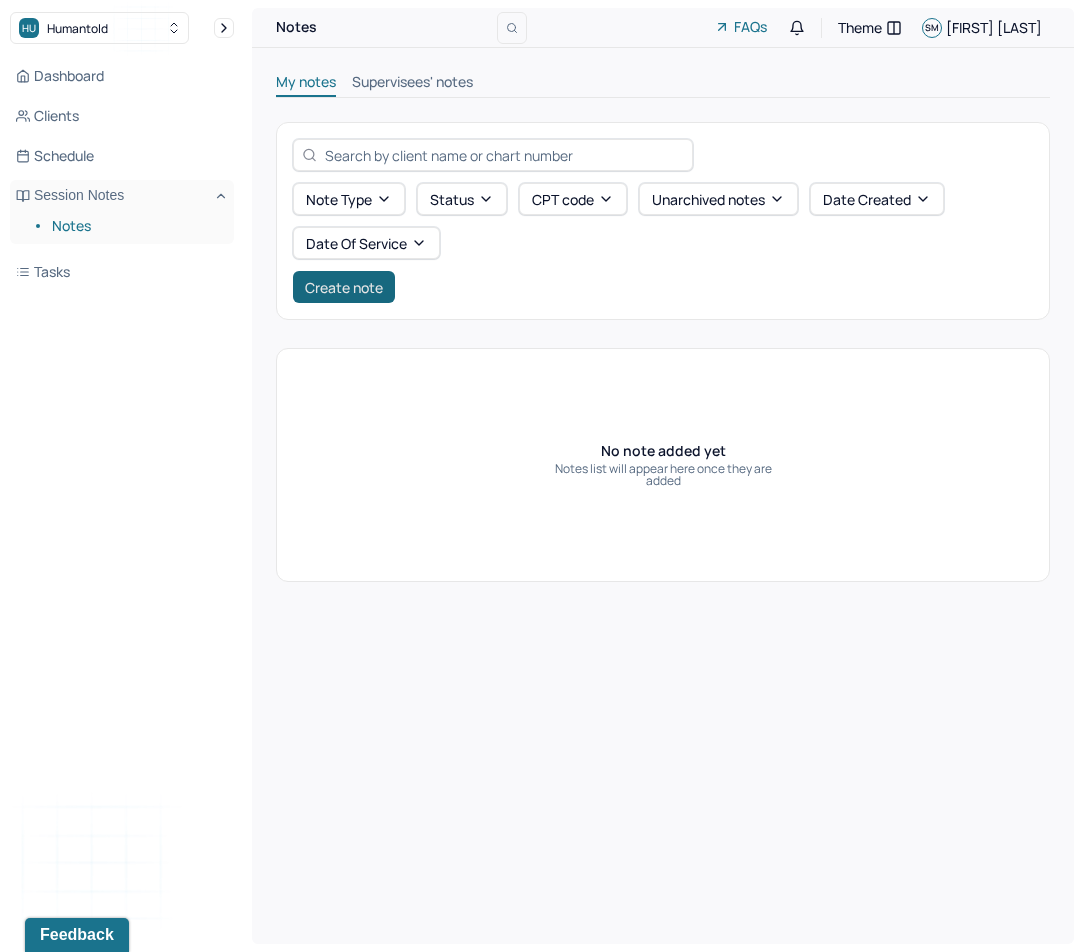 click on "Create note" at bounding box center [344, 287] 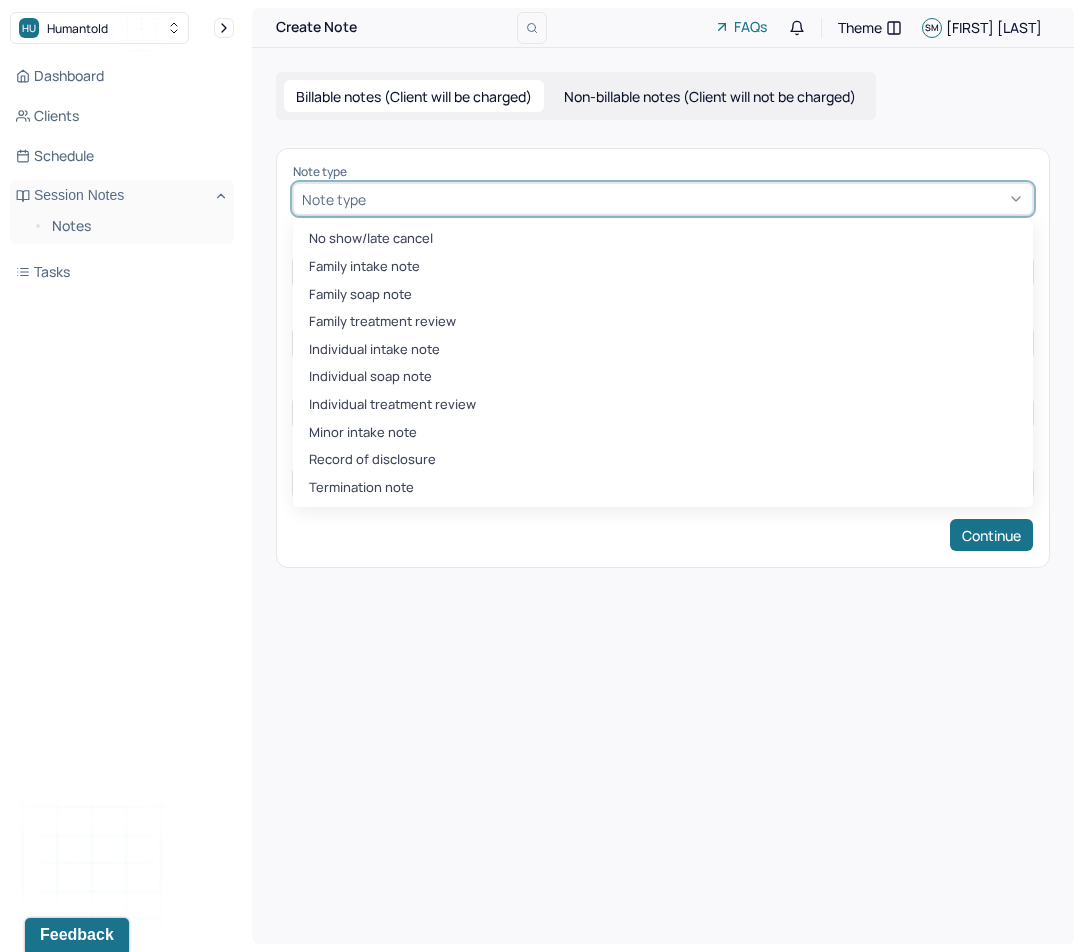 click on "Note type" at bounding box center [663, 199] 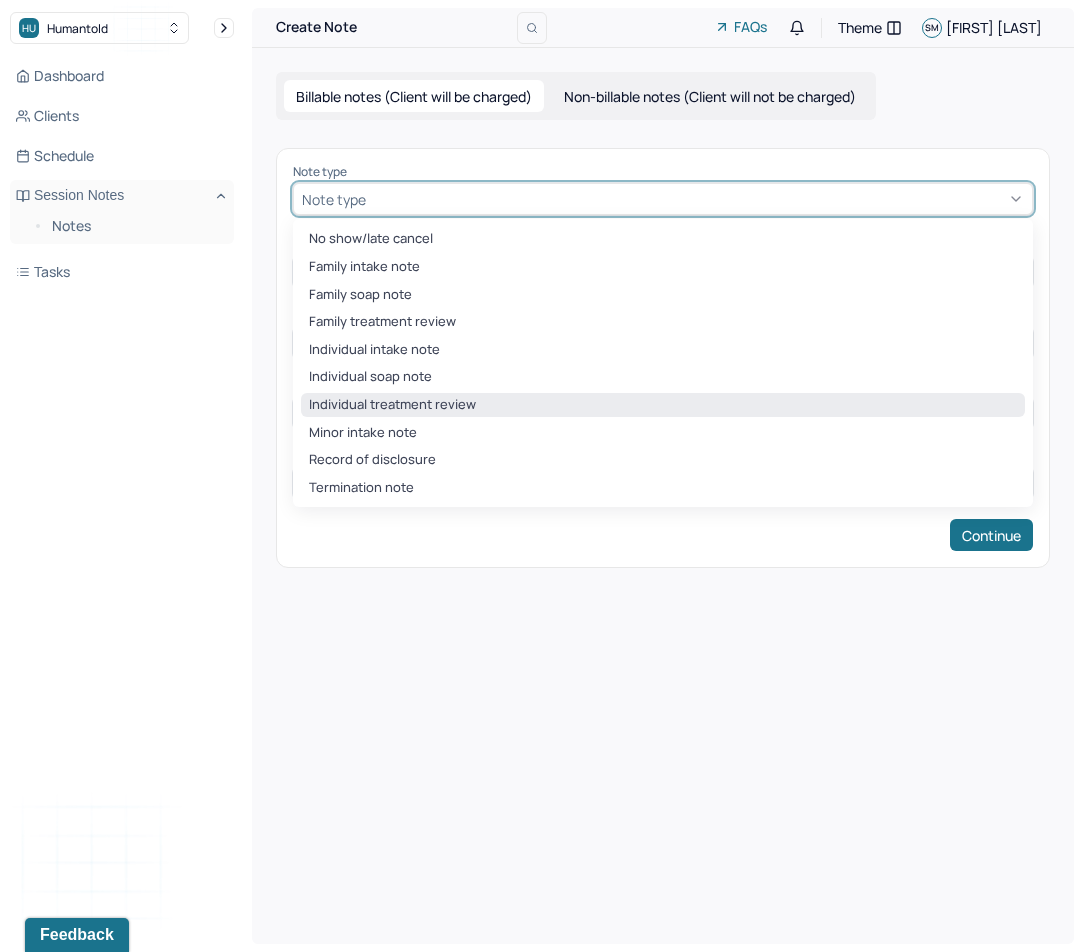 click on "Individual treatment review" at bounding box center (663, 405) 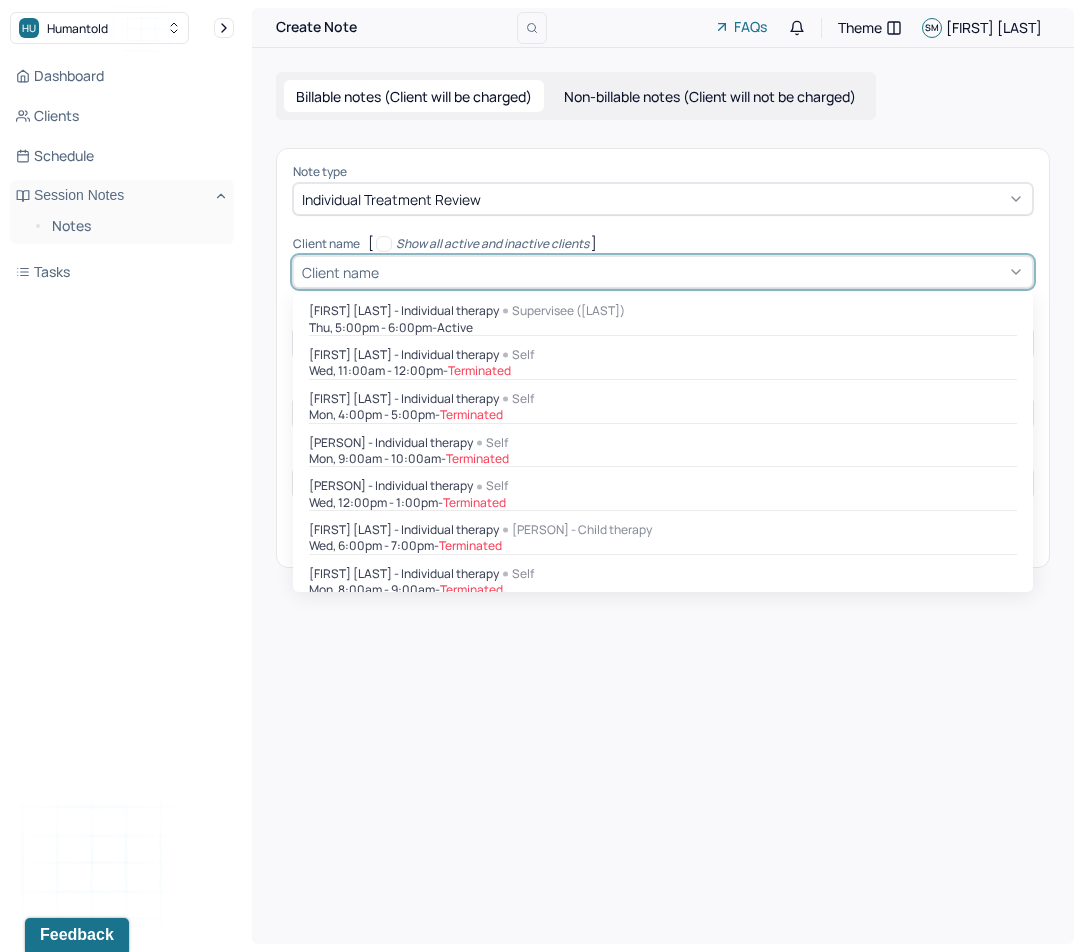 click on "Client name" at bounding box center [340, 272] 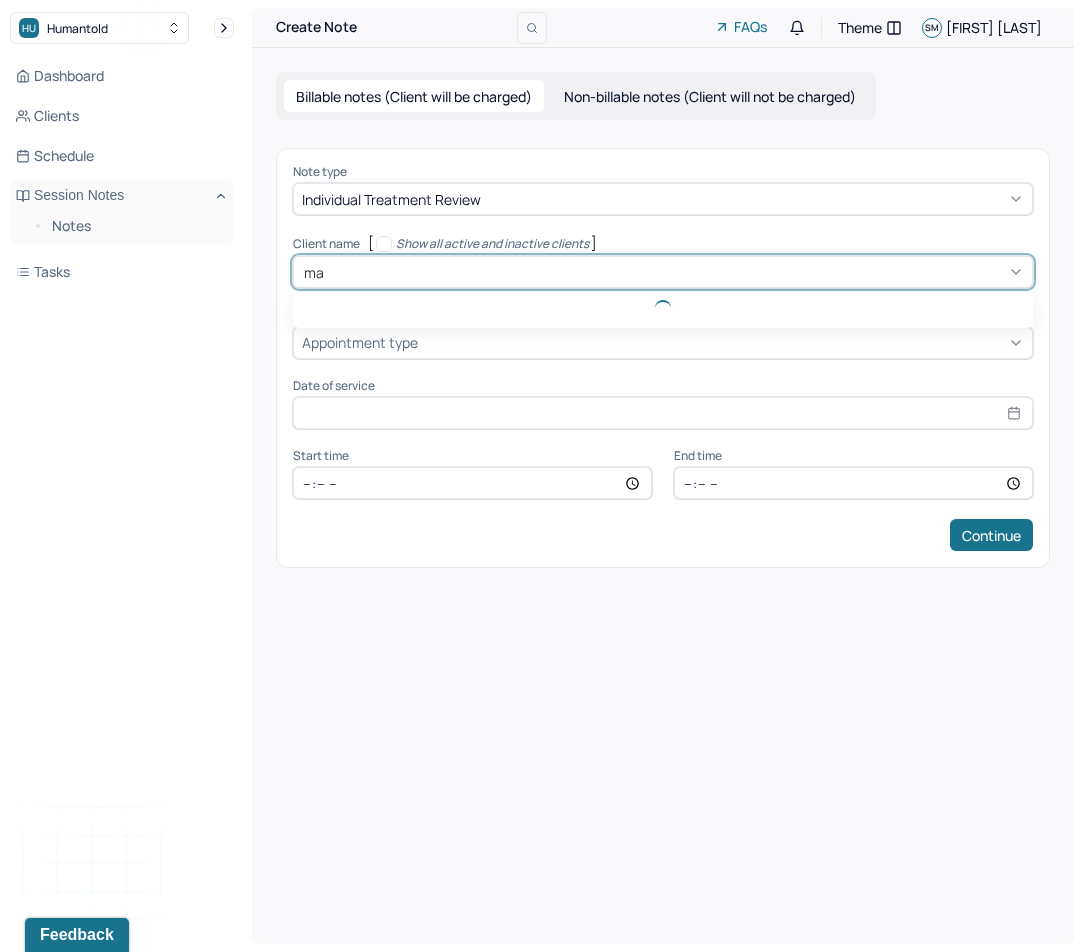 type on "mar" 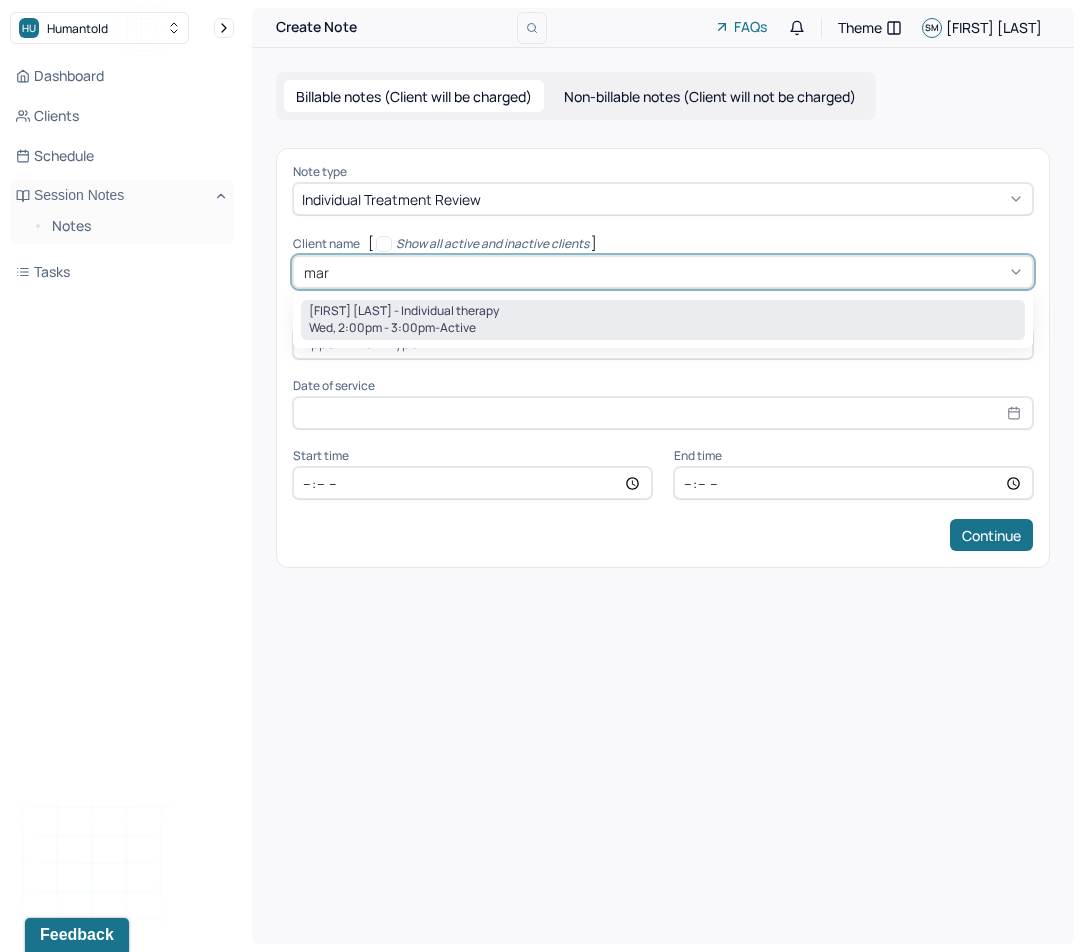 click on "Wed, [TIME] -  active" at bounding box center [663, 328] 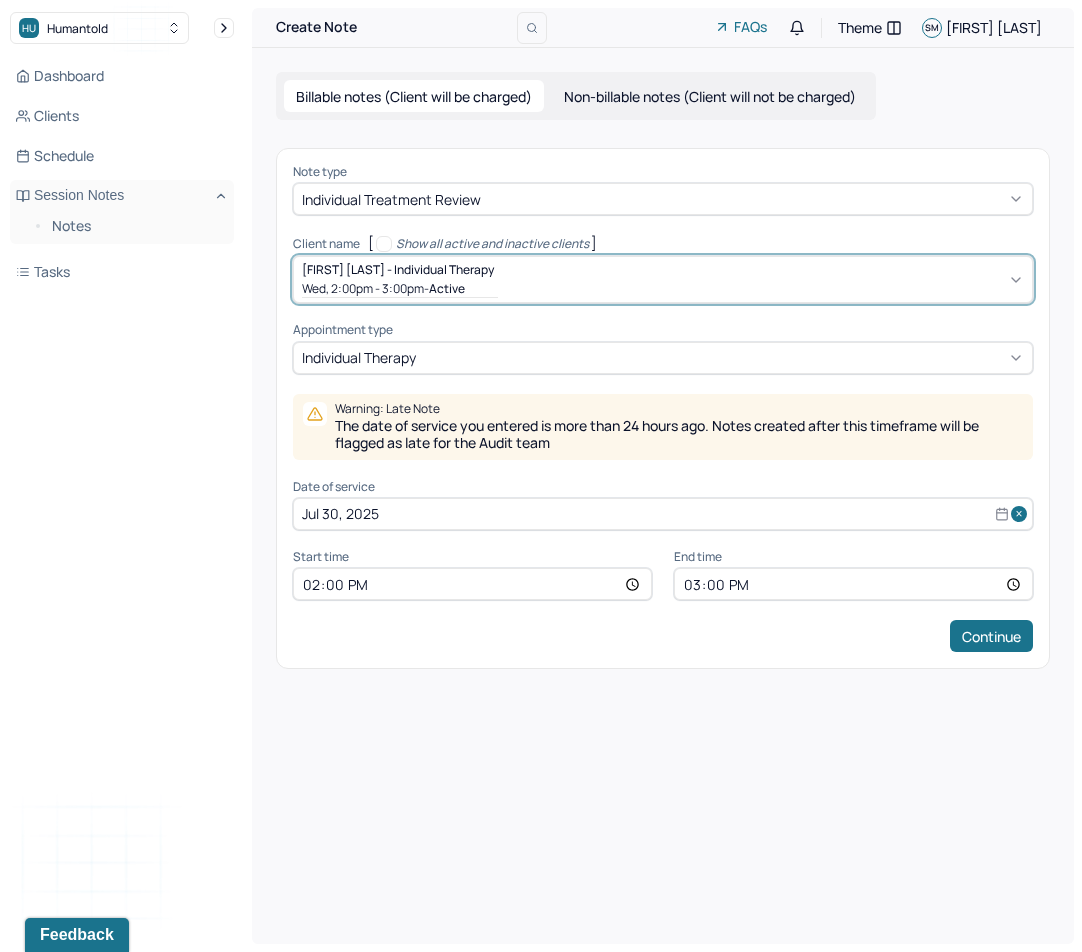 select on "6" 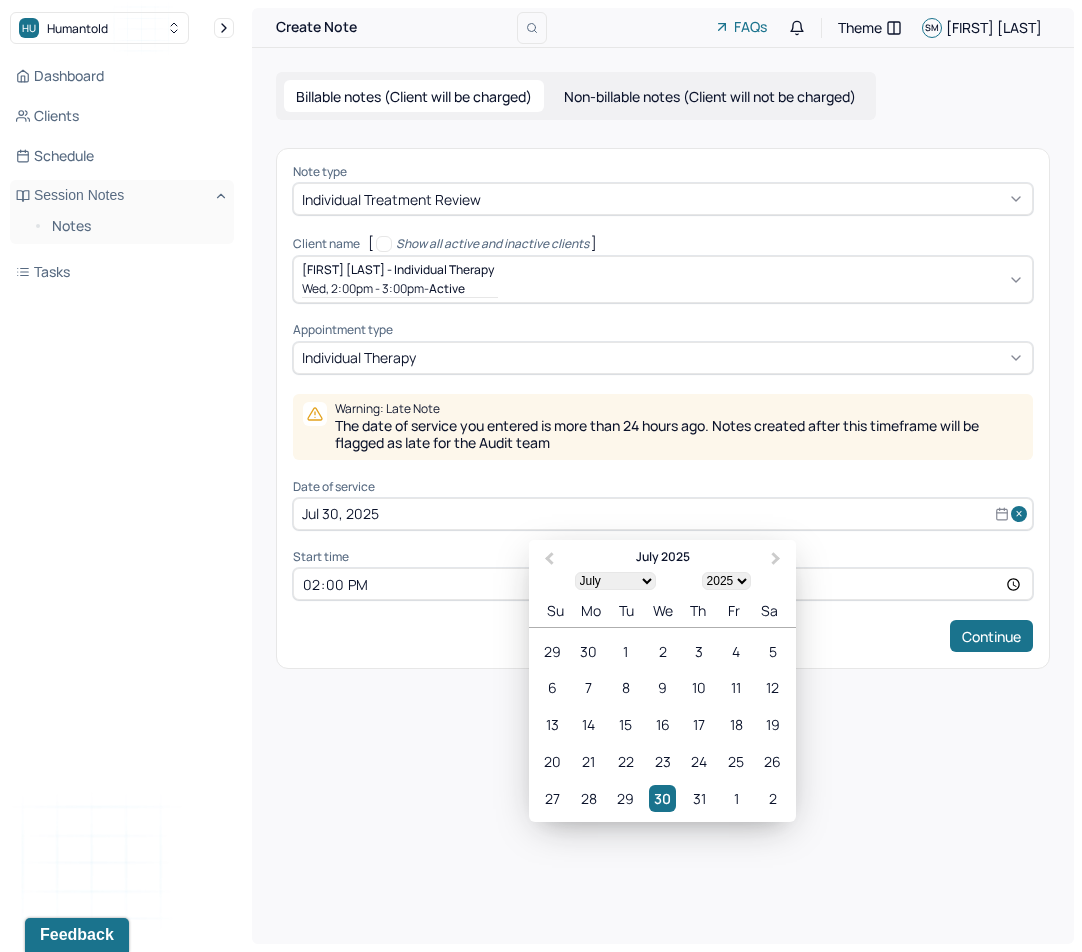 click on "Jul 30, 2025" at bounding box center [663, 514] 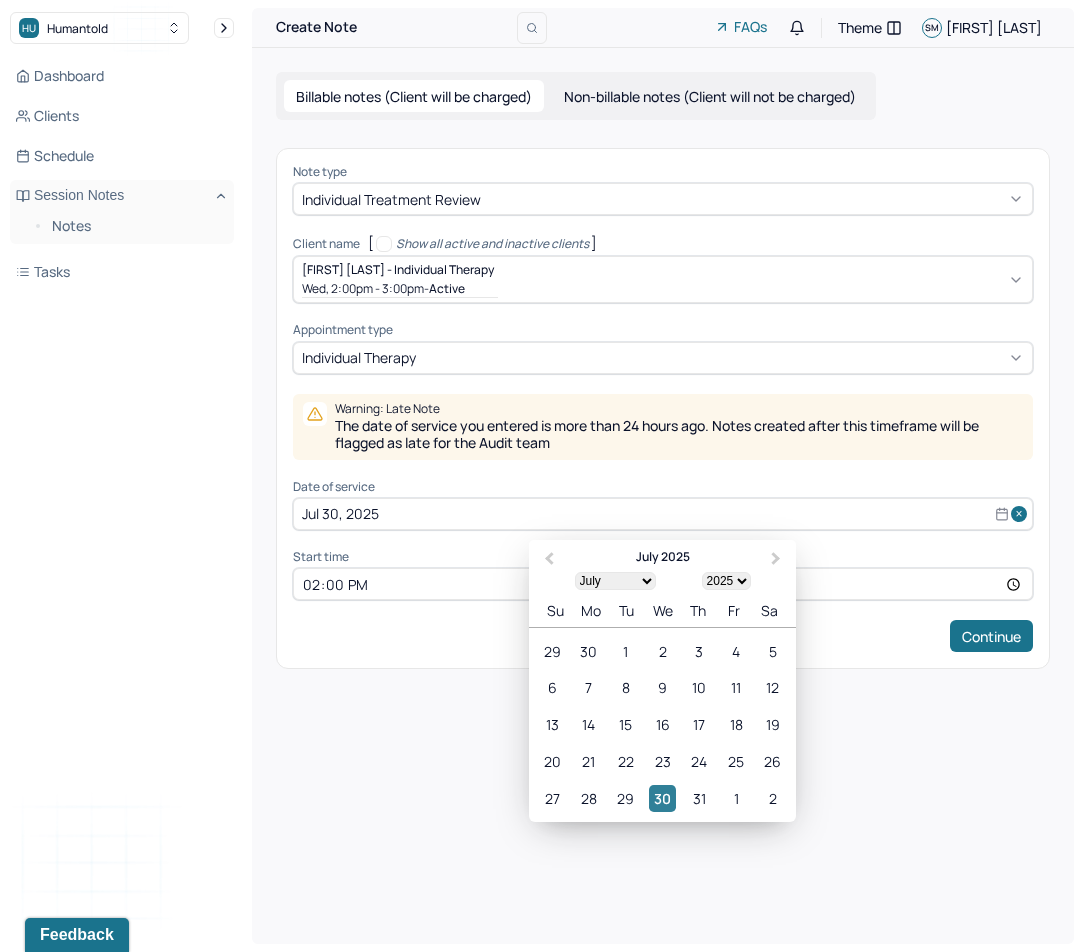 click on "30" at bounding box center [662, 798] 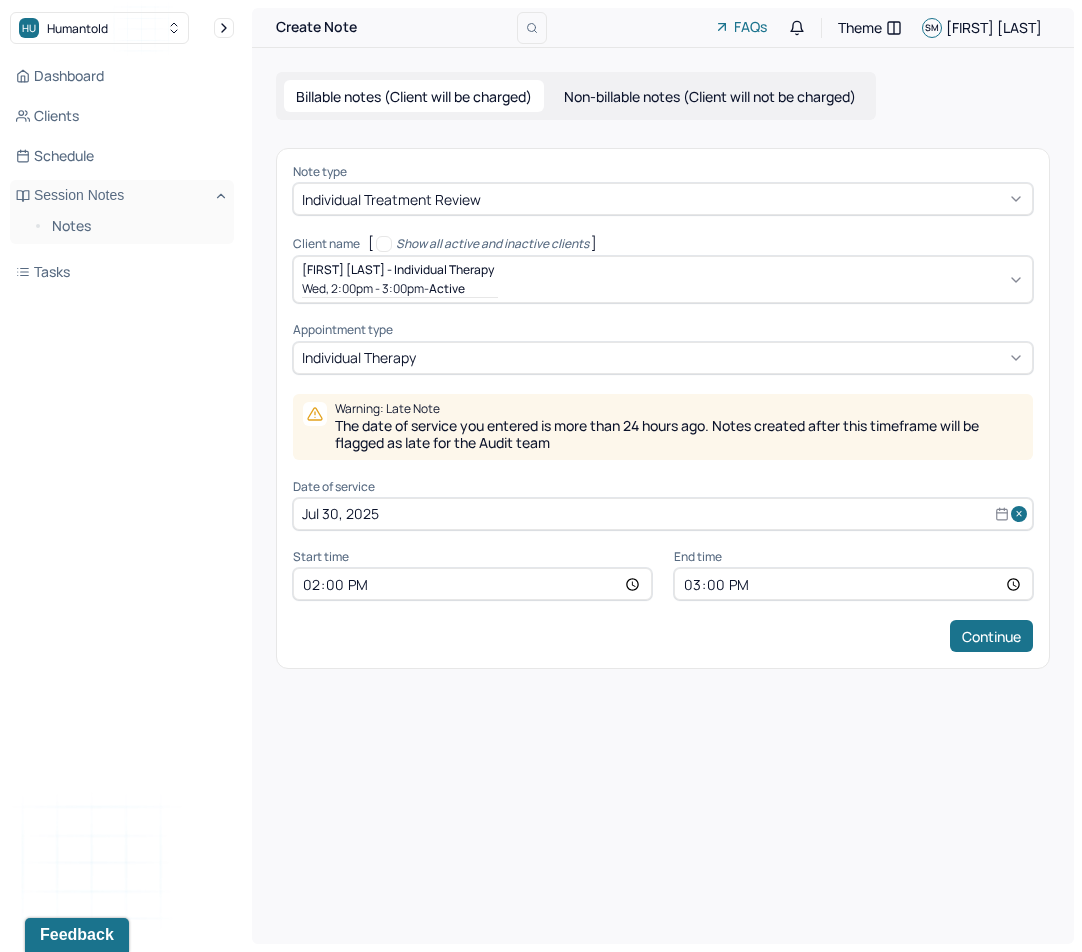 click on "14:00" at bounding box center [472, 584] 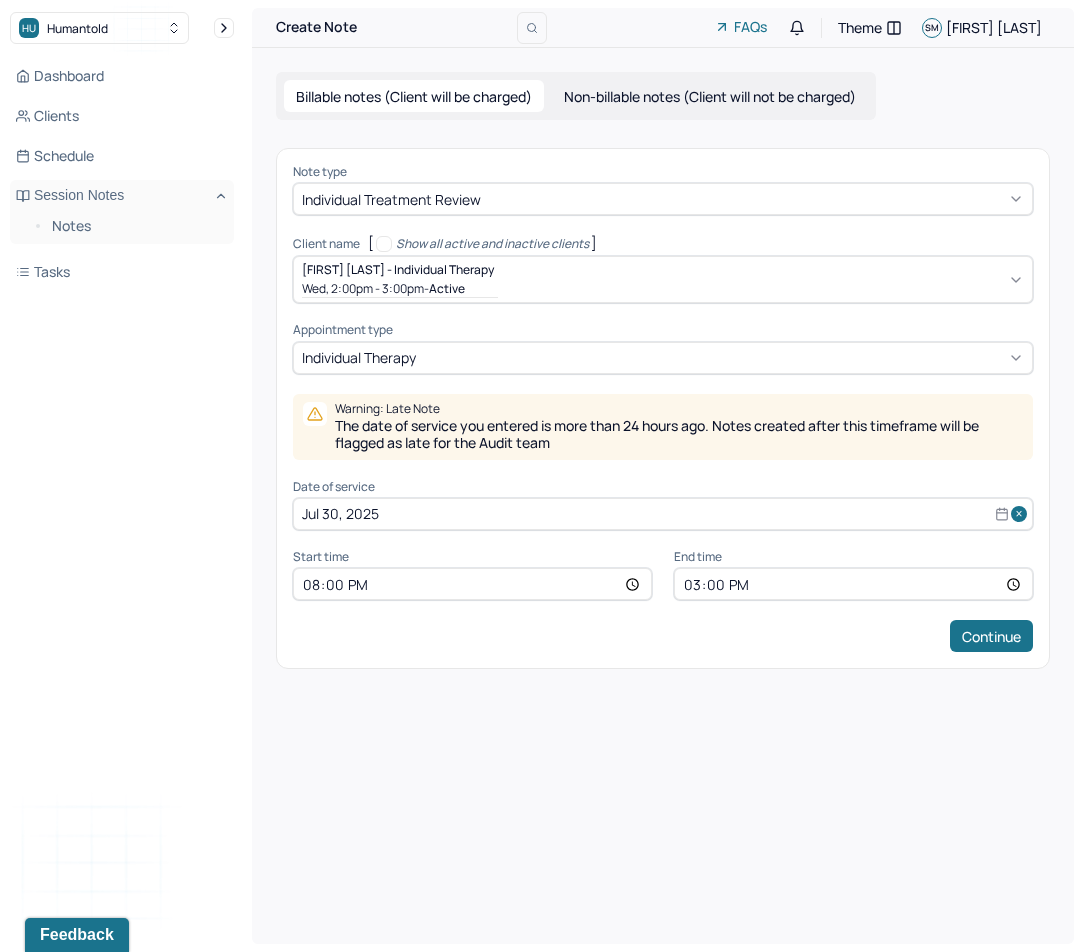 type on "08:00" 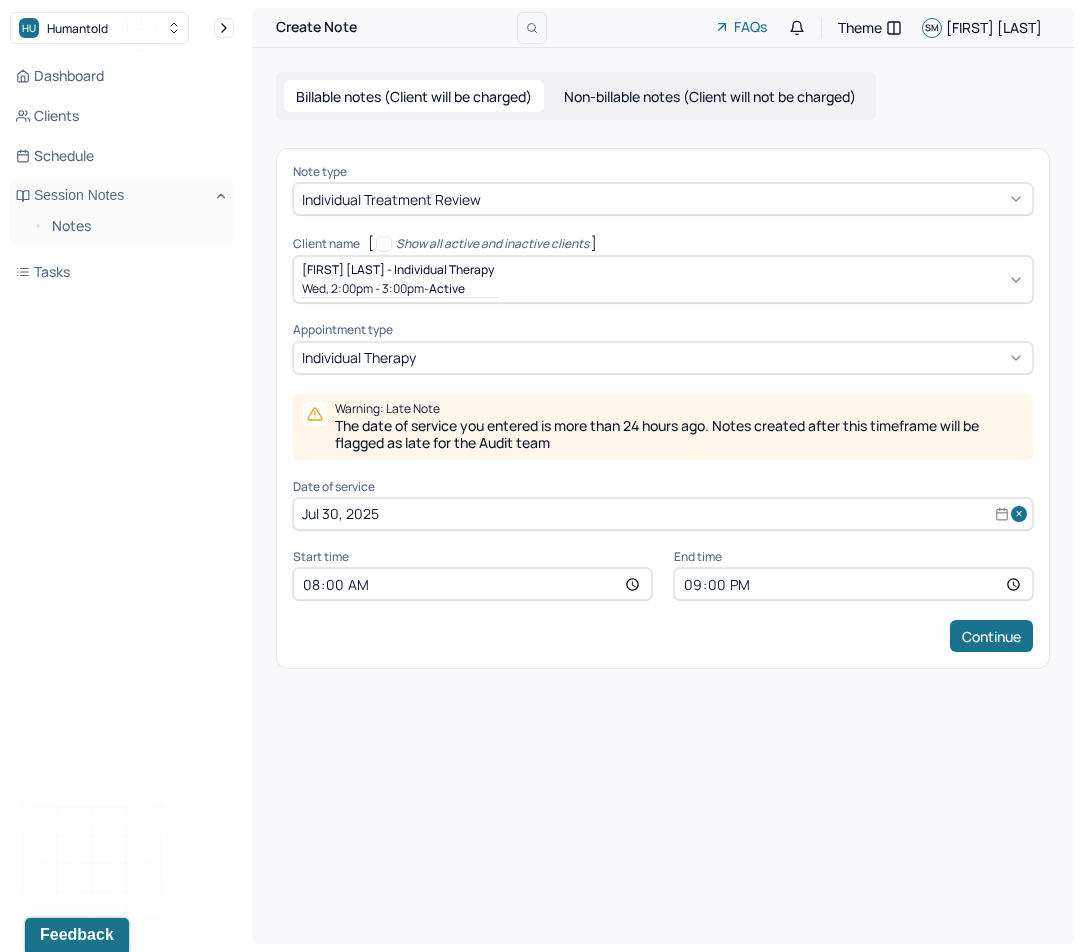 type on "09:00" 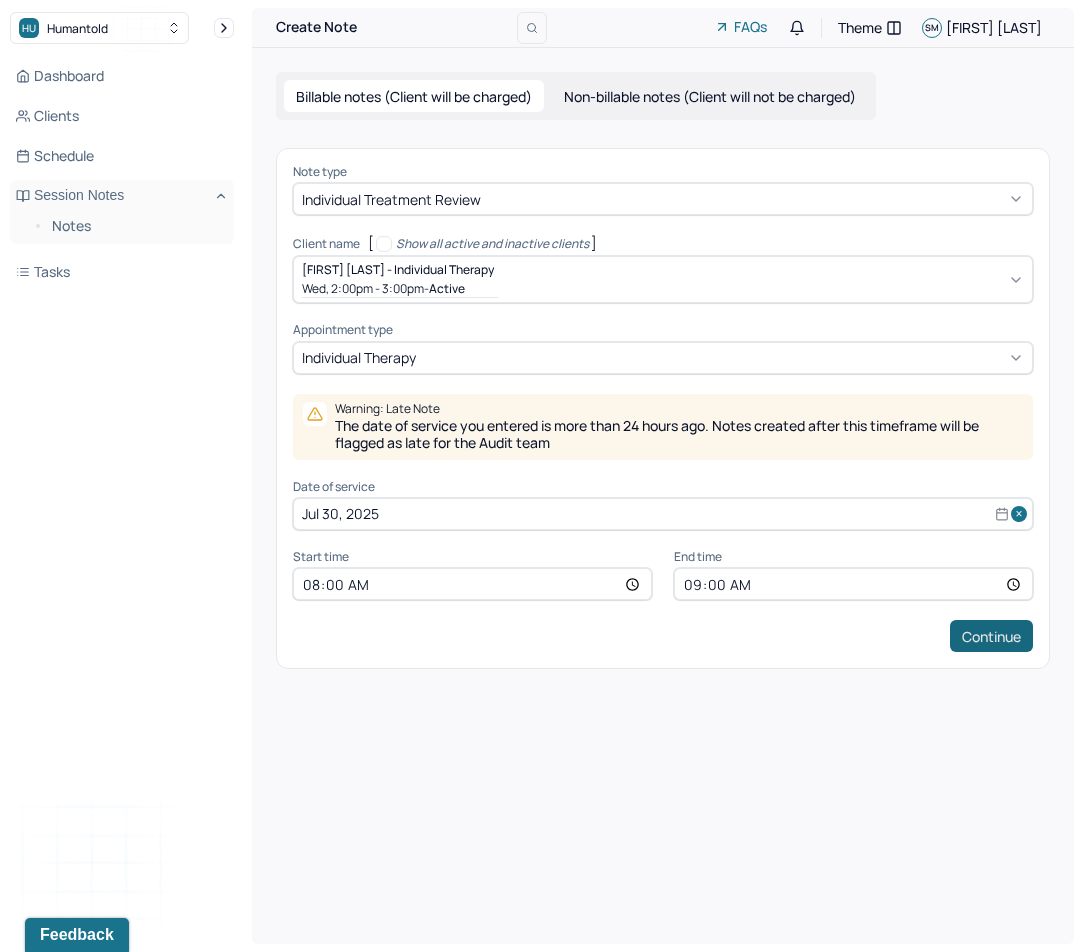 click on "Continue" at bounding box center [991, 636] 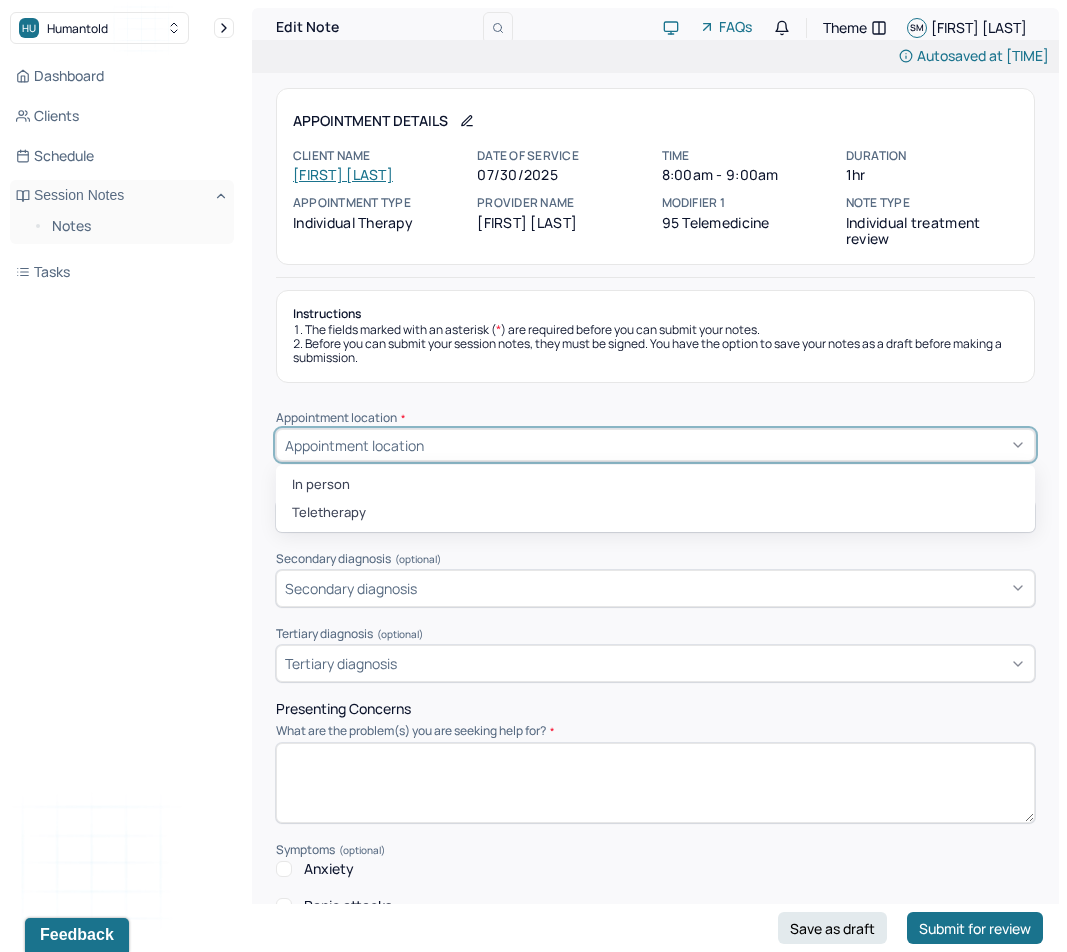 click on "Appointment location" at bounding box center (655, 445) 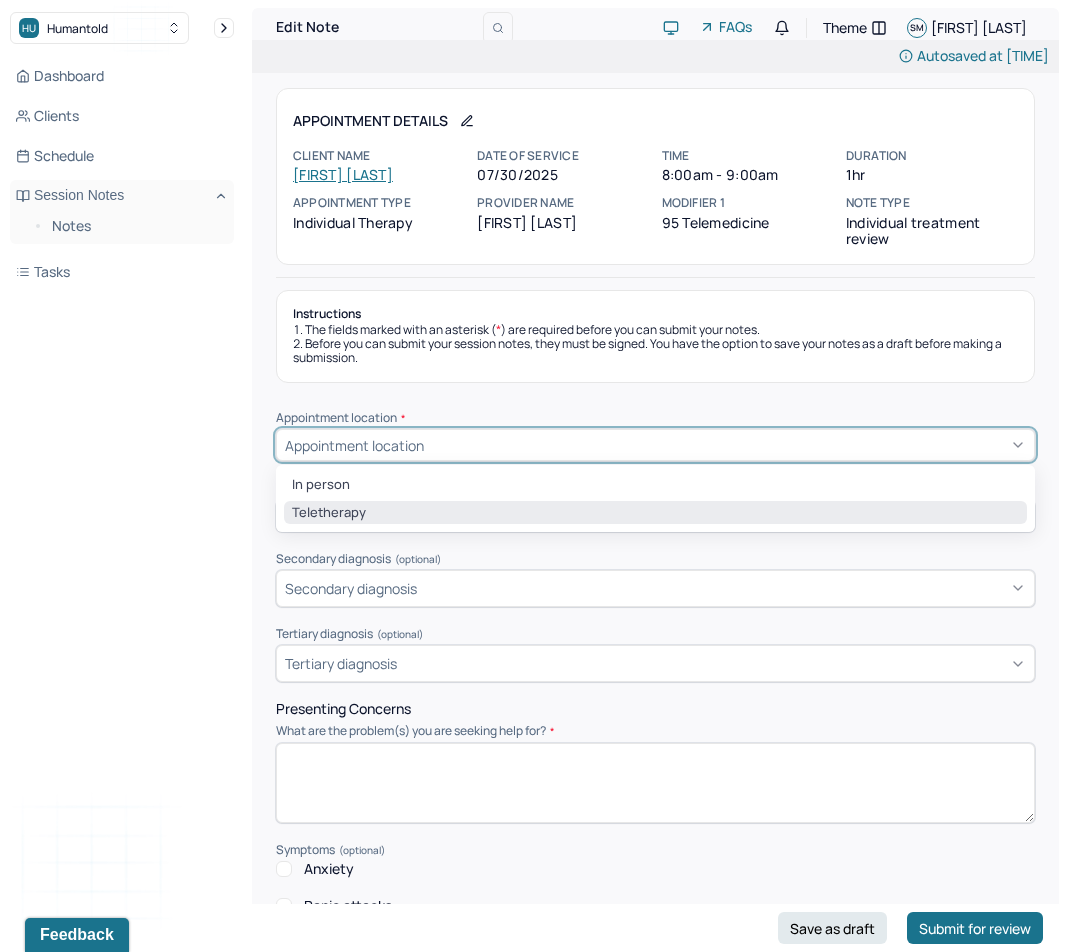 click on "Teletherapy" at bounding box center (655, 513) 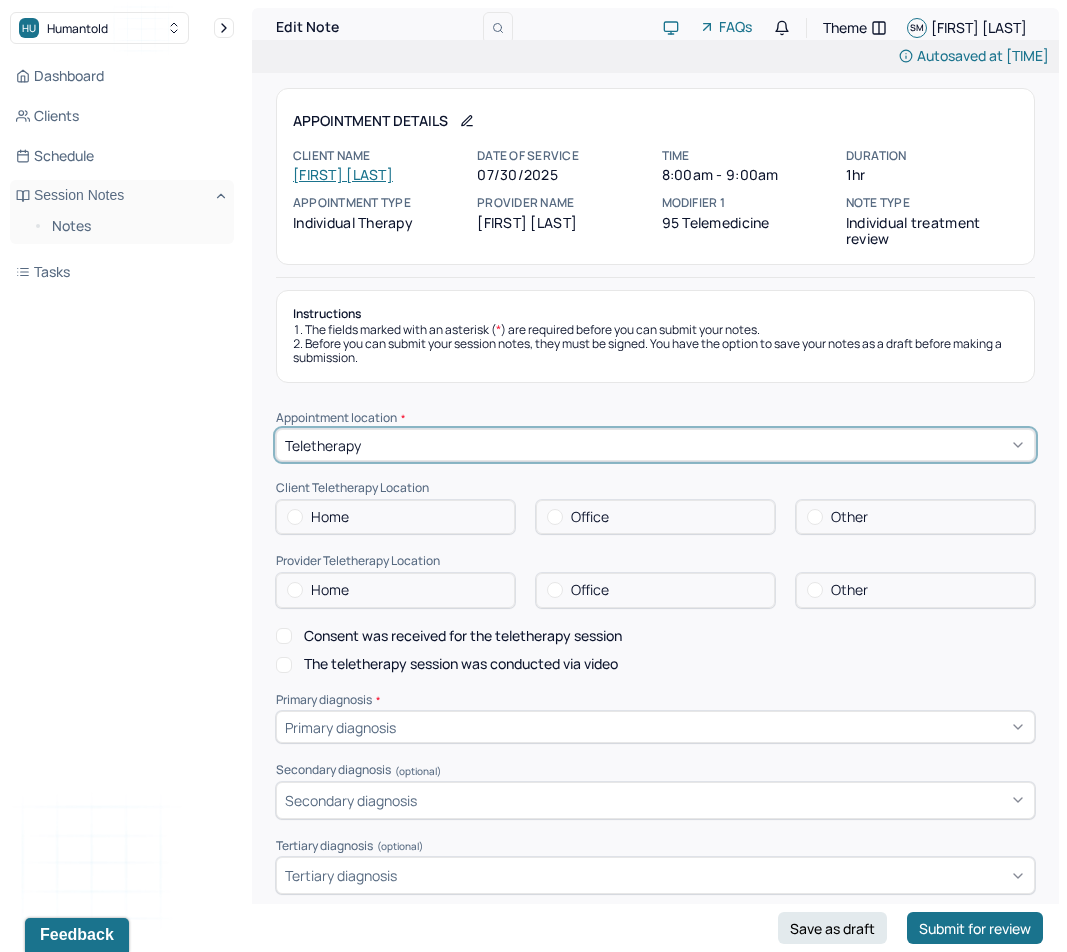 click on "Home" at bounding box center (395, 517) 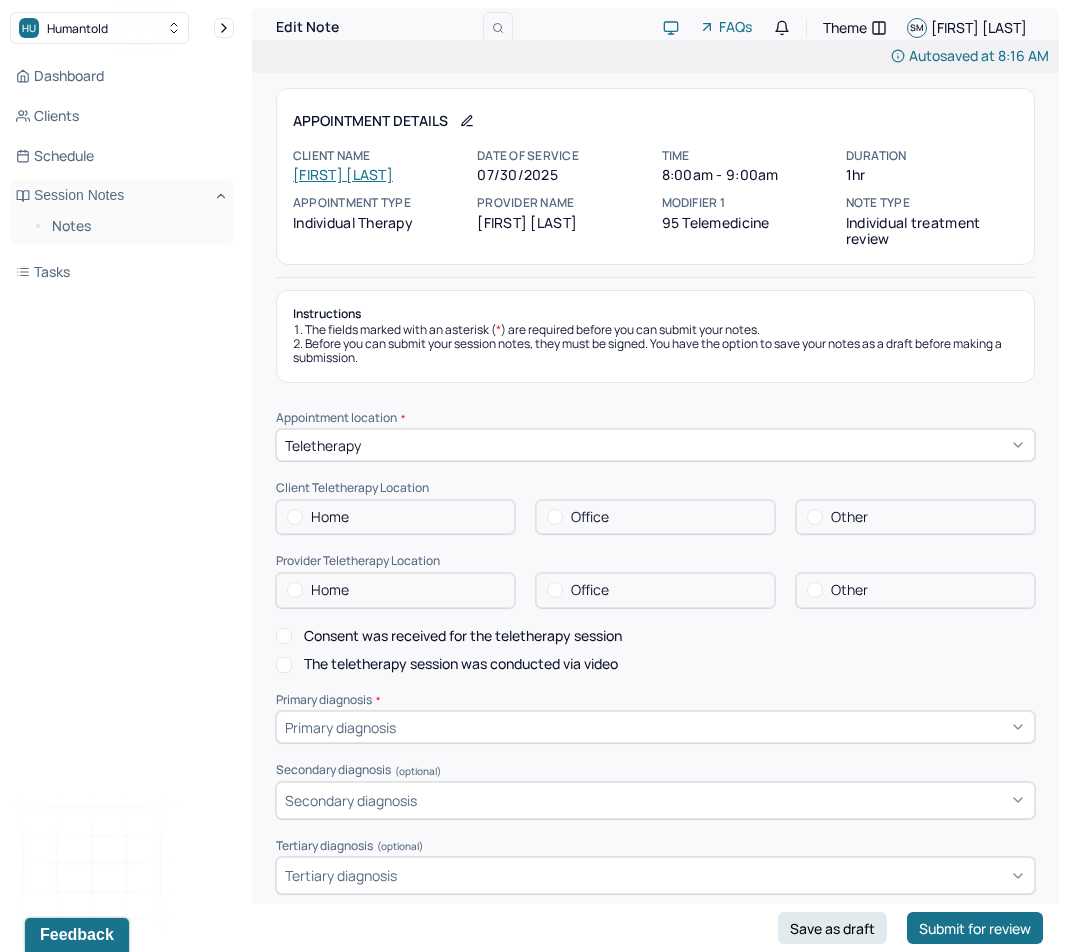 click at bounding box center [295, 517] 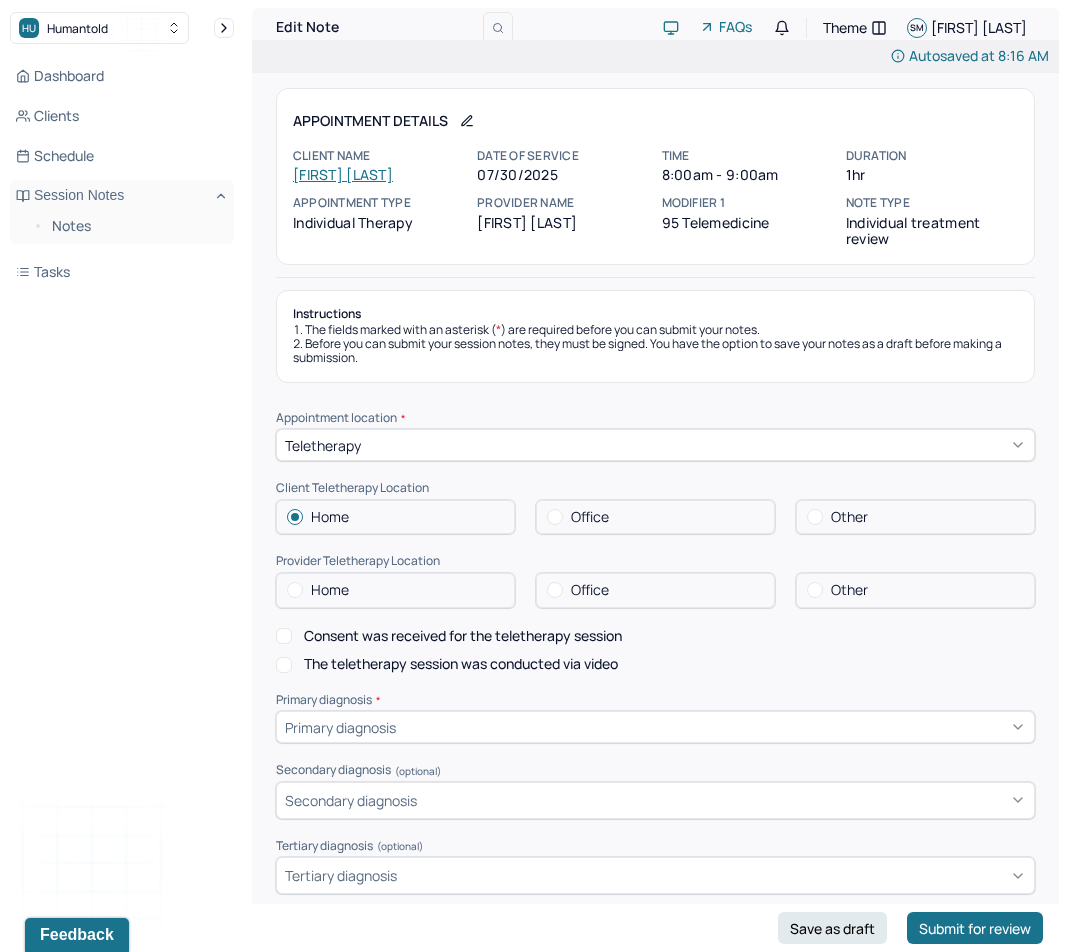click at bounding box center [295, 590] 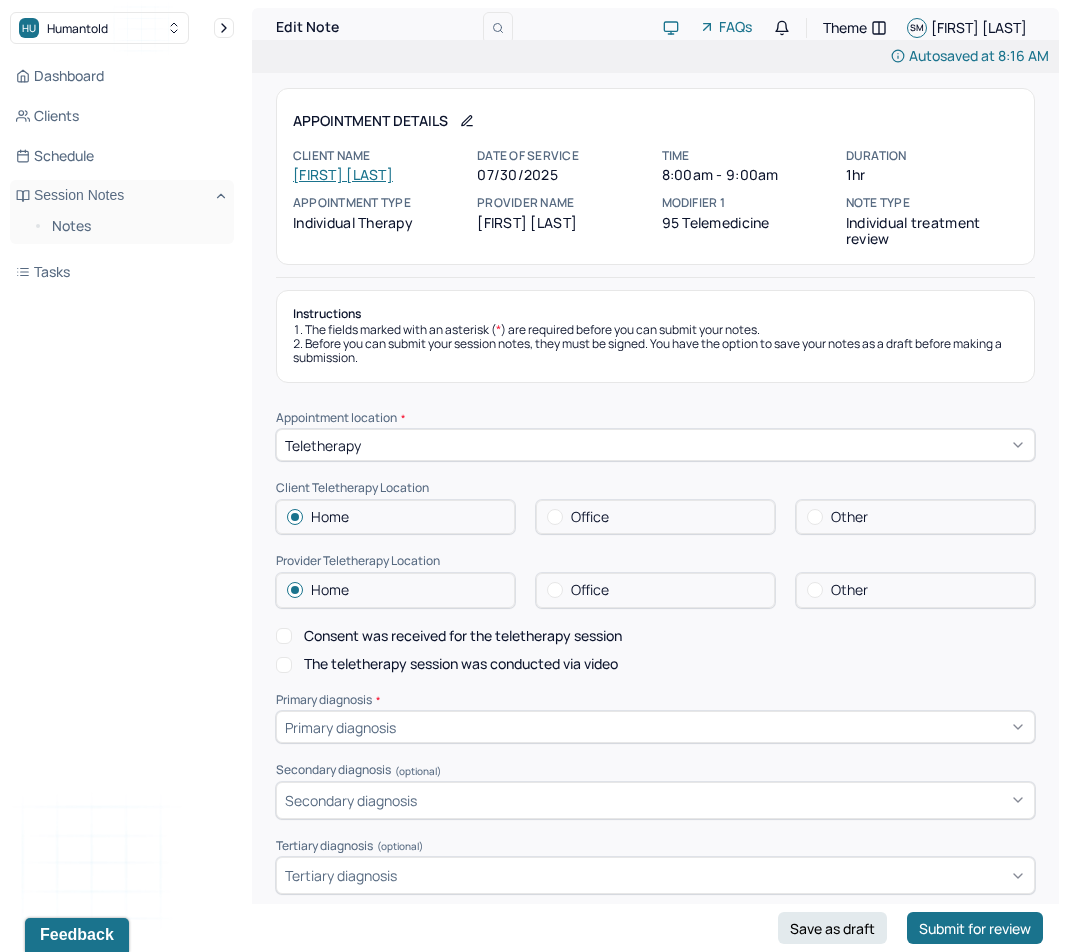 click on "Consent was received for the teletherapy session" at bounding box center (284, 636) 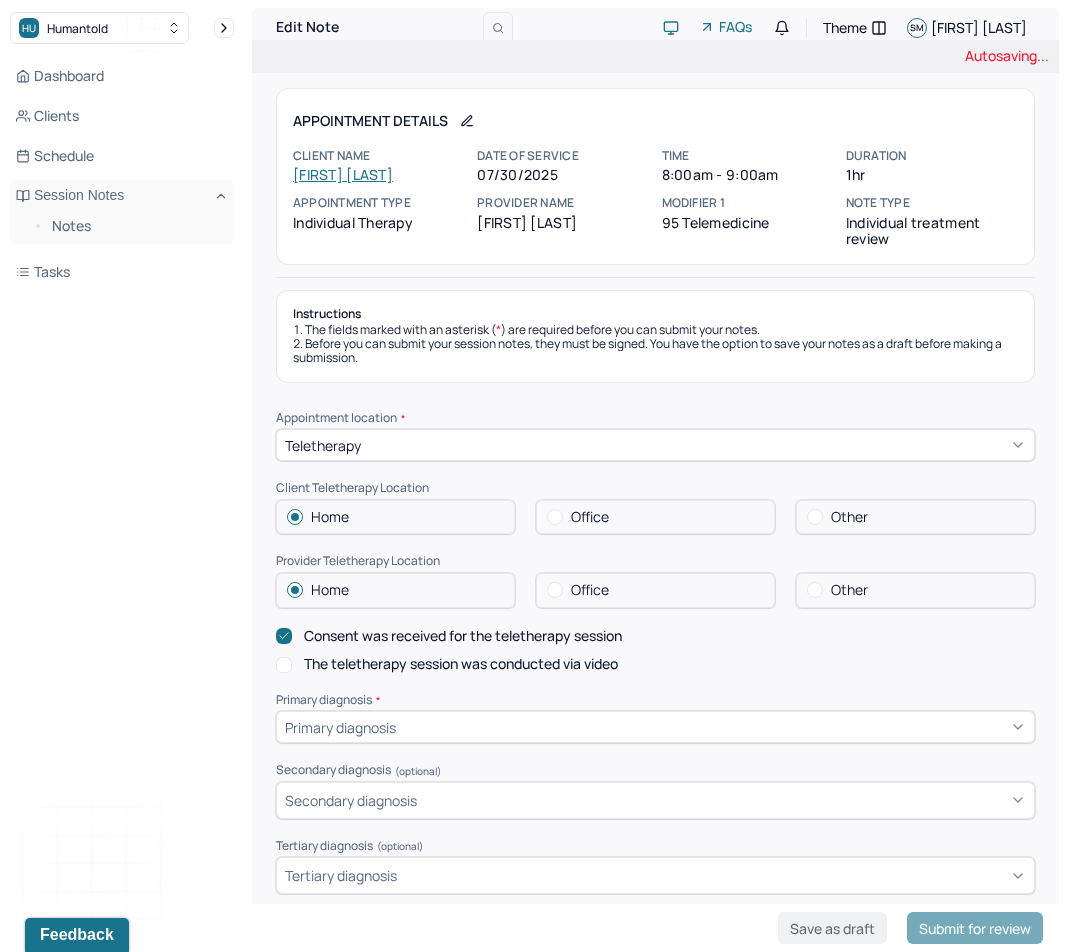 click on "The teletherapy session was conducted via video" at bounding box center (284, 665) 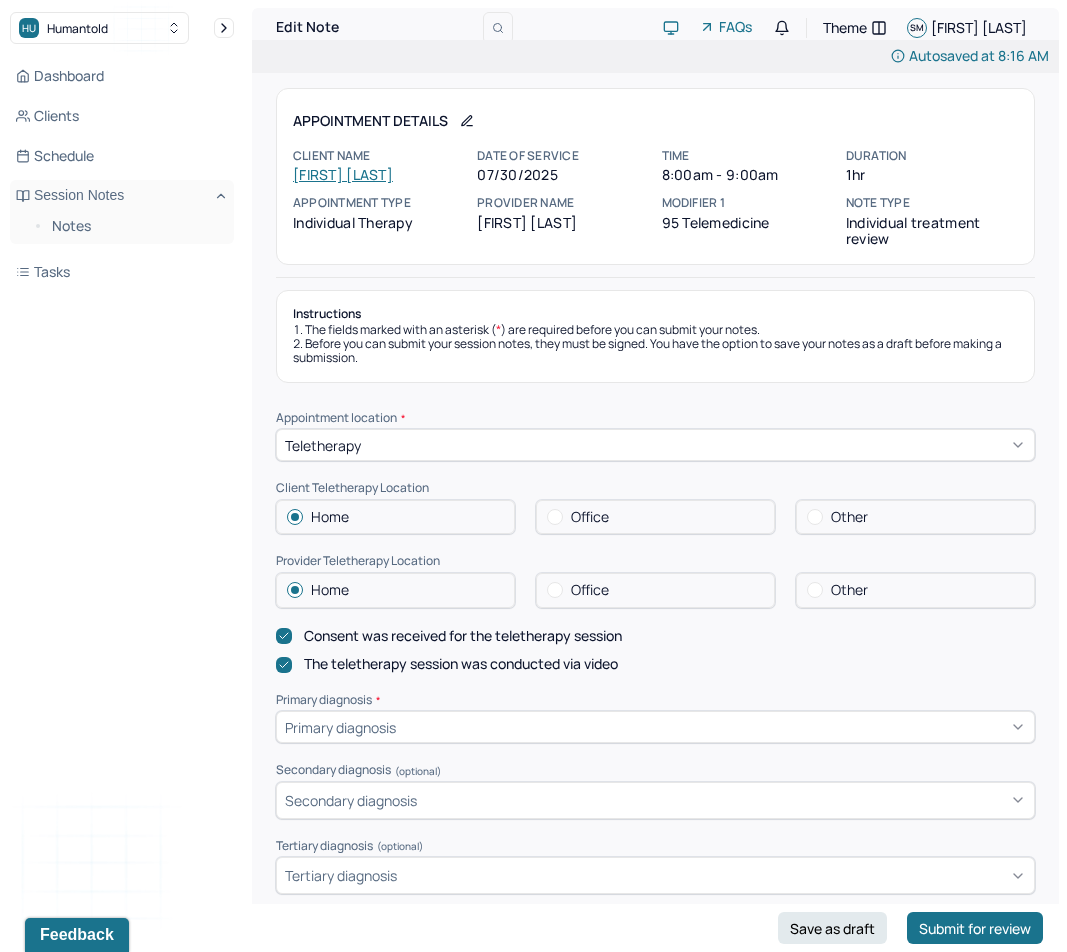 click on "Primary diagnosis" at bounding box center (655, 727) 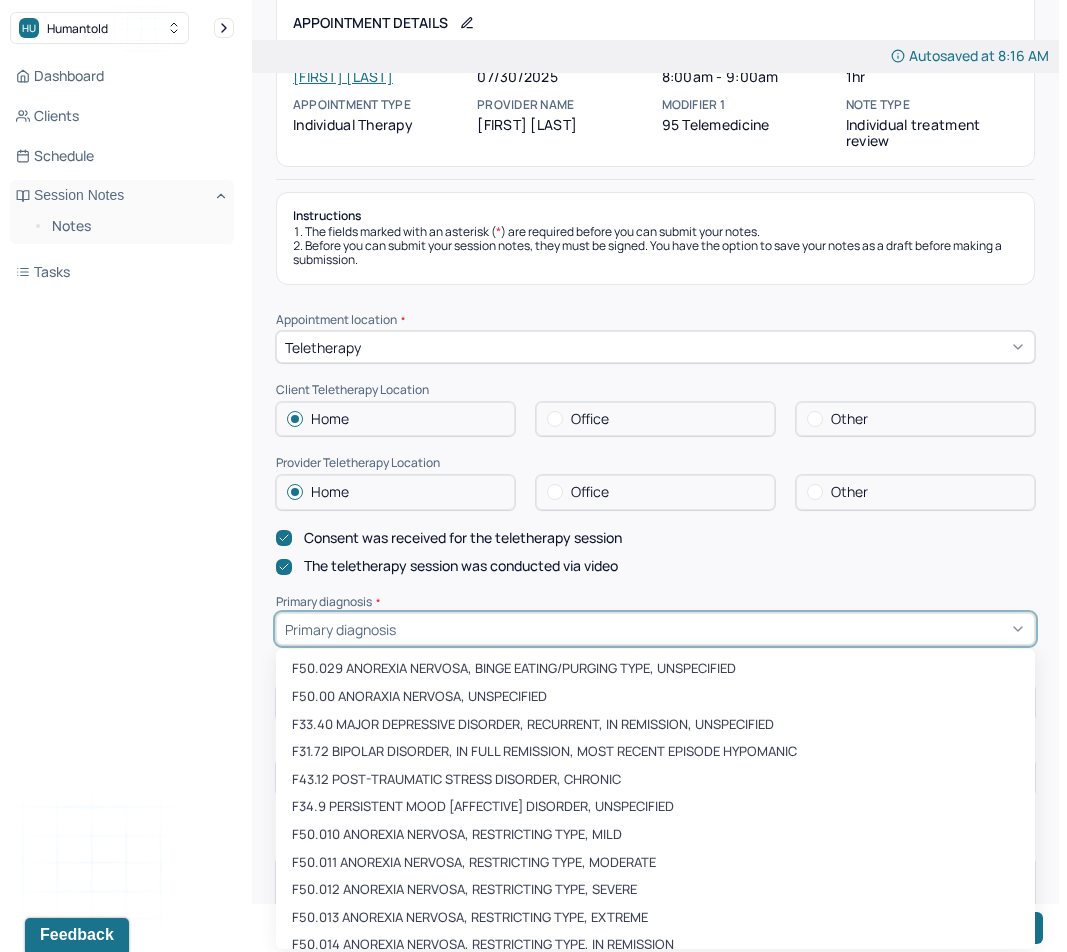 scroll, scrollTop: 103, scrollLeft: 0, axis: vertical 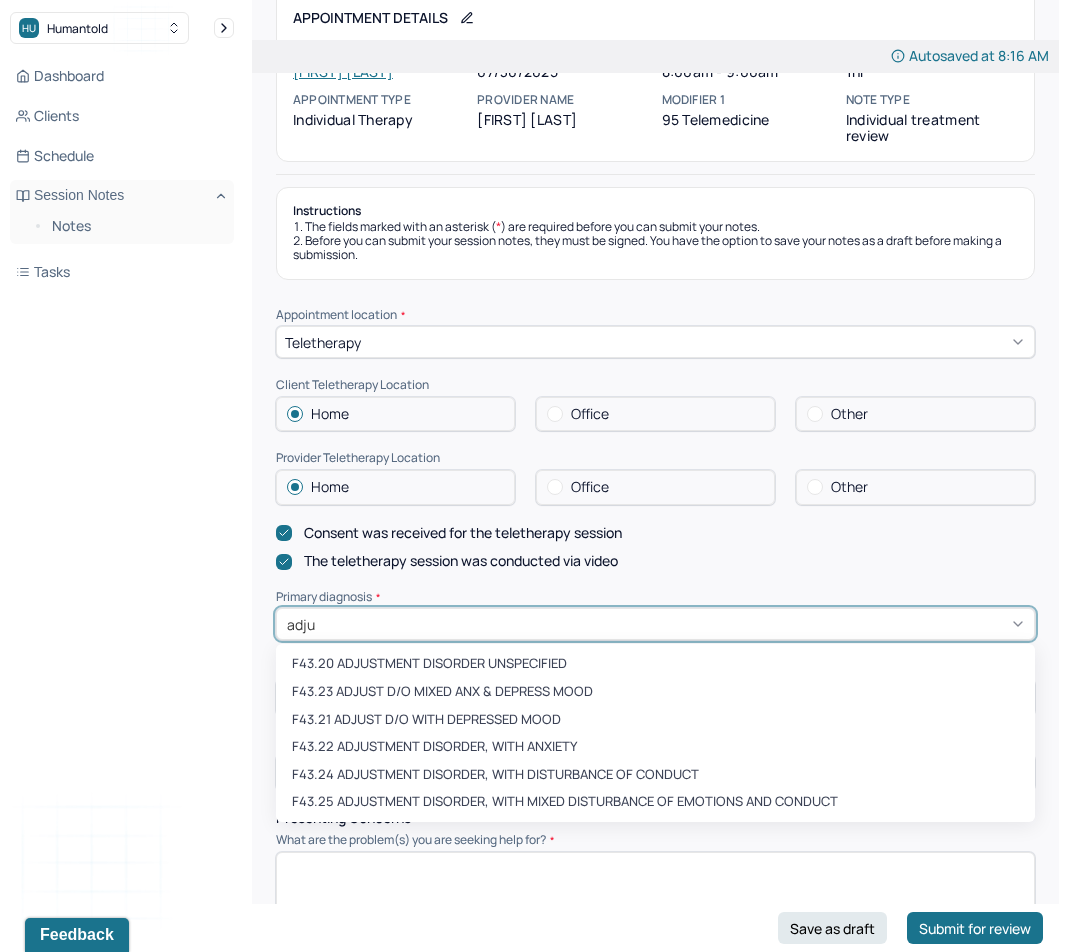 type on "adjus" 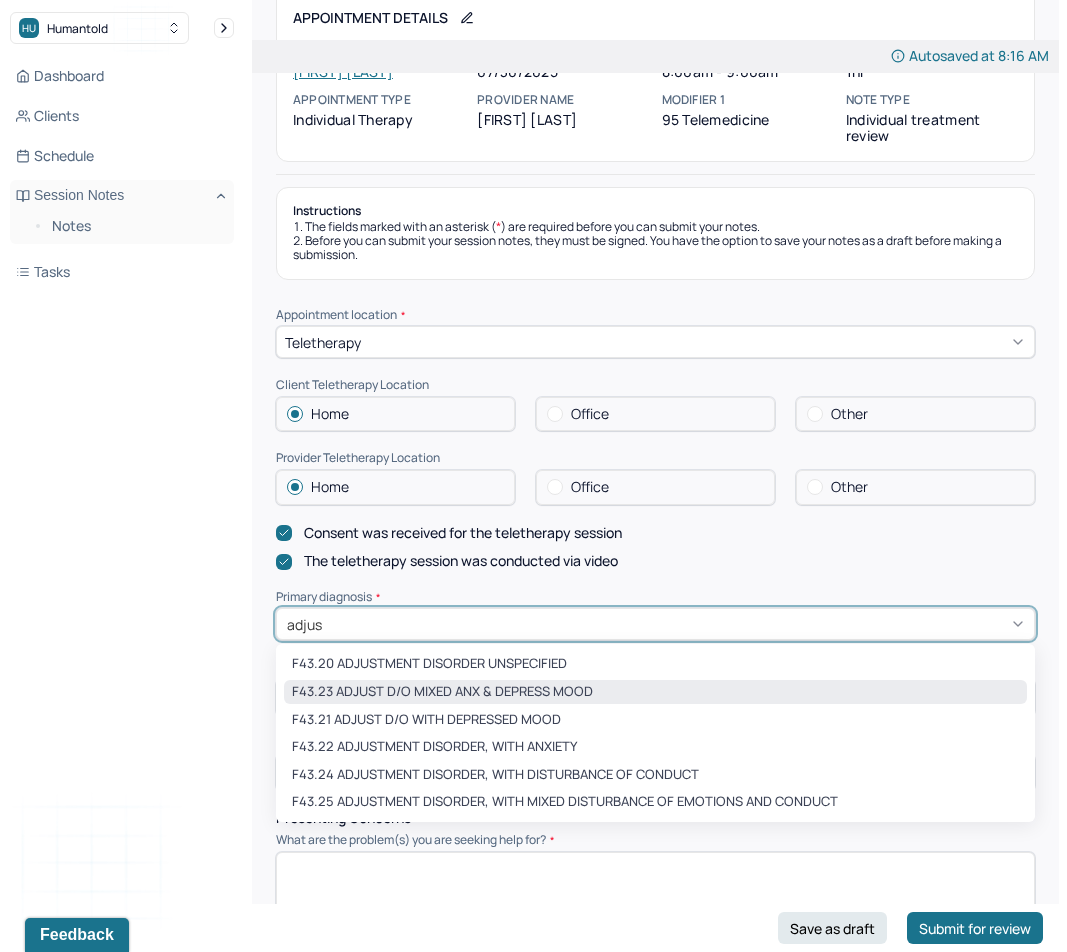 click on "F43.23 ADJUST D/O MIXED ANX & DEPRESS MOOD" at bounding box center [655, 692] 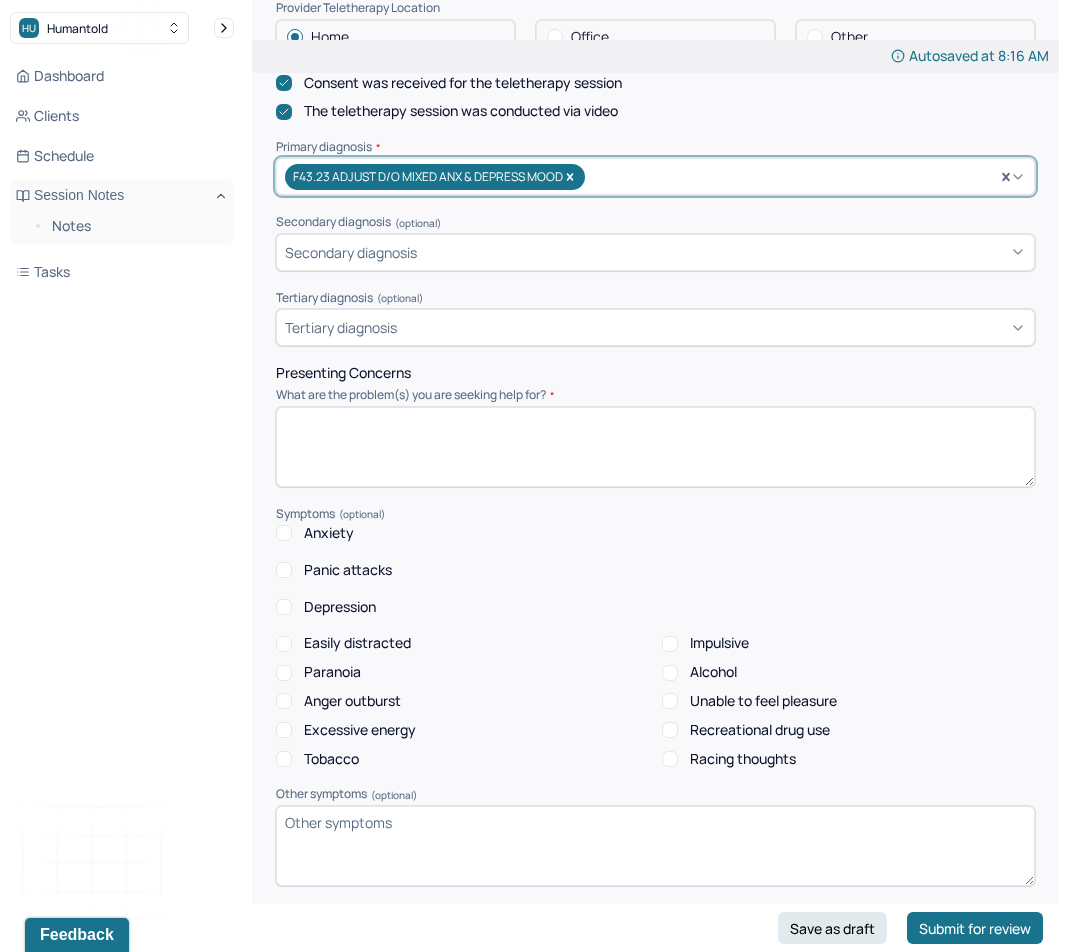 scroll, scrollTop: 570, scrollLeft: 0, axis: vertical 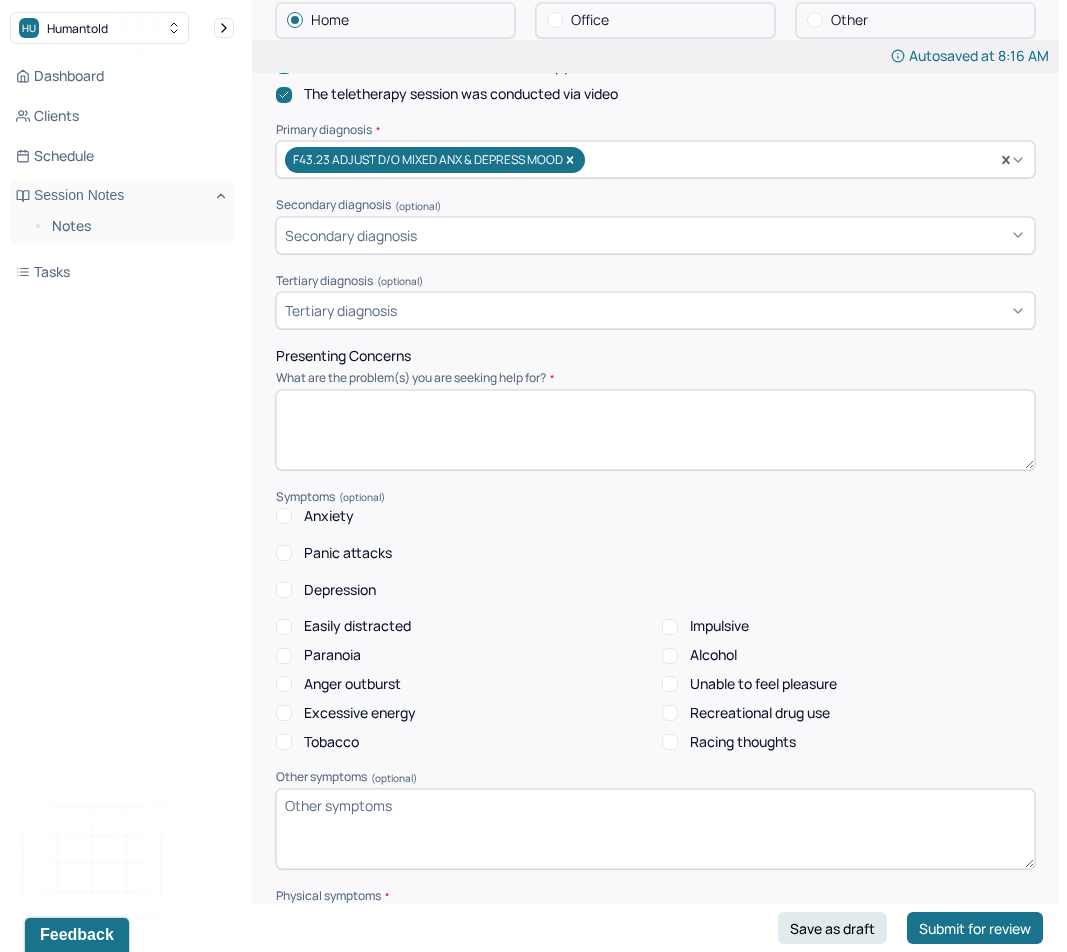 click at bounding box center [655, 430] 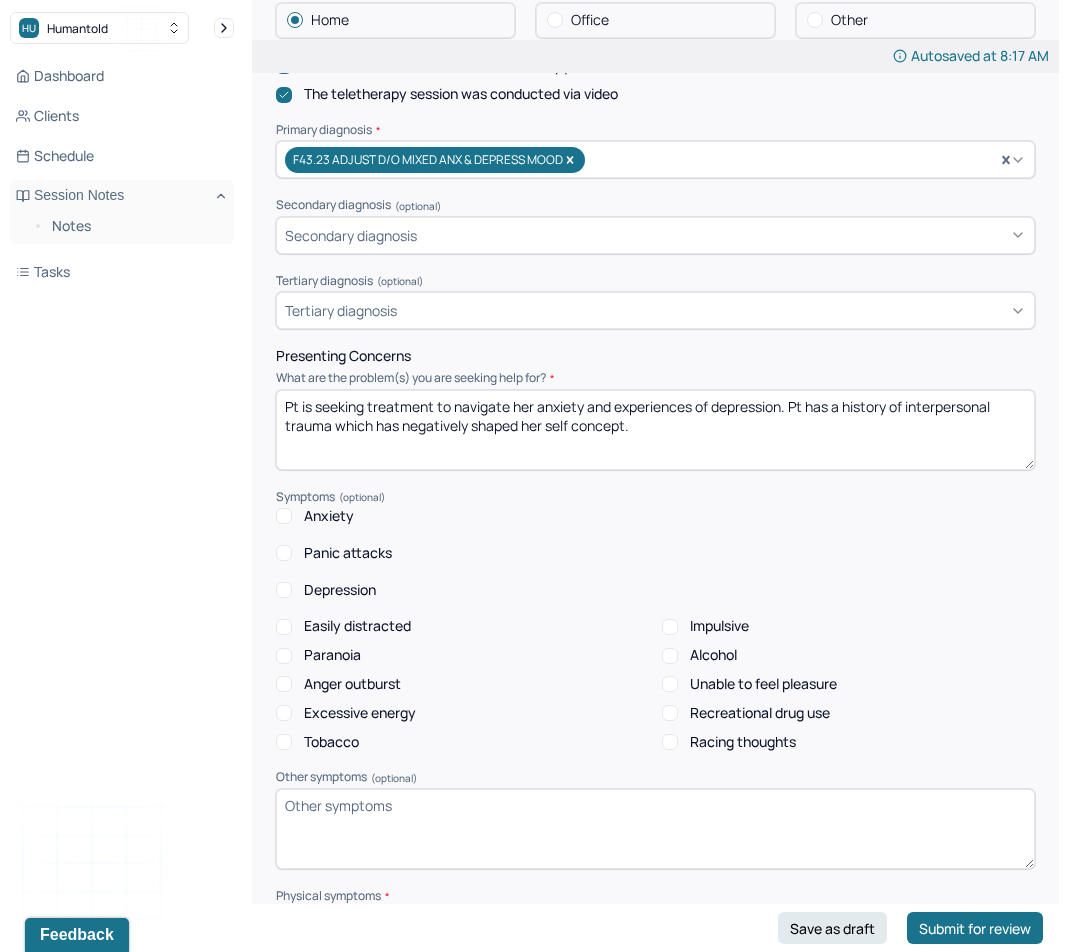 type on "Pt is seeking treatment to navigate her anxiety and experiences of depression. Pt has a history of interpersonal trauma which has negatively shaped her self concept." 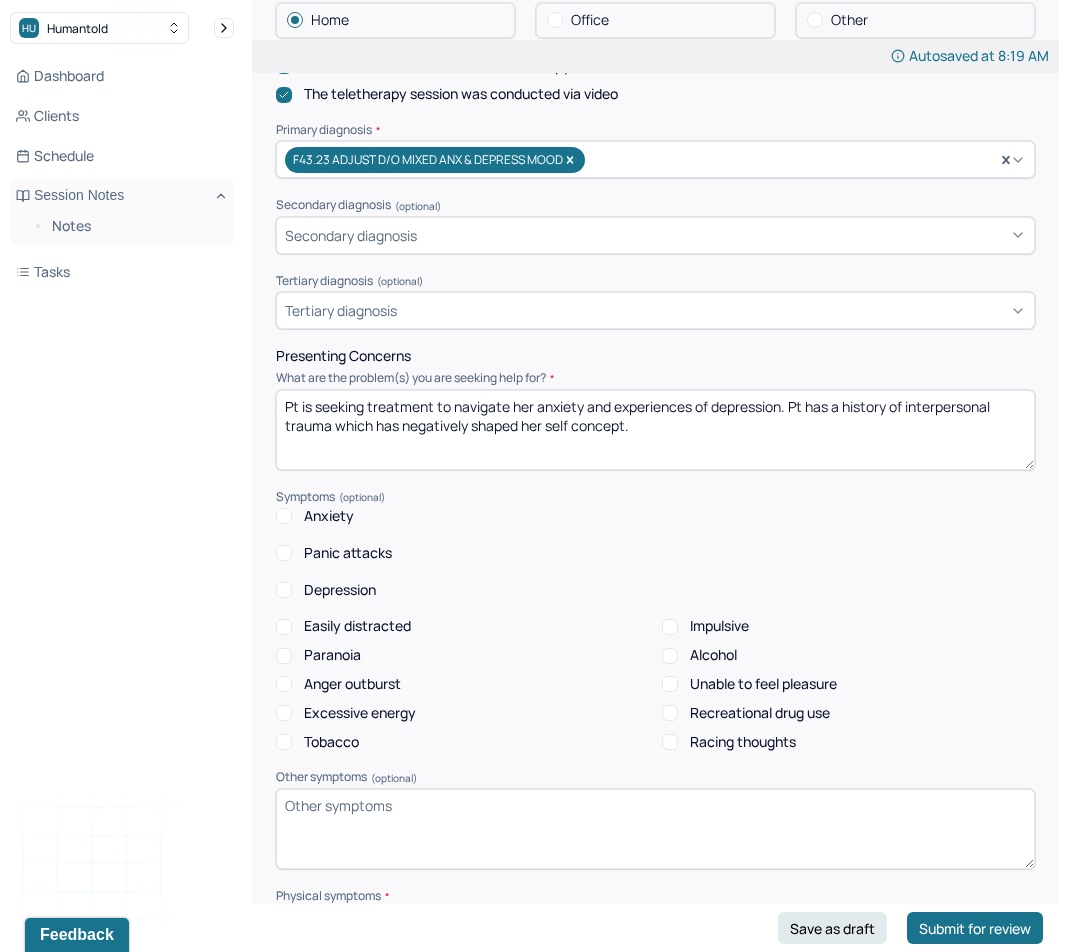 click on "Anxiety" at bounding box center [329, 516] 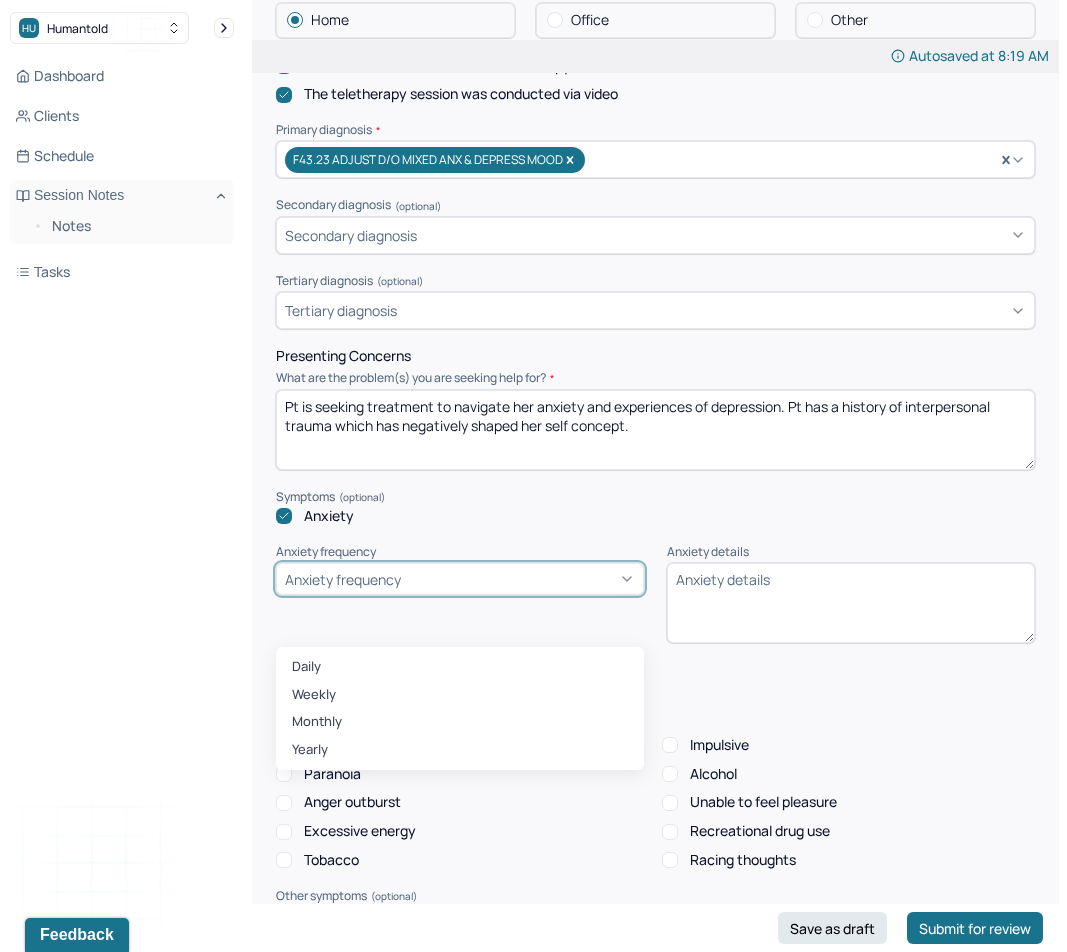 click on "Anxiety frequency" at bounding box center [460, 579] 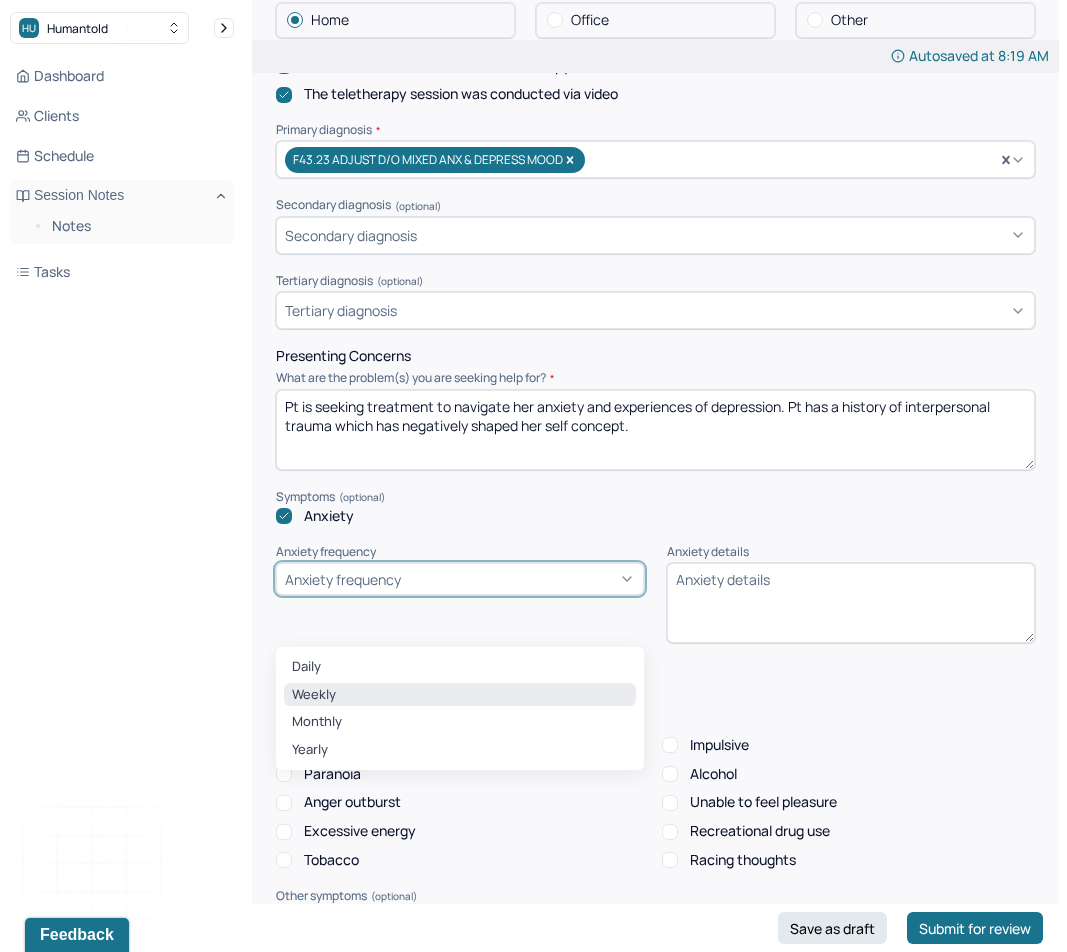 click on "Weekly" at bounding box center [460, 695] 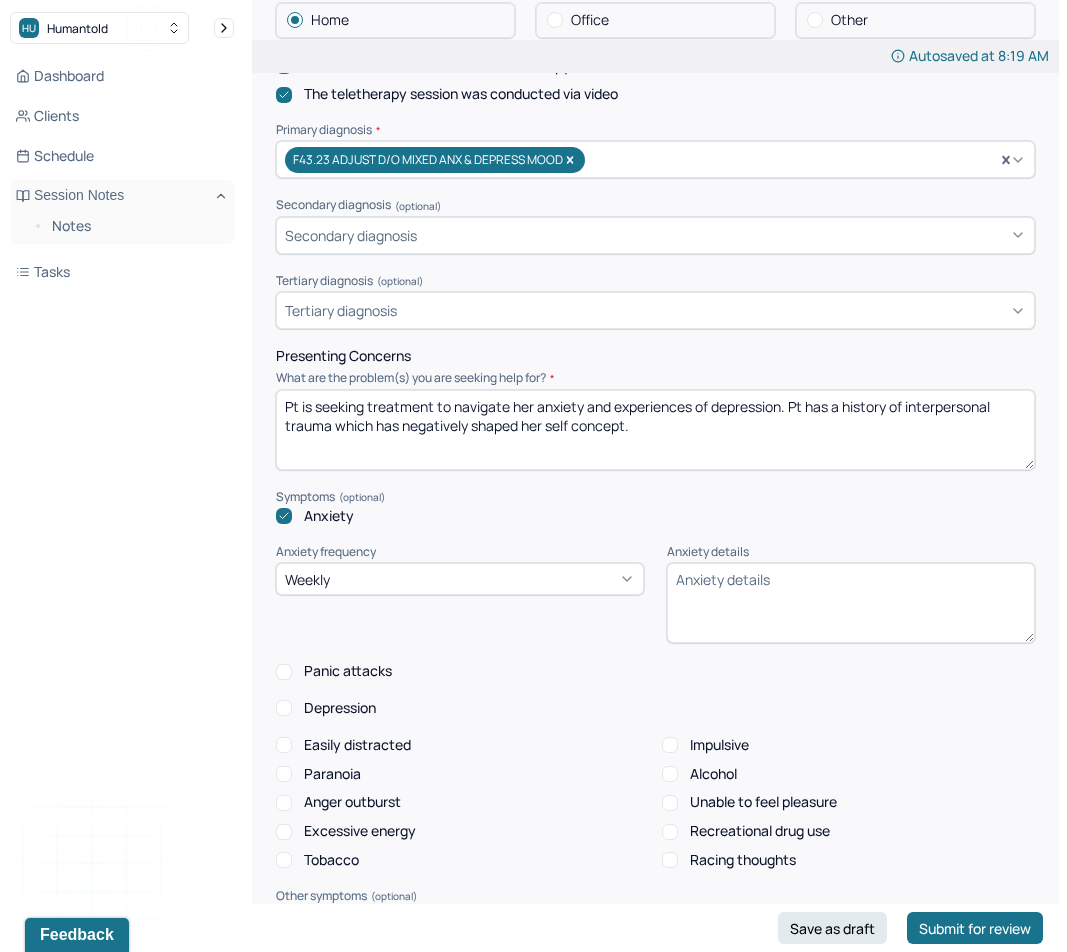 click on "Anxiety details" at bounding box center [851, 603] 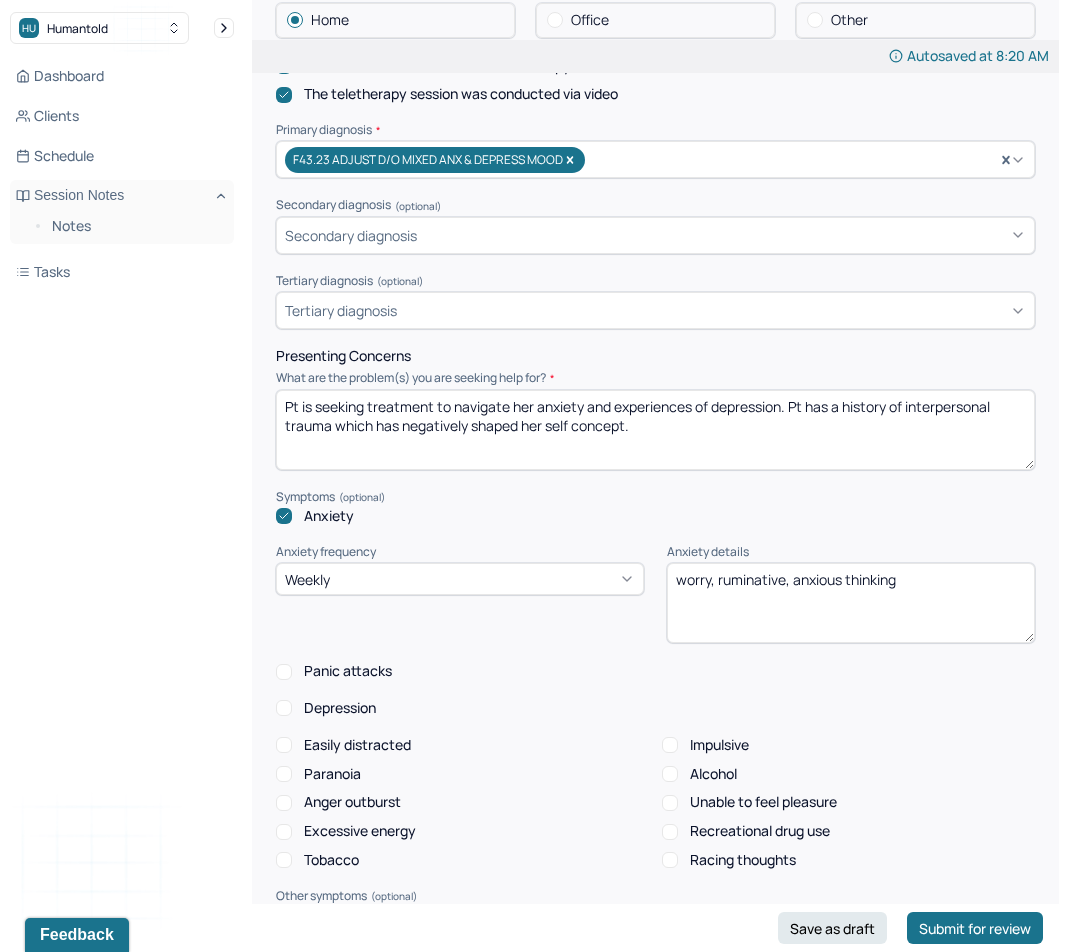 type on "worry, ruminative, anxious thinking" 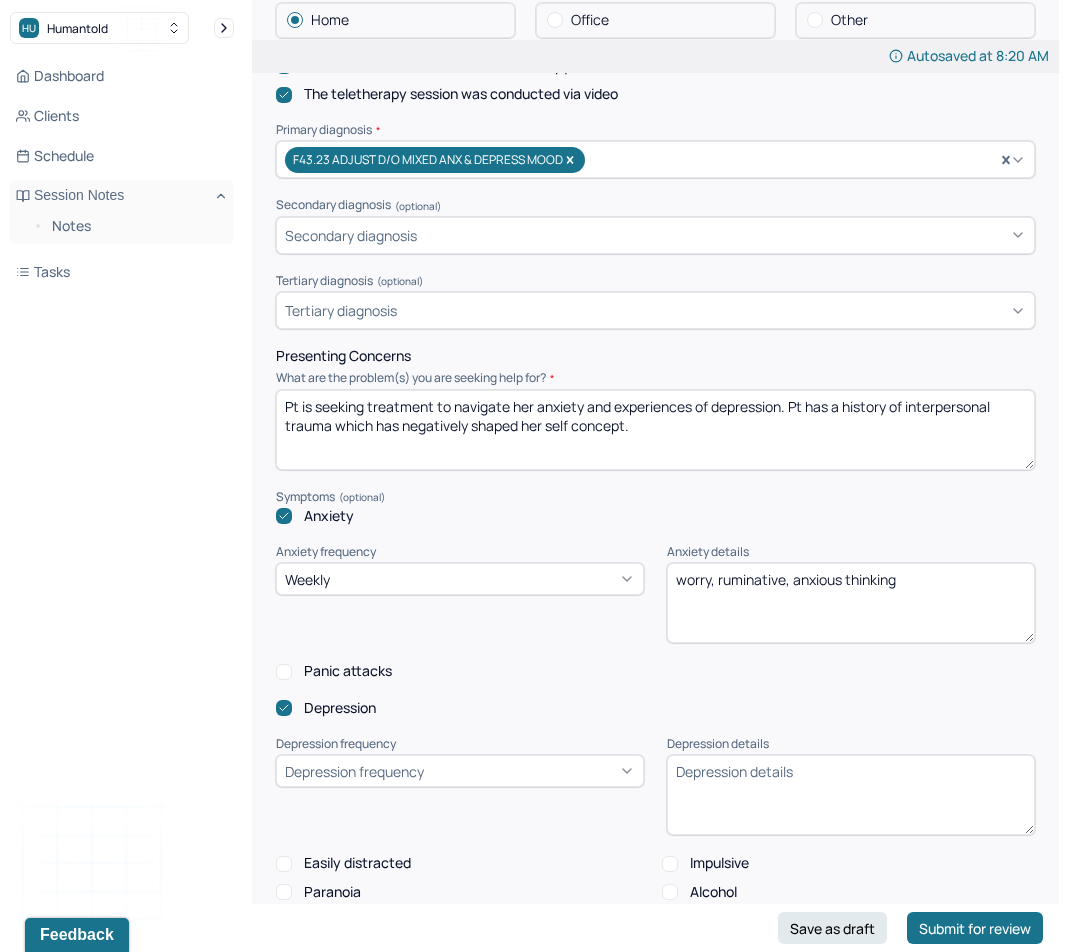 click on "Depression frequency" at bounding box center (460, 771) 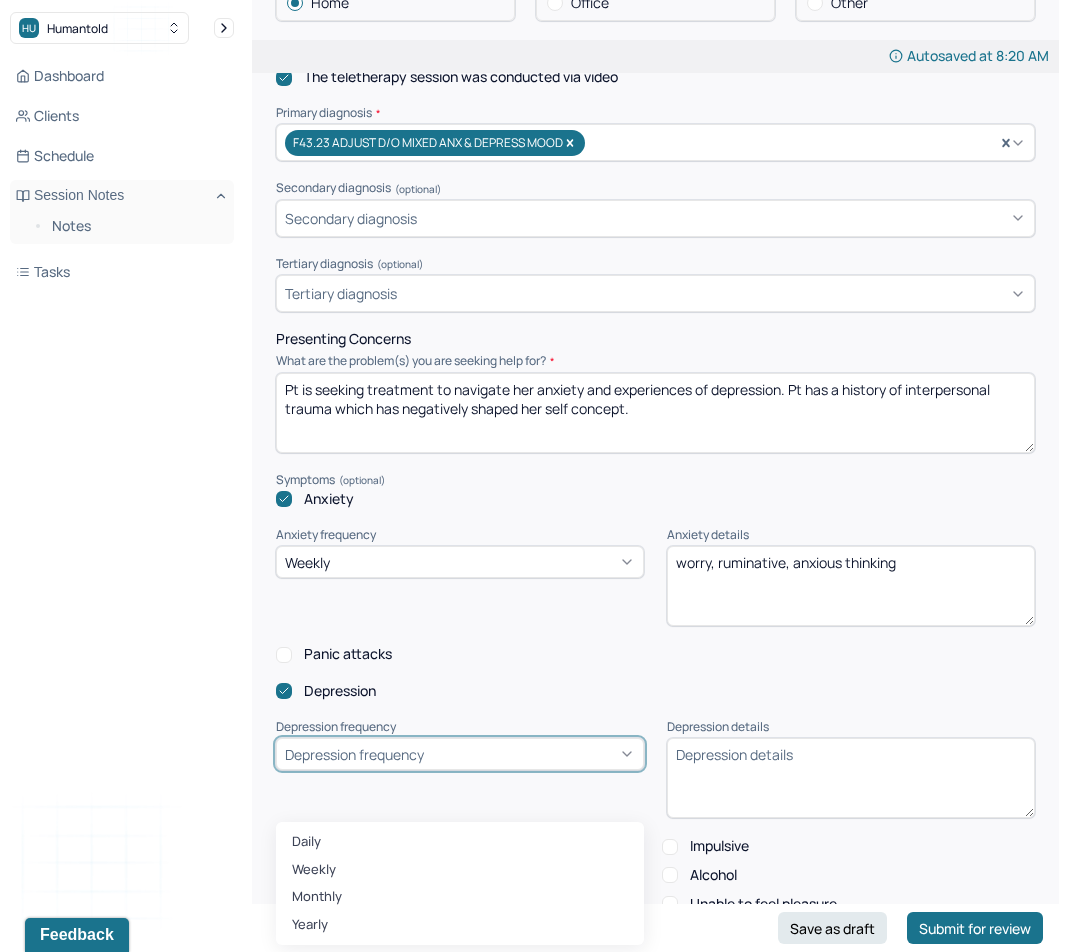 scroll, scrollTop: 588, scrollLeft: 0, axis: vertical 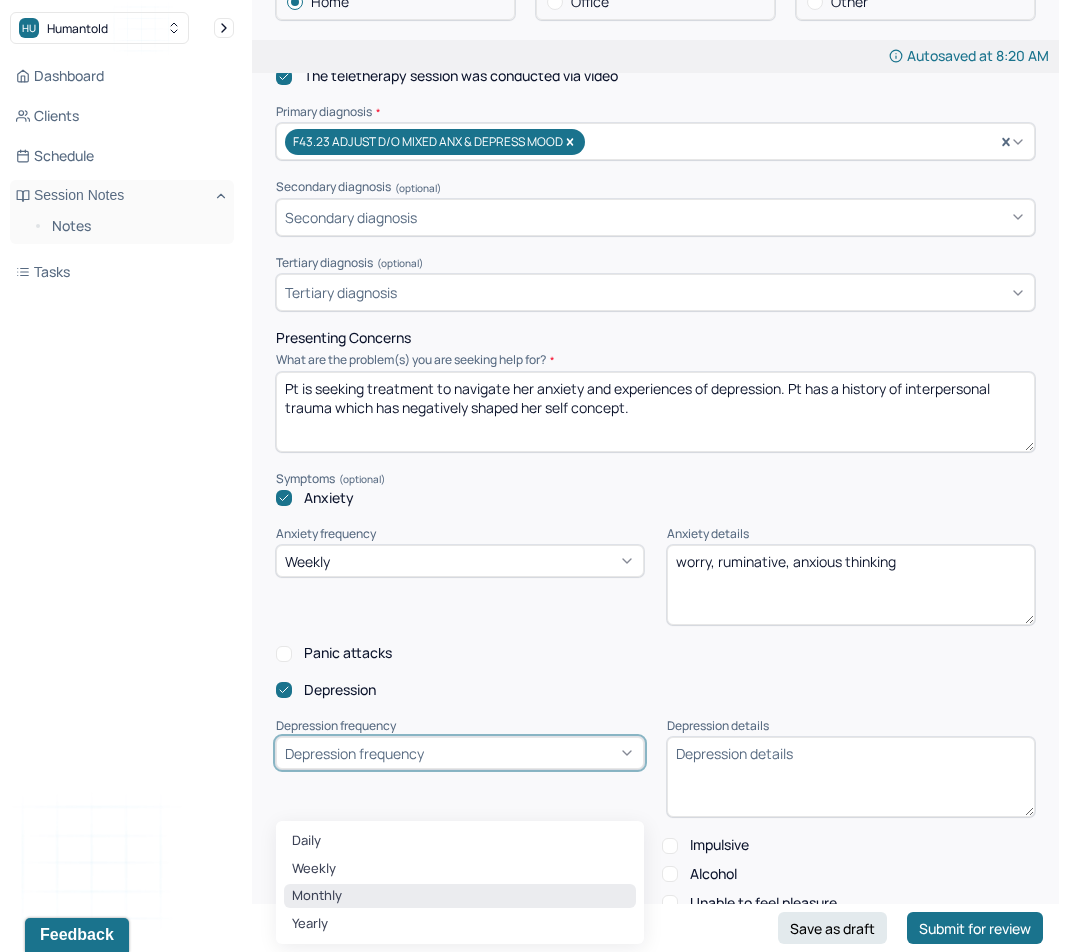 click on "Monthly" at bounding box center (460, 896) 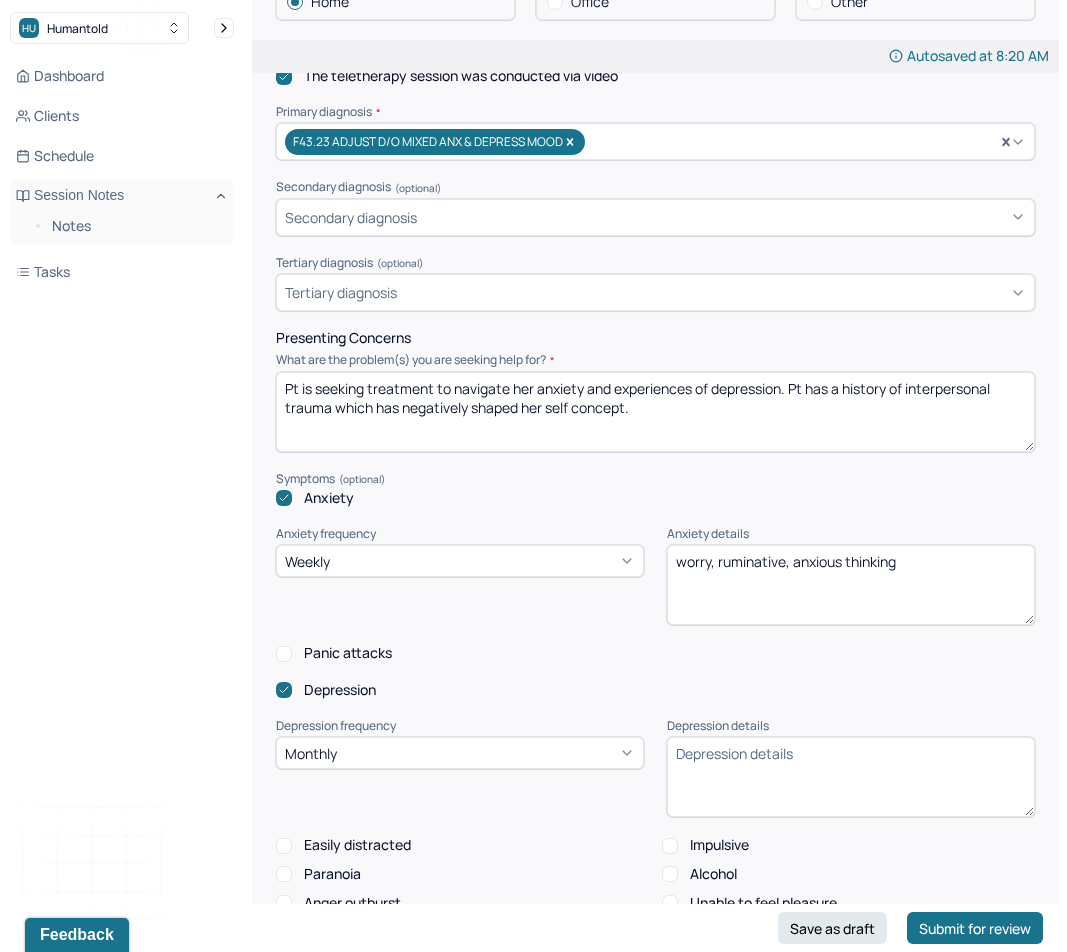 click on "Depression details" at bounding box center [851, 777] 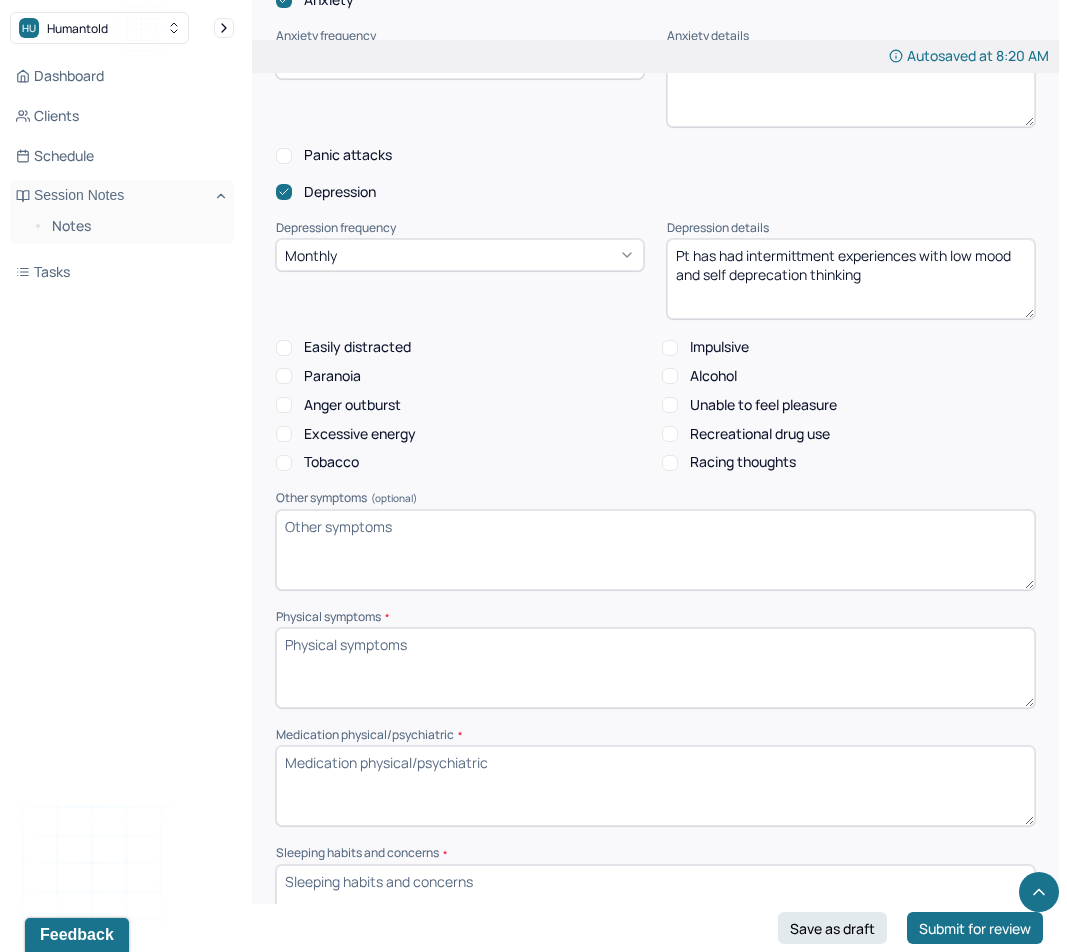 scroll, scrollTop: 1240, scrollLeft: 0, axis: vertical 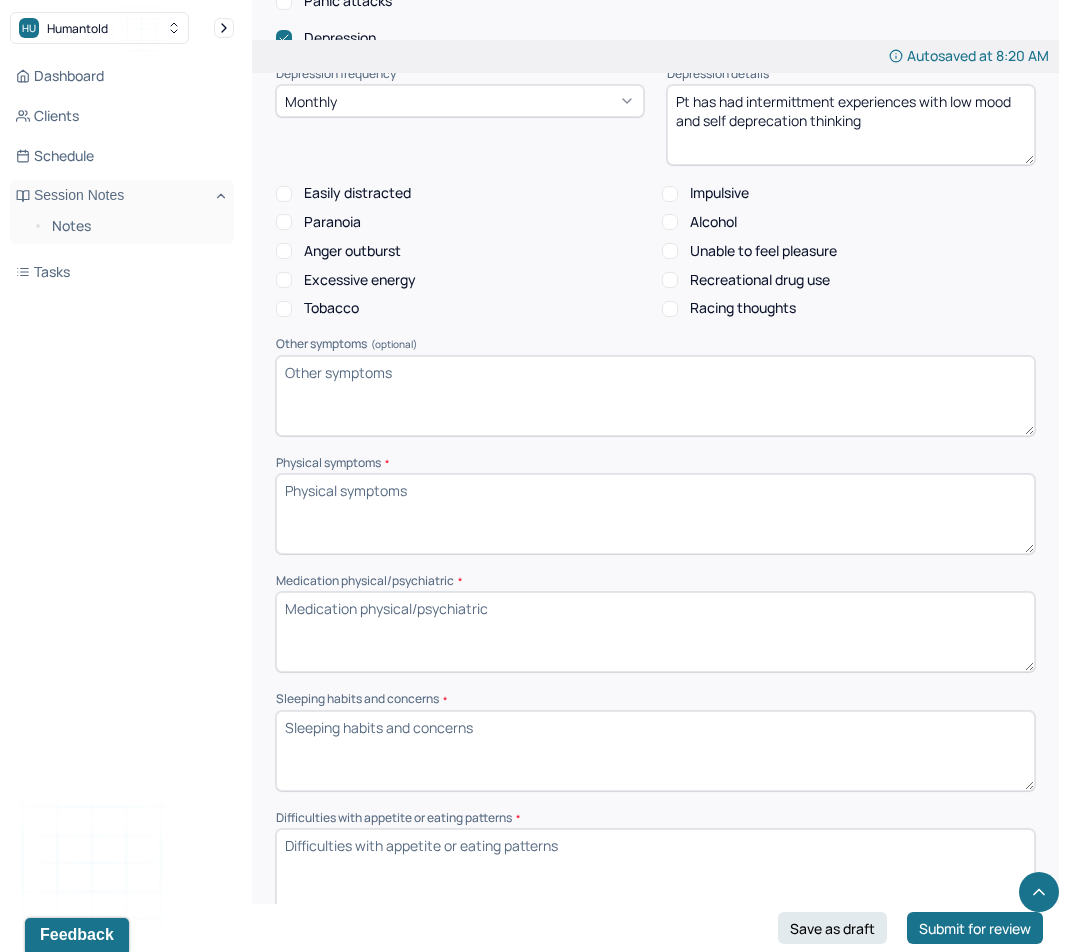 type on "Pt has had intermittment experiences with low mood and self deprecation thinking" 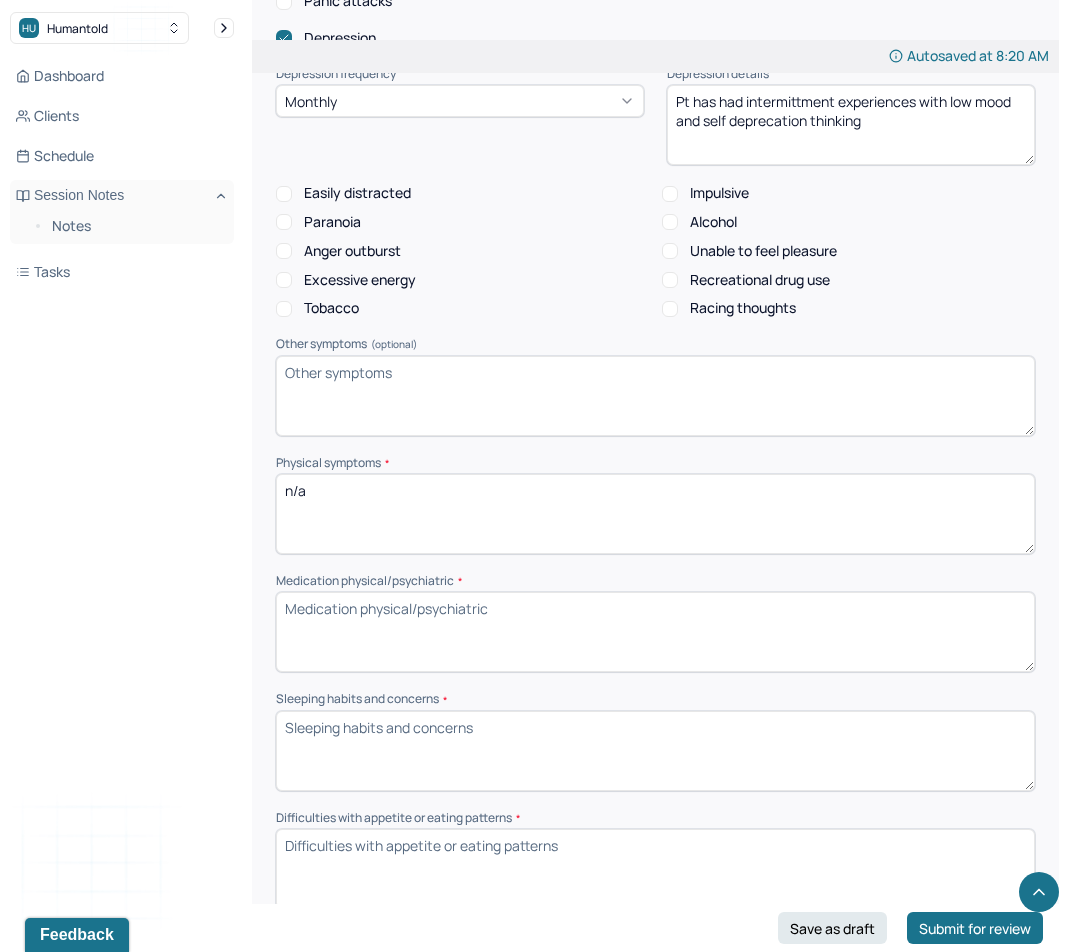 type on "n/a" 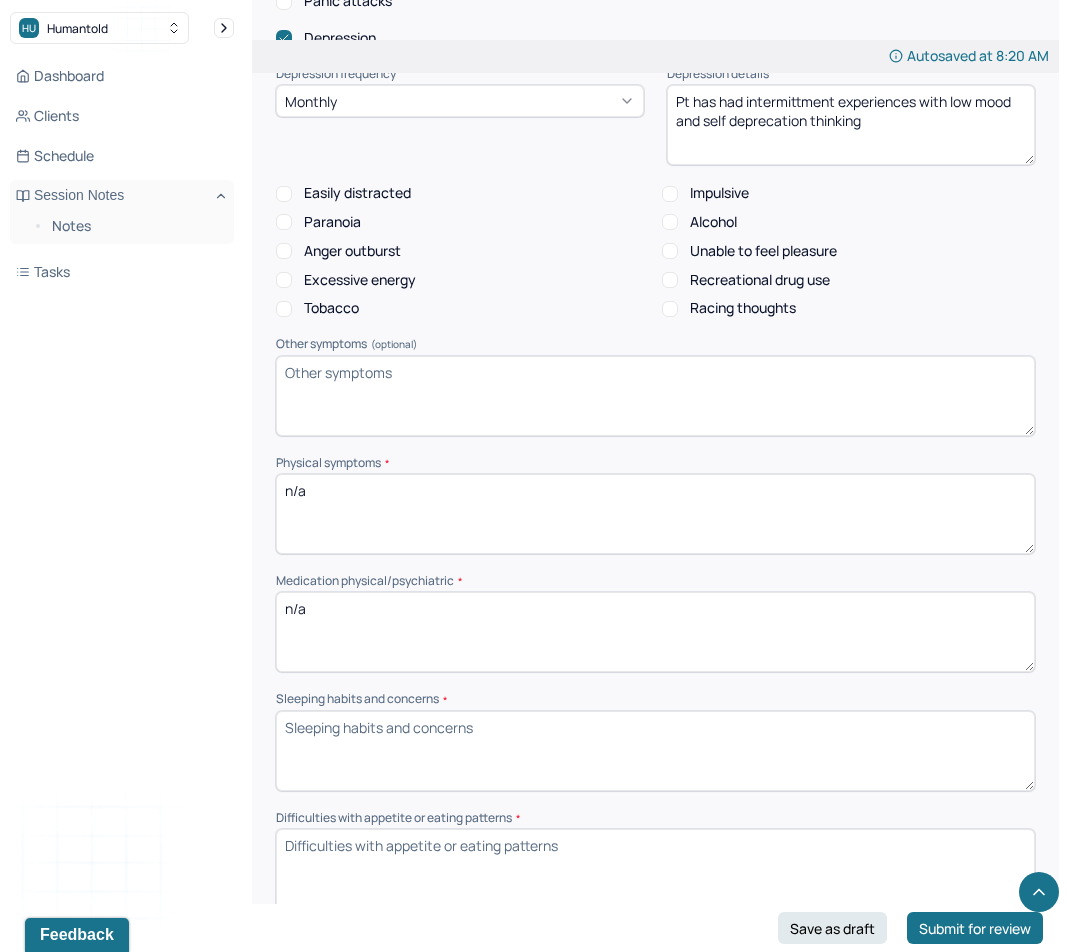 type on "n/a" 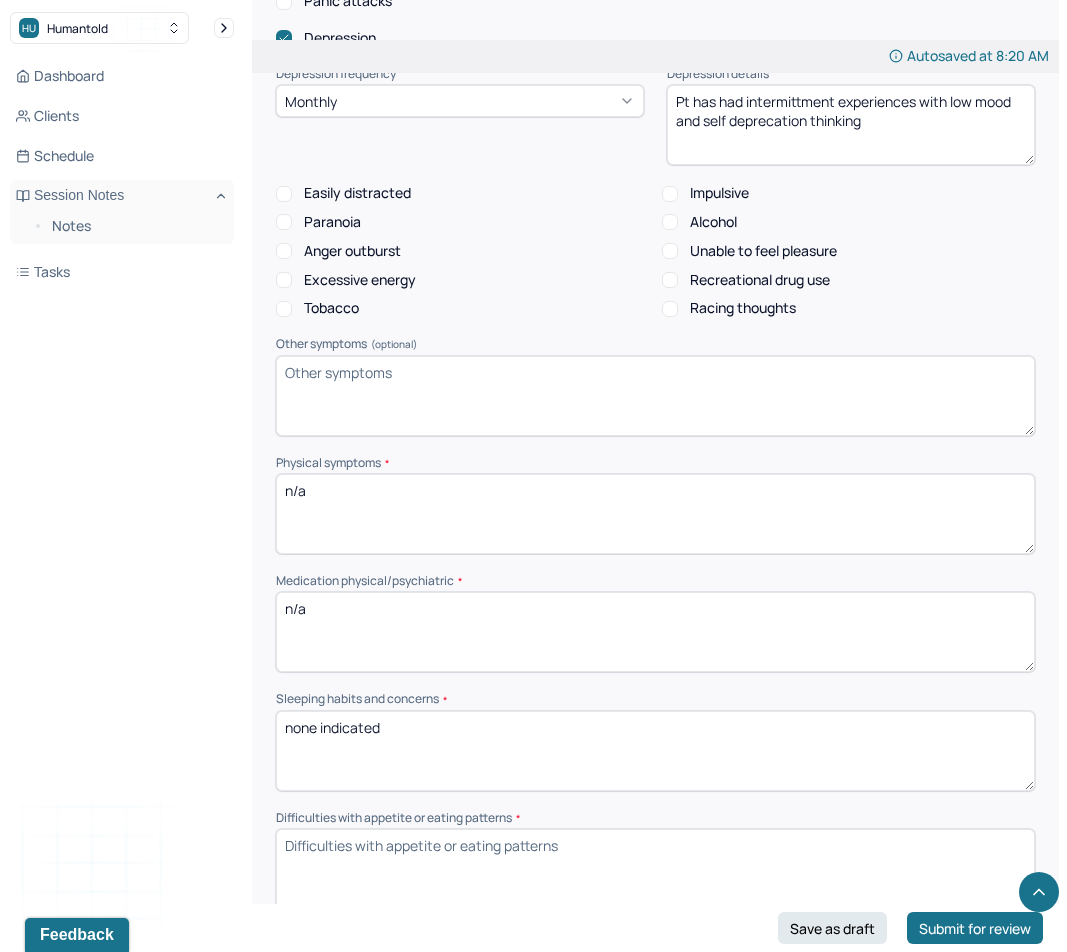 type on "none indicated" 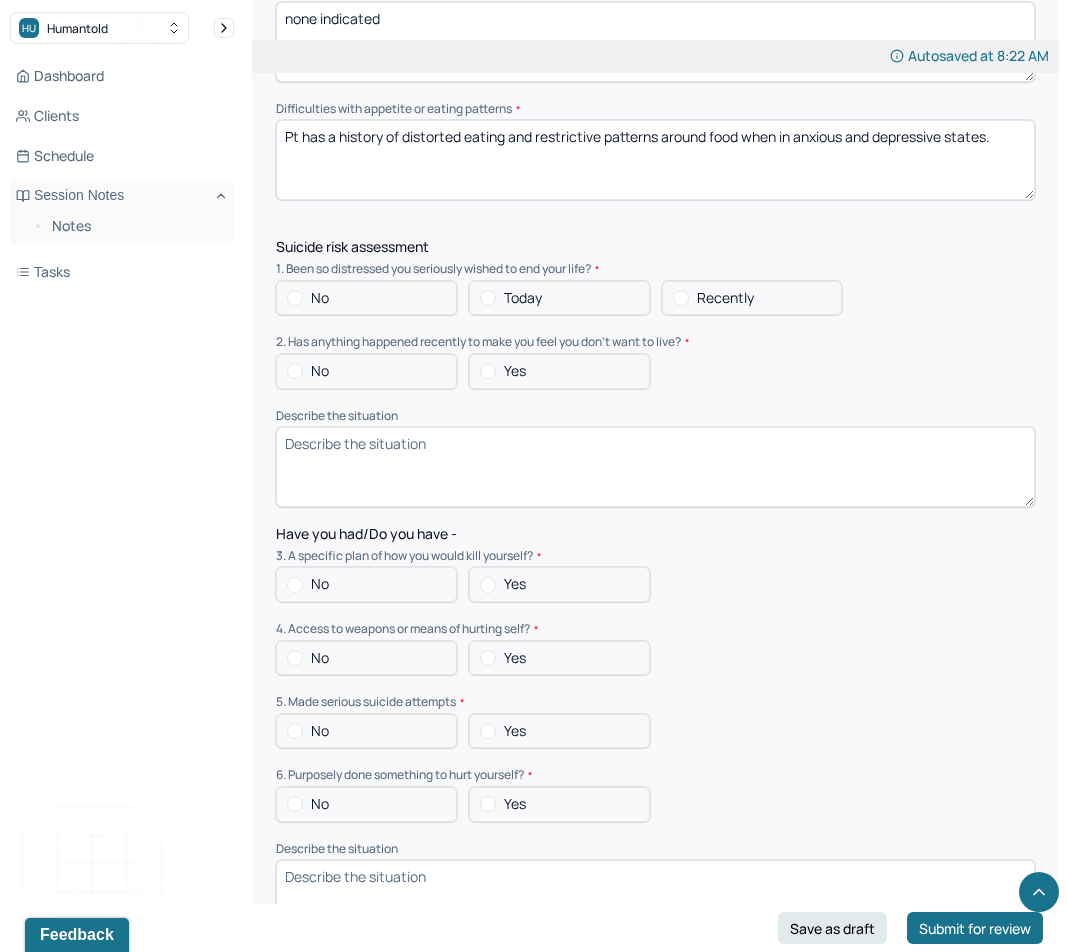 scroll, scrollTop: 1960, scrollLeft: 0, axis: vertical 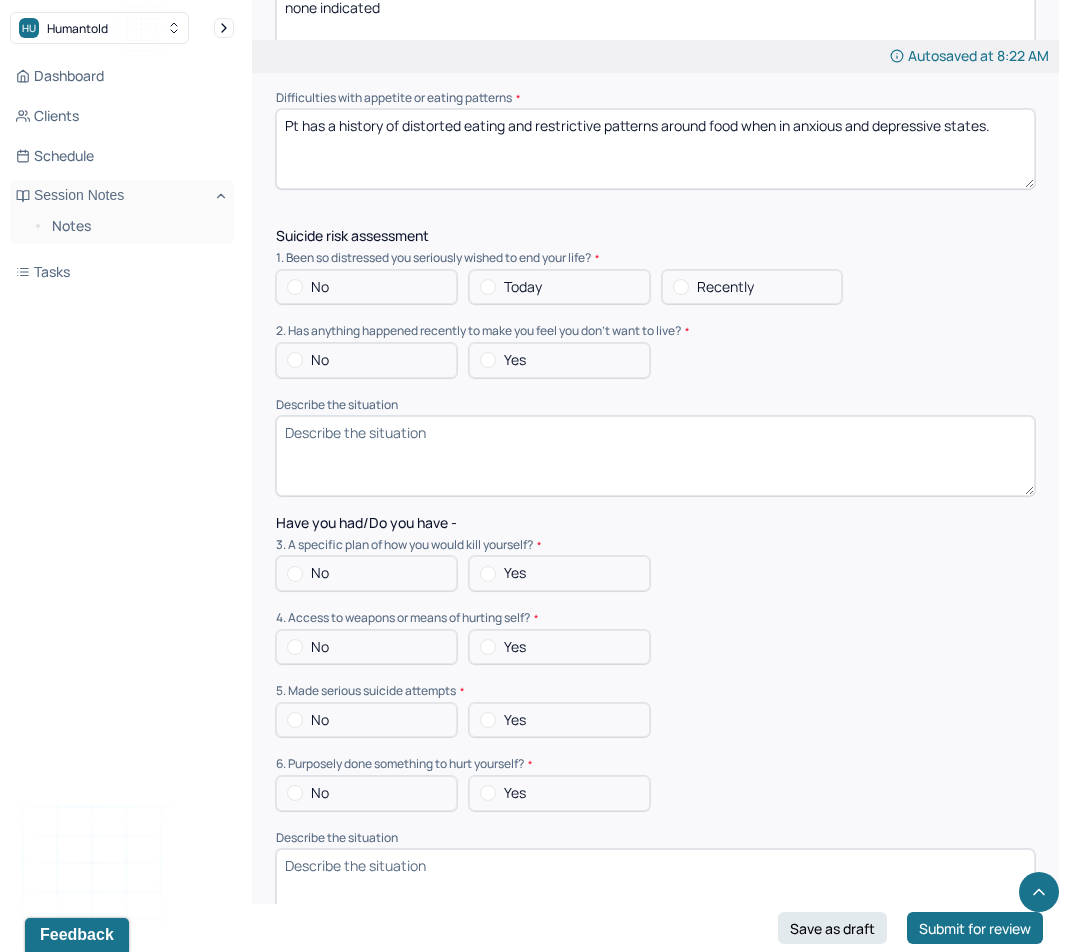 type on "Pt has a history of distorted eating and restrictive patterns around food when in anxious and depressive states." 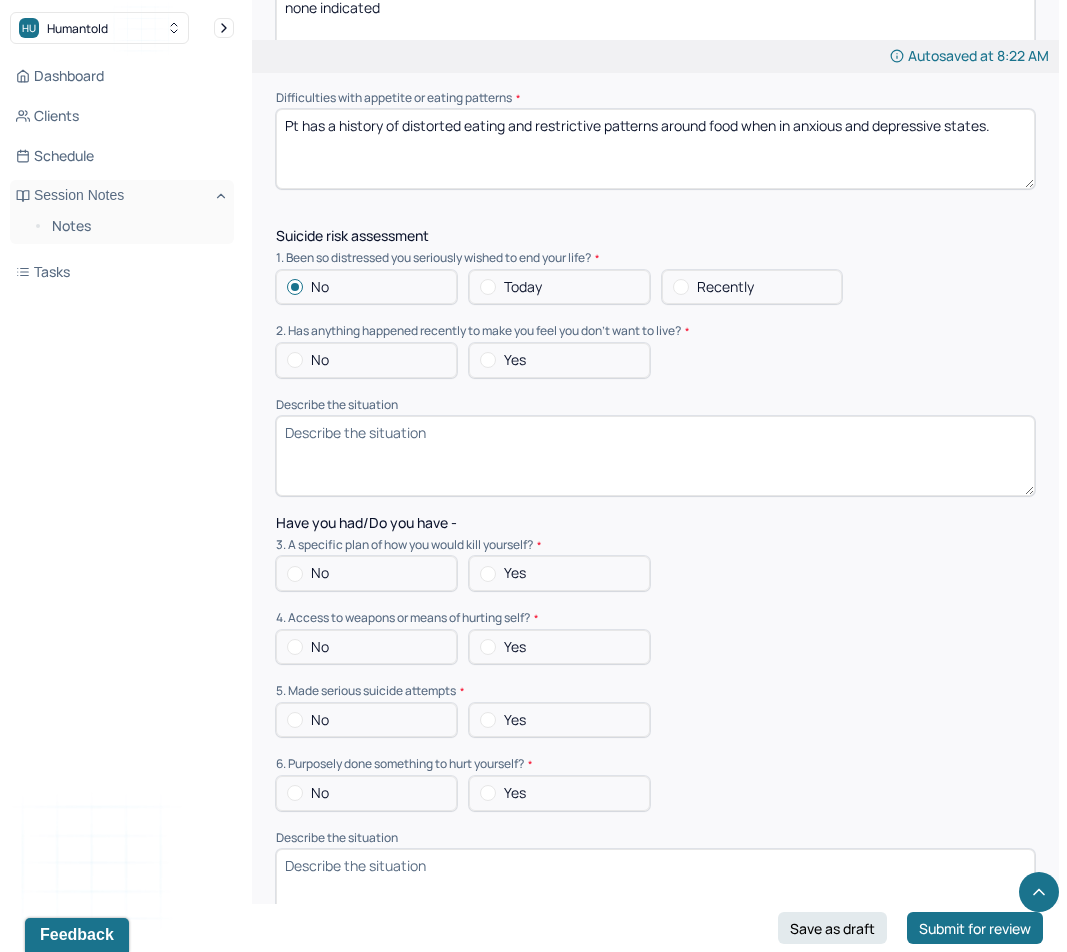 click on "No" at bounding box center (320, 360) 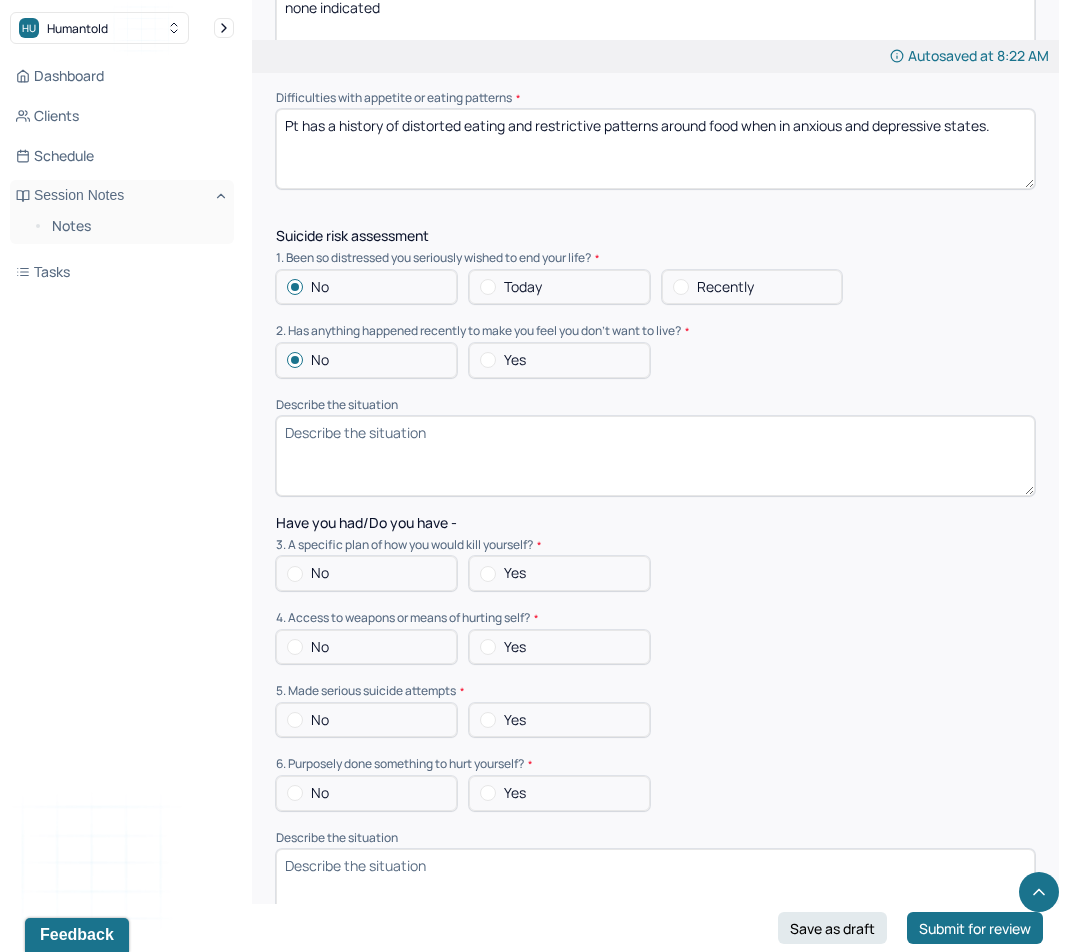 click on "Describe the situation" at bounding box center (655, 456) 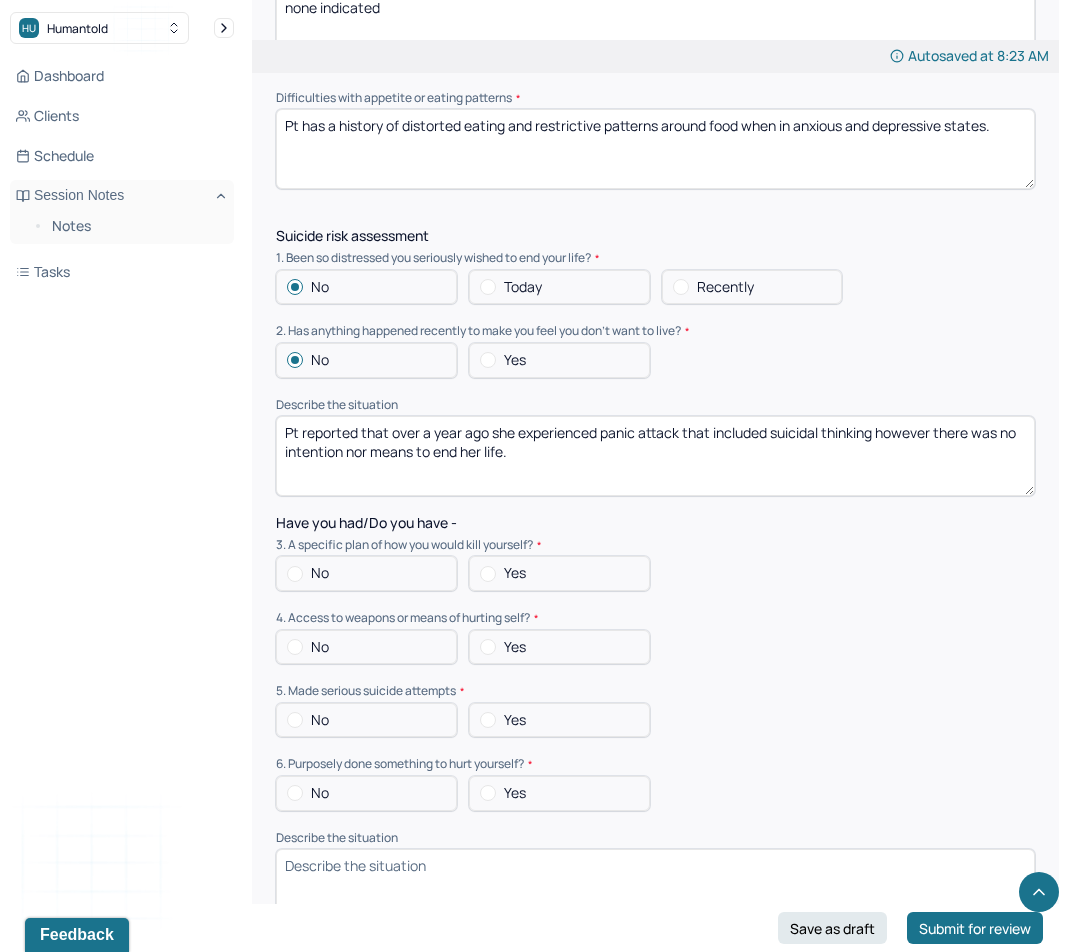 type on "Pt reported that over a year ago she experienced panic attack that included suicidal thinking however there was no intention nor means to end her life." 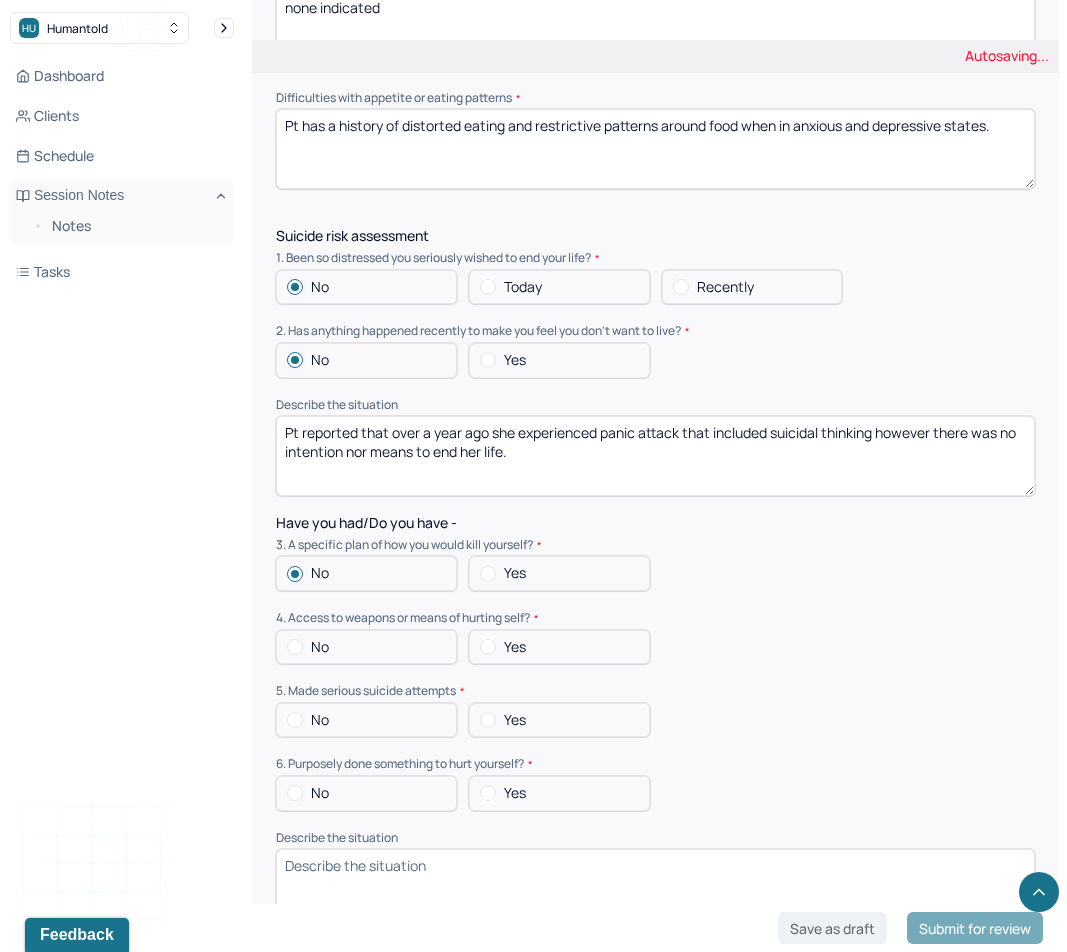click on "No" at bounding box center (320, 647) 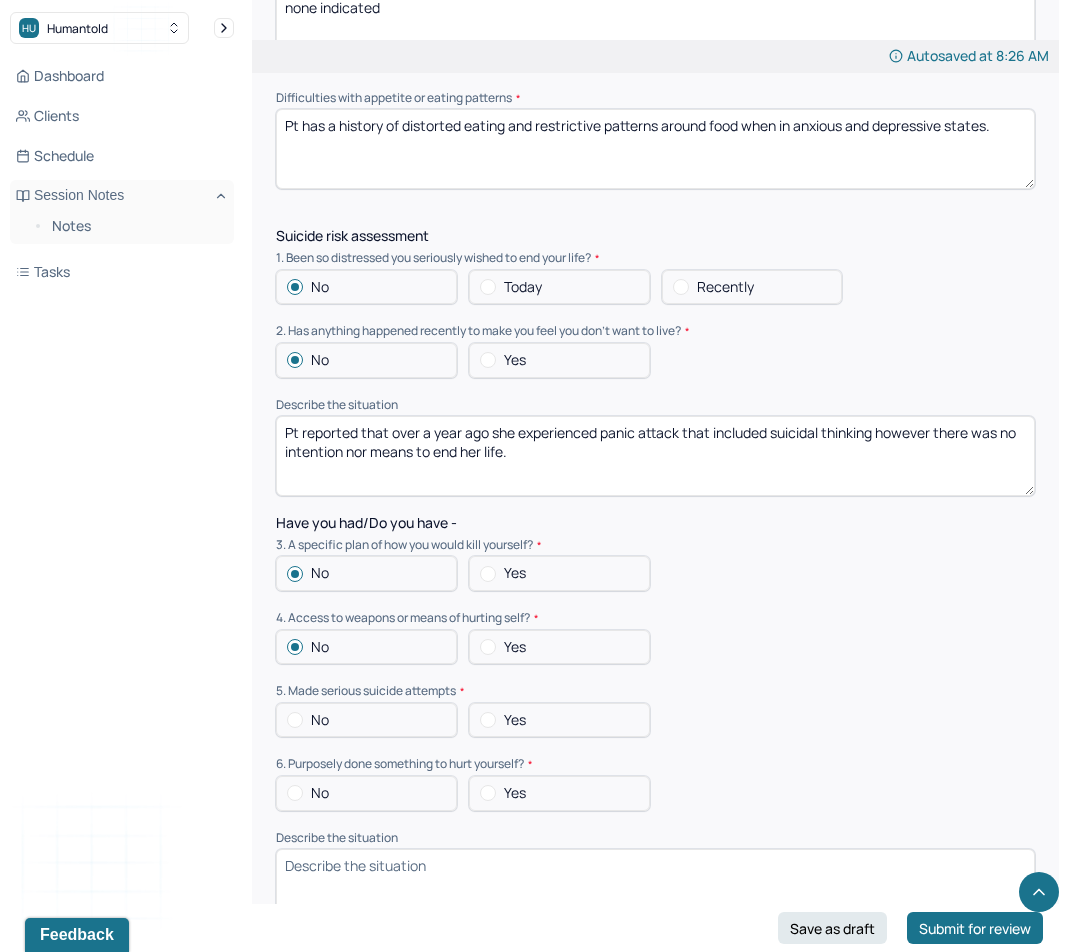 click on "No" at bounding box center [366, 720] 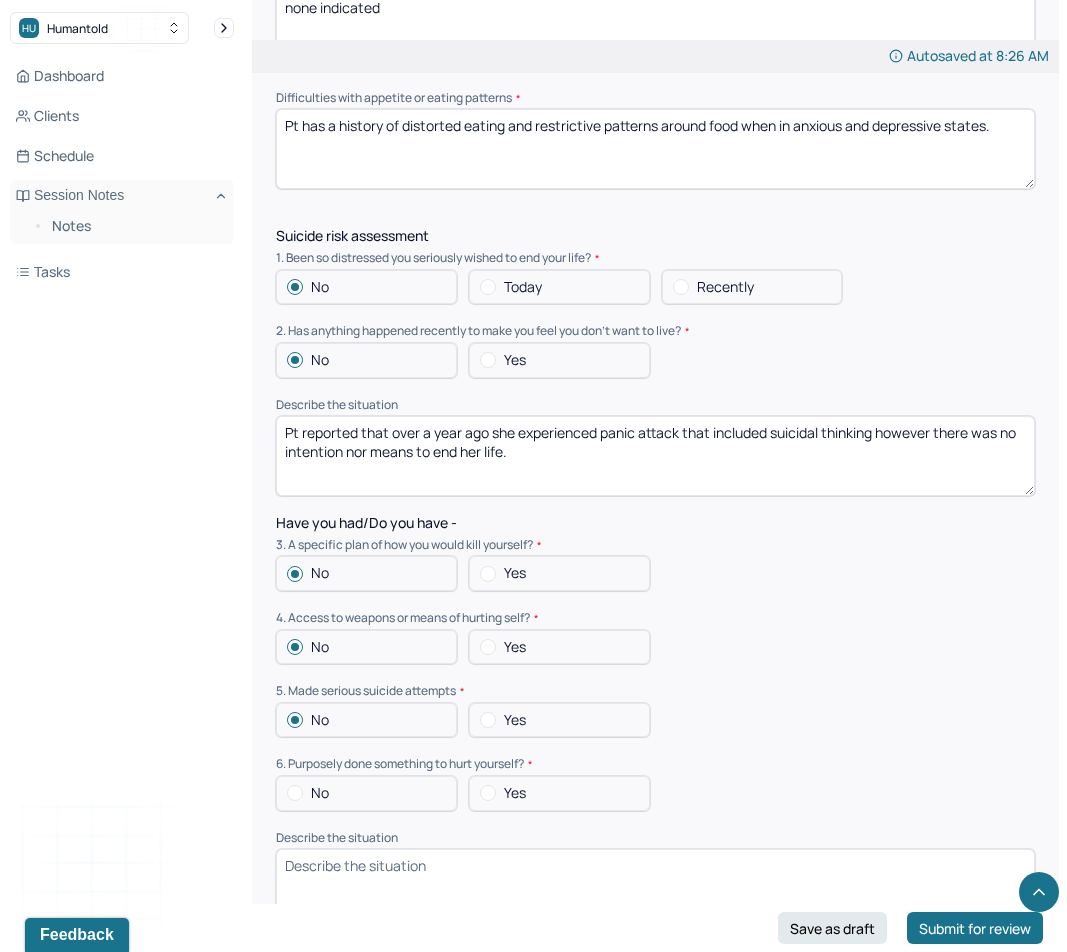 click on "No" at bounding box center [366, 793] 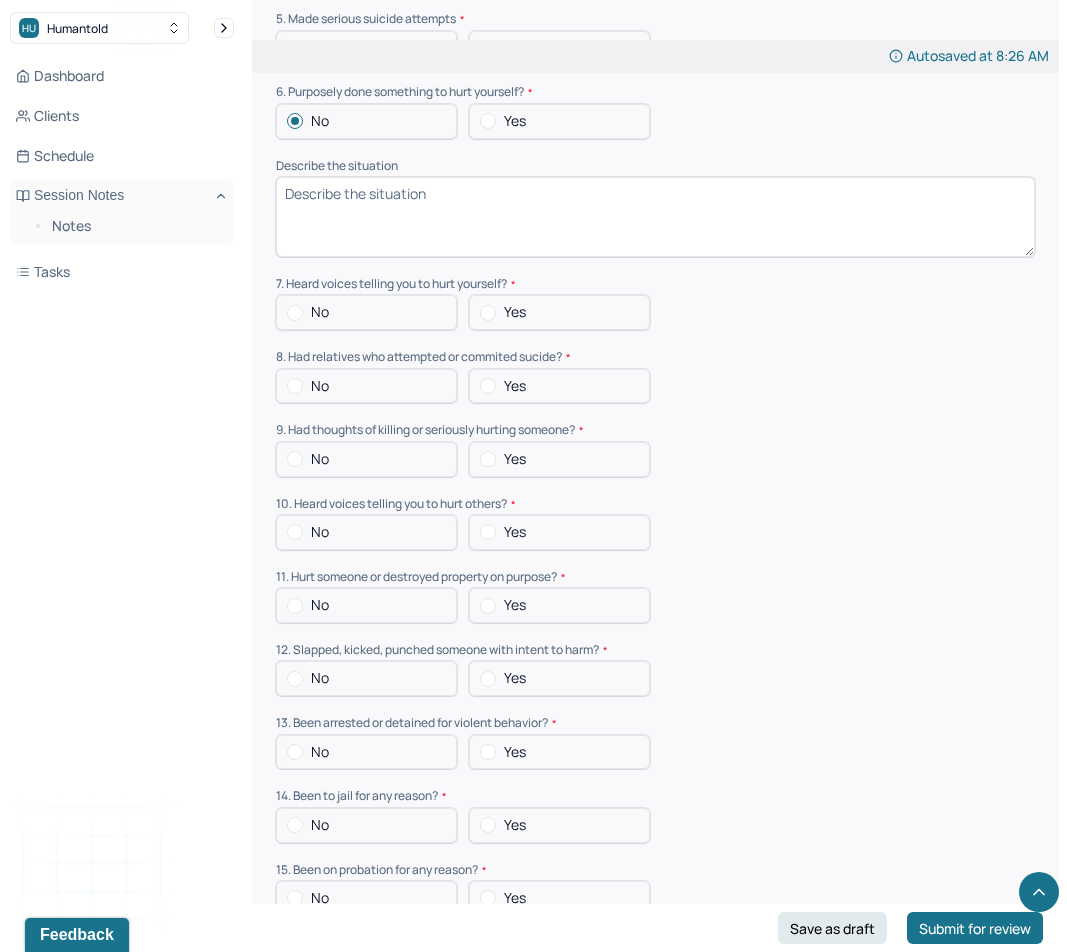 scroll, scrollTop: 2638, scrollLeft: 0, axis: vertical 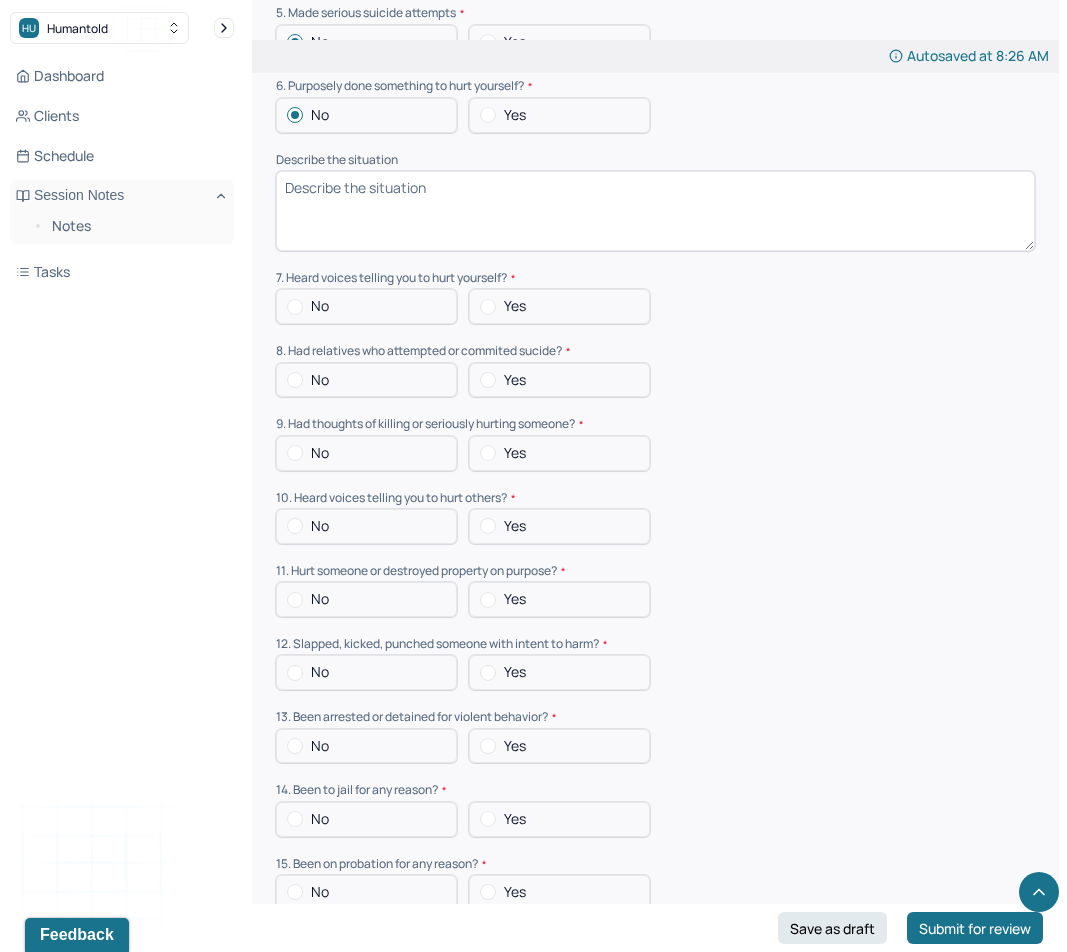 click on "No" at bounding box center (366, 306) 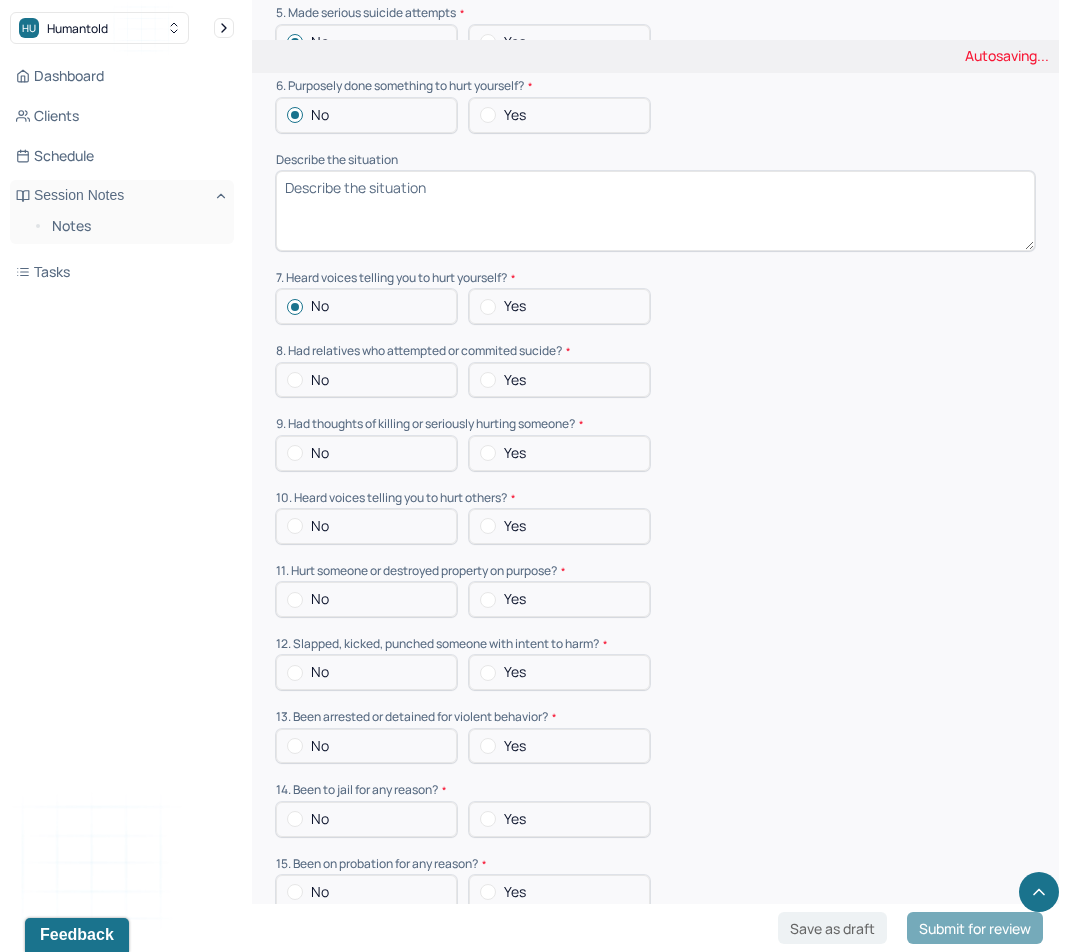 click on "No" at bounding box center [366, 380] 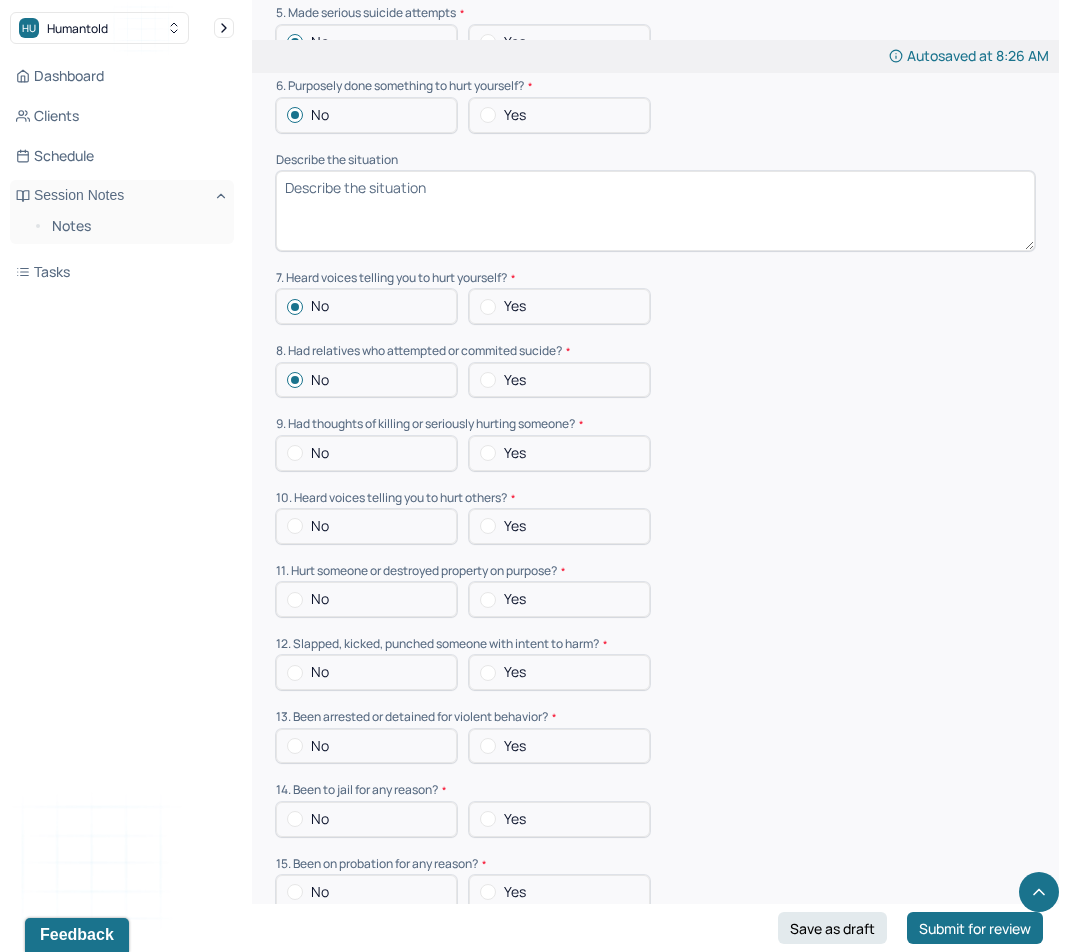 click at bounding box center (295, 453) 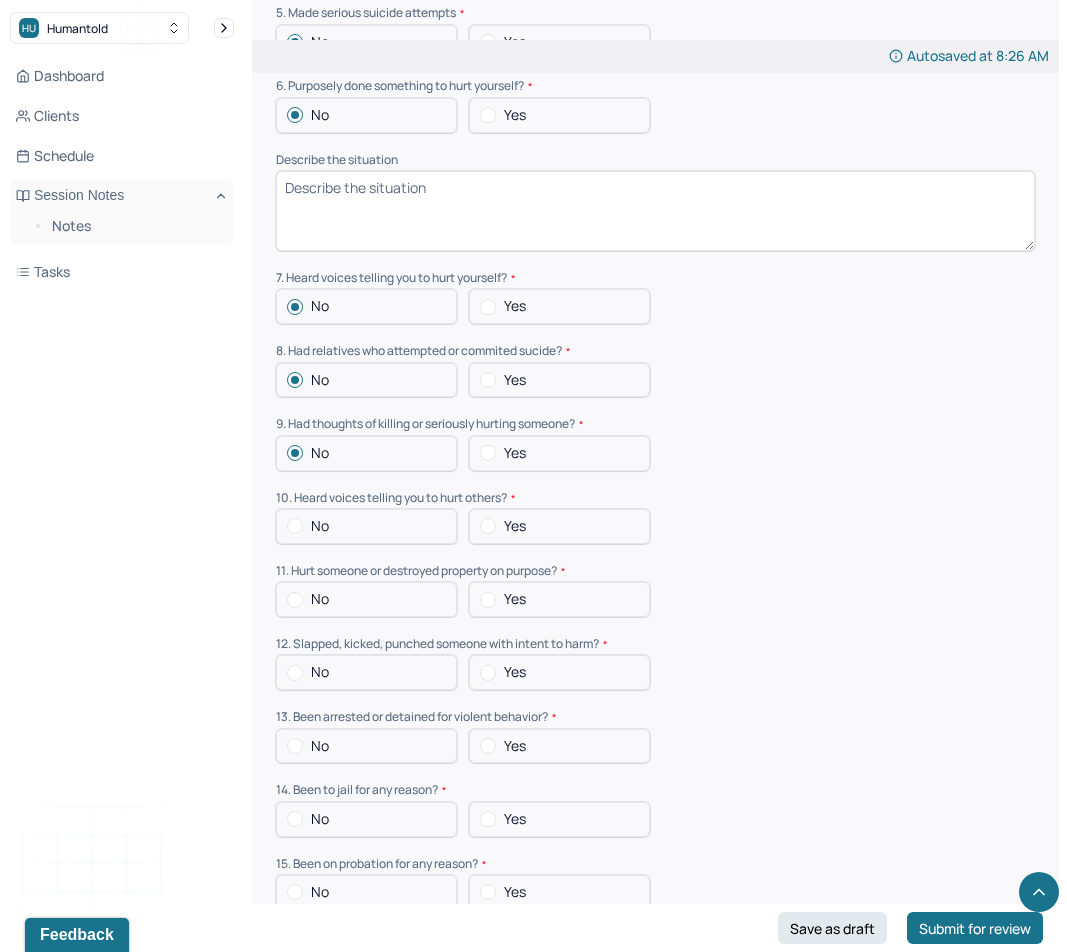 click at bounding box center [295, 526] 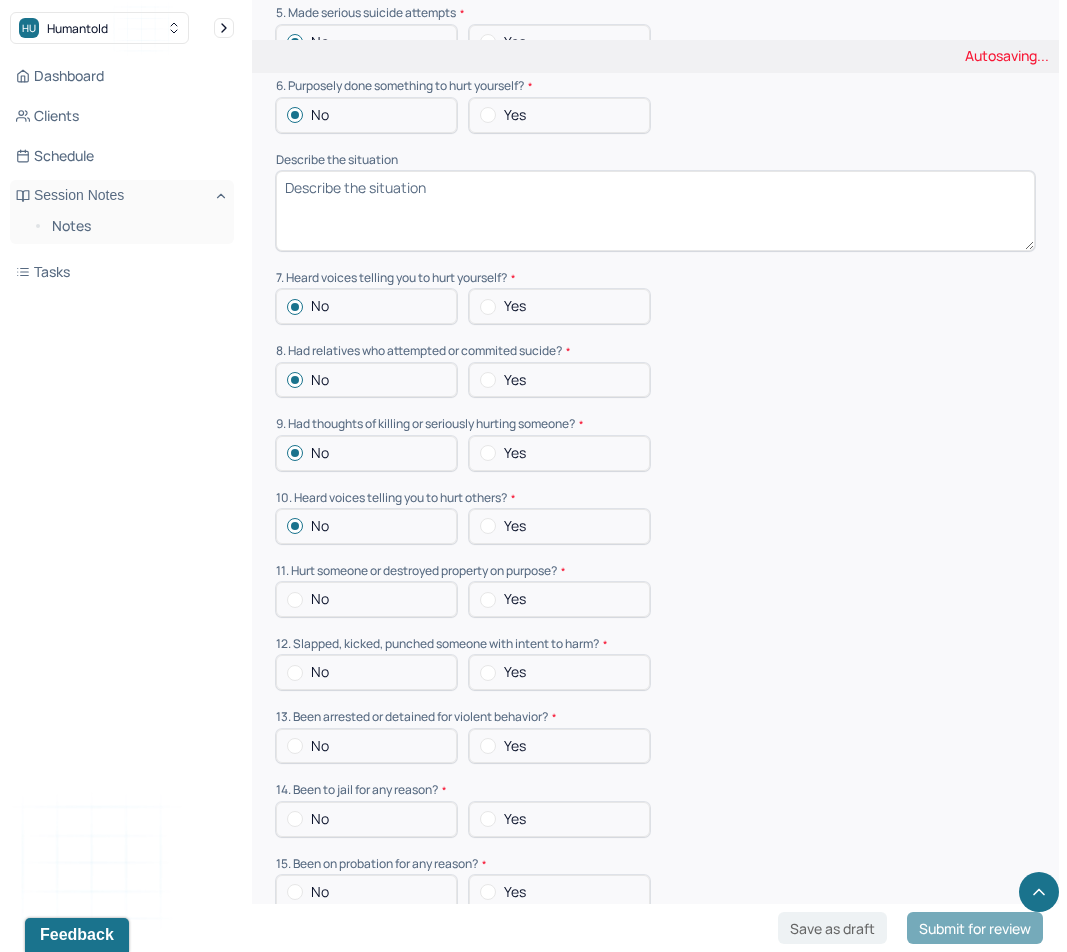 click at bounding box center (295, 600) 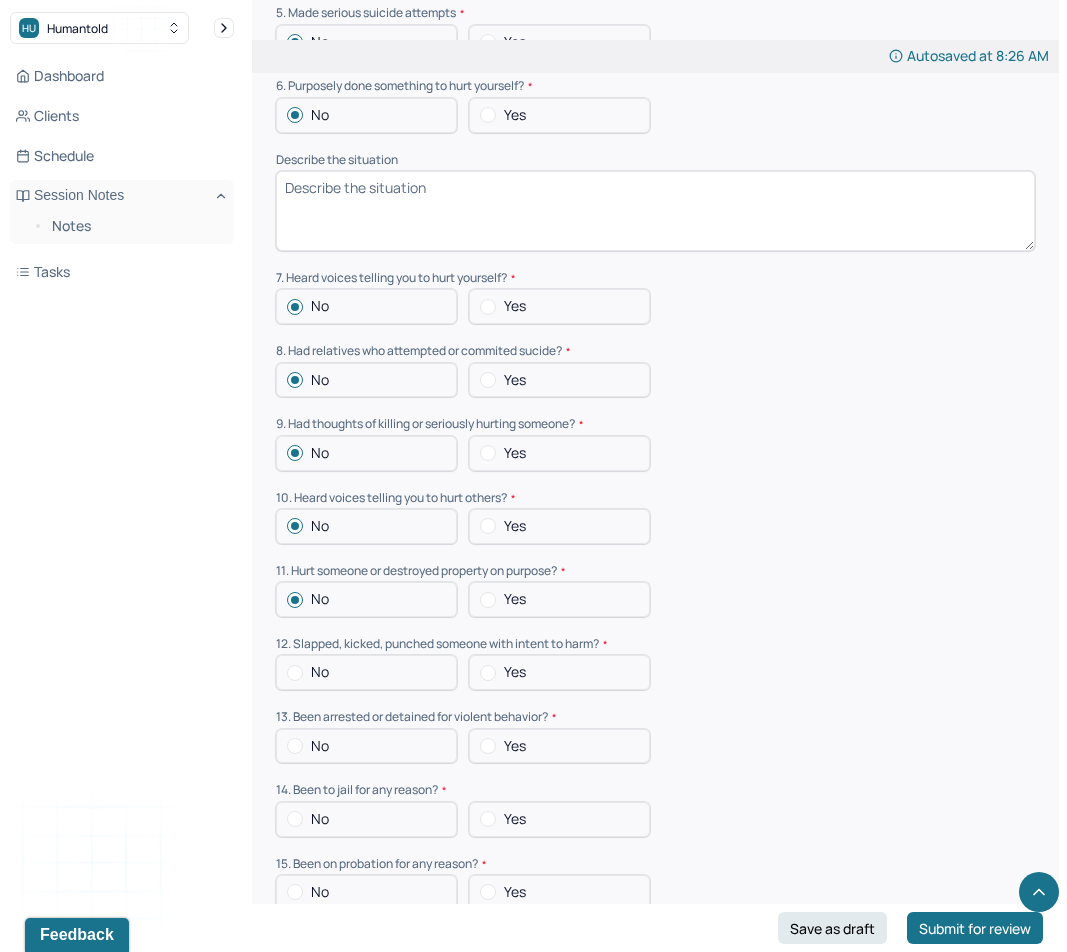 click on "No" at bounding box center [366, 672] 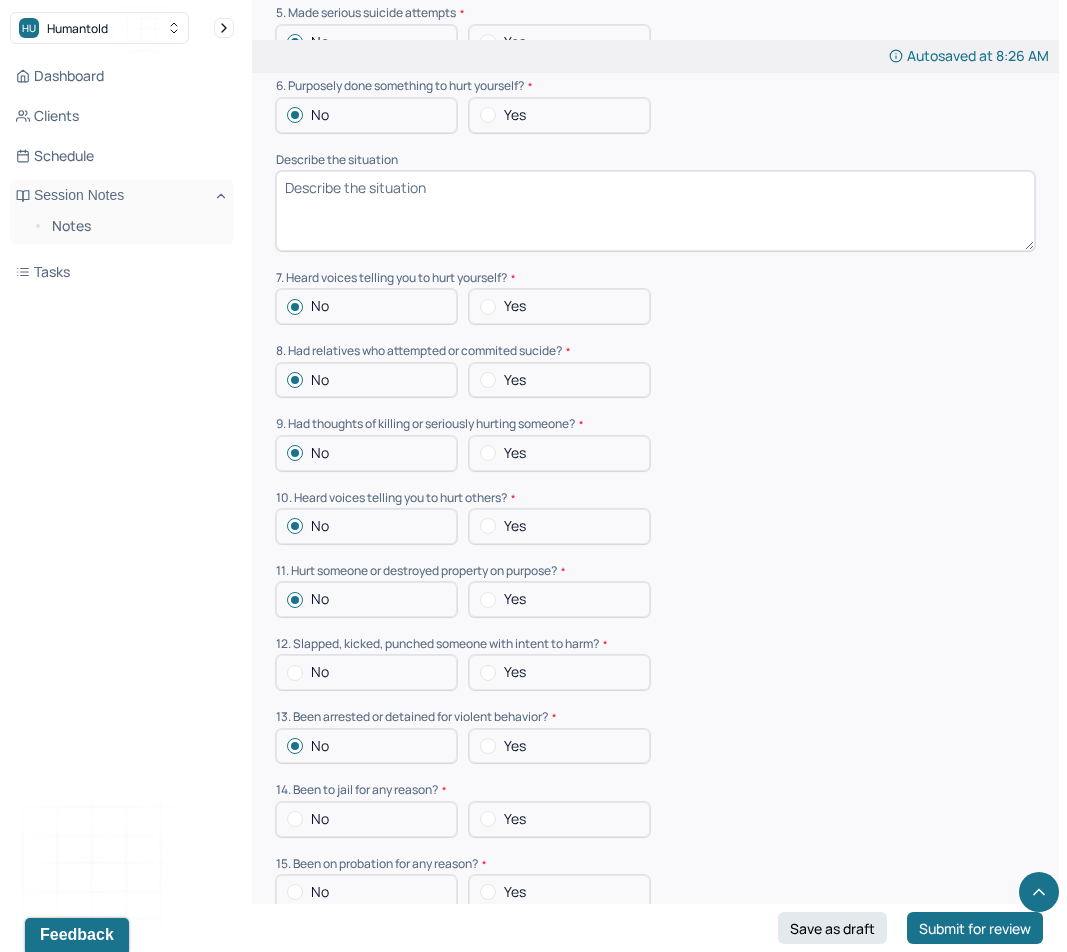 click at bounding box center [295, 673] 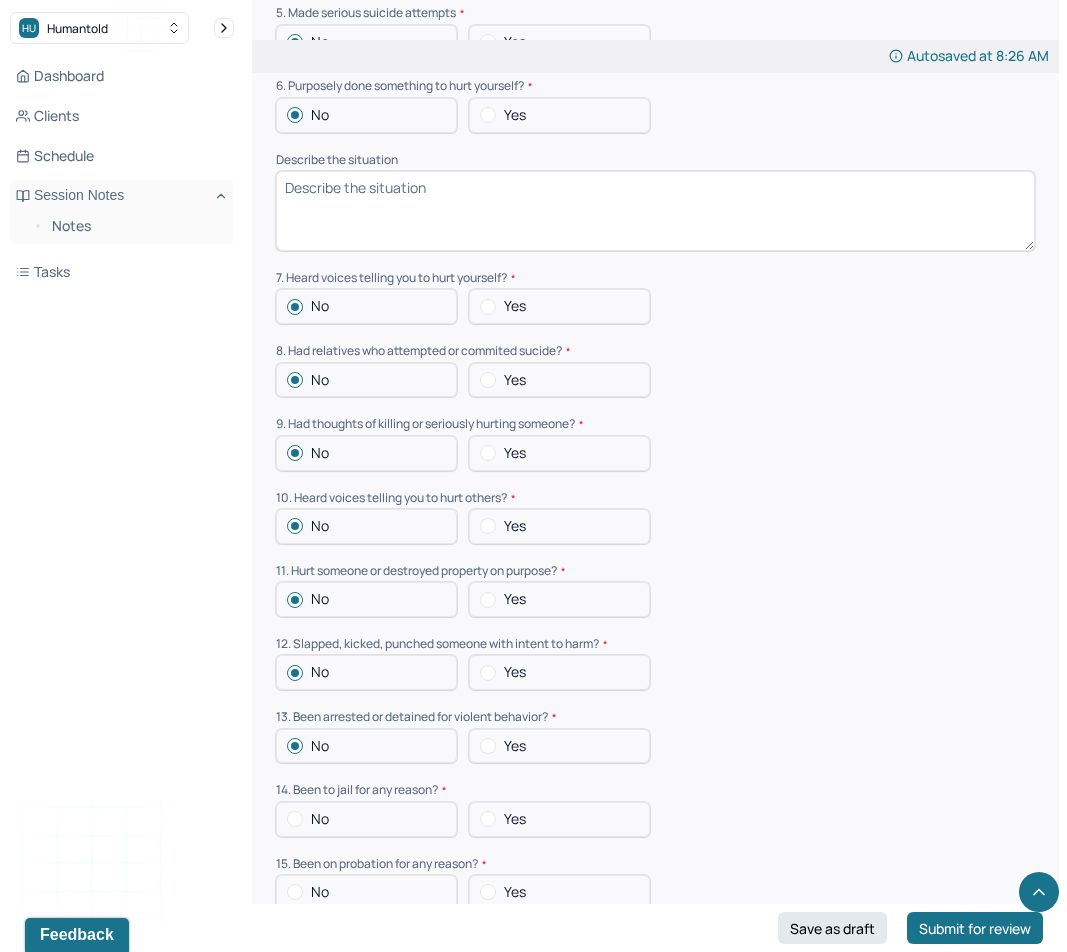click at bounding box center [295, 819] 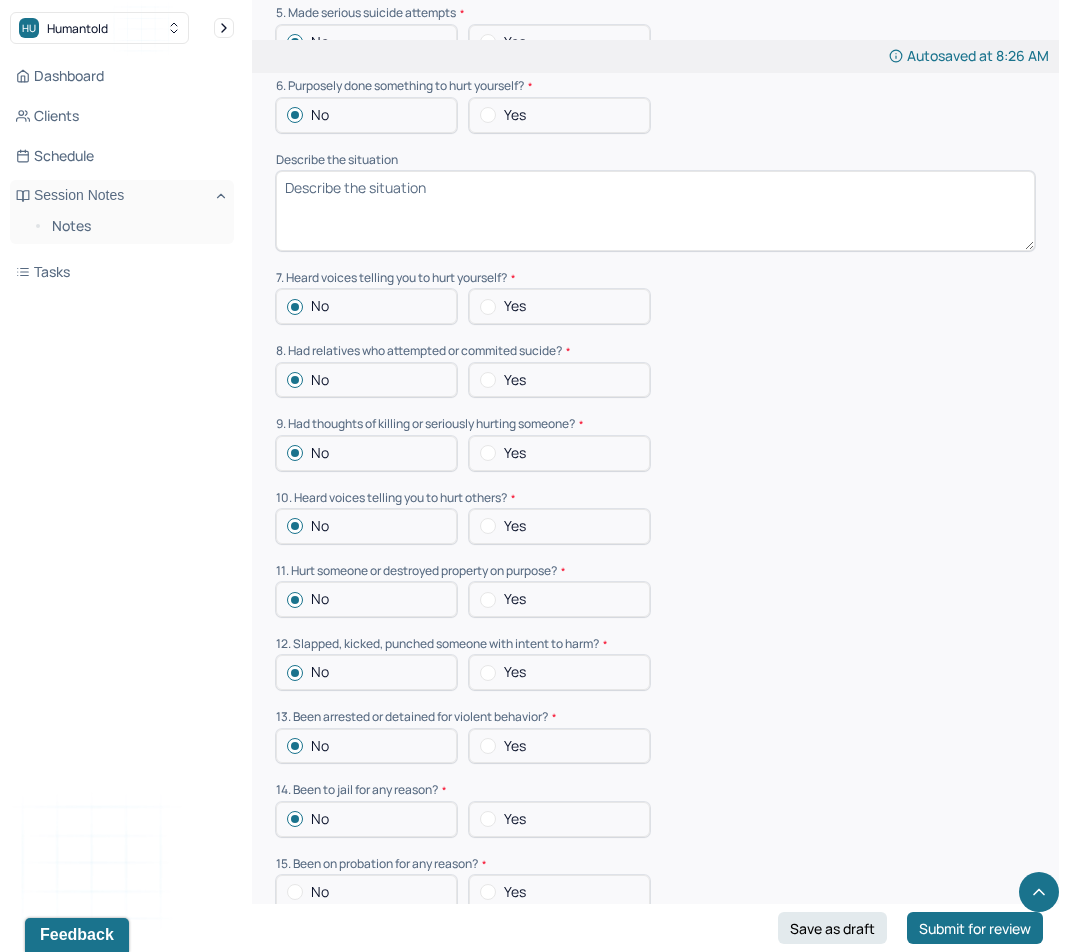 click at bounding box center [295, 892] 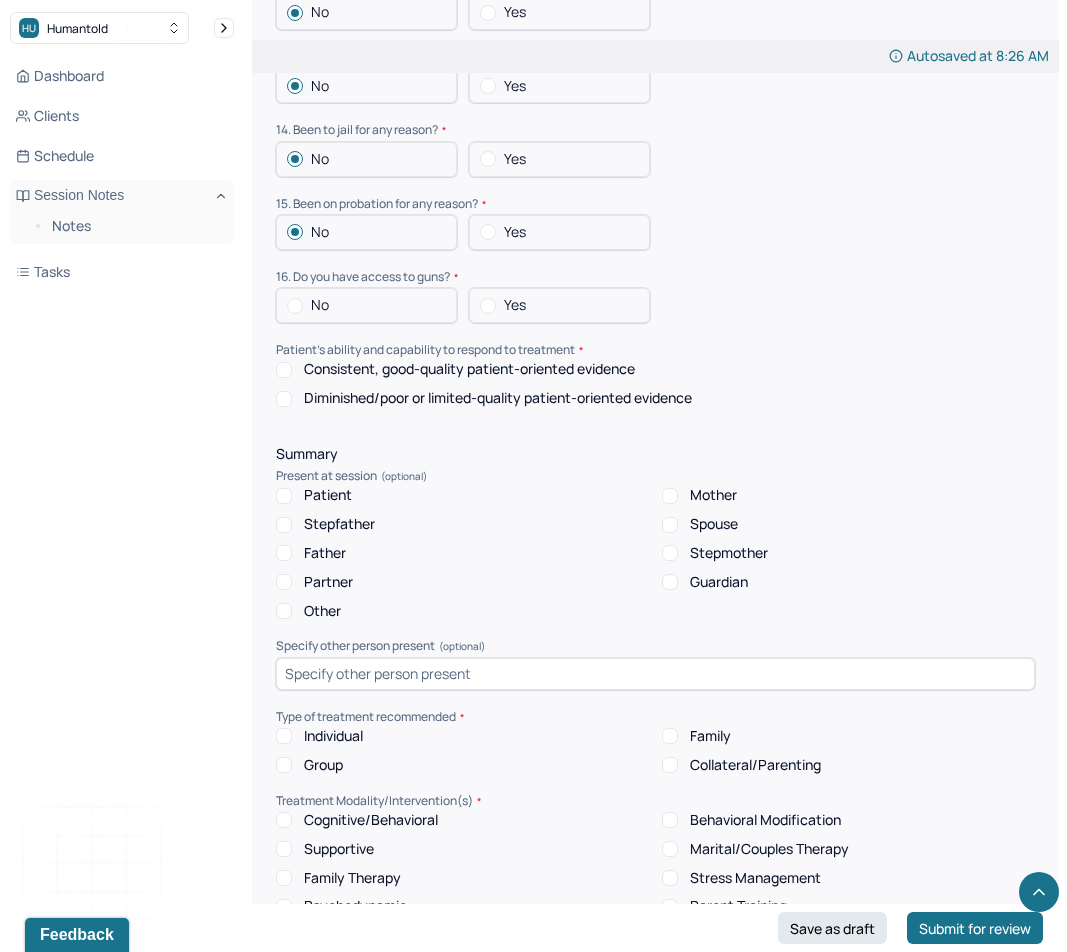scroll, scrollTop: 3303, scrollLeft: 0, axis: vertical 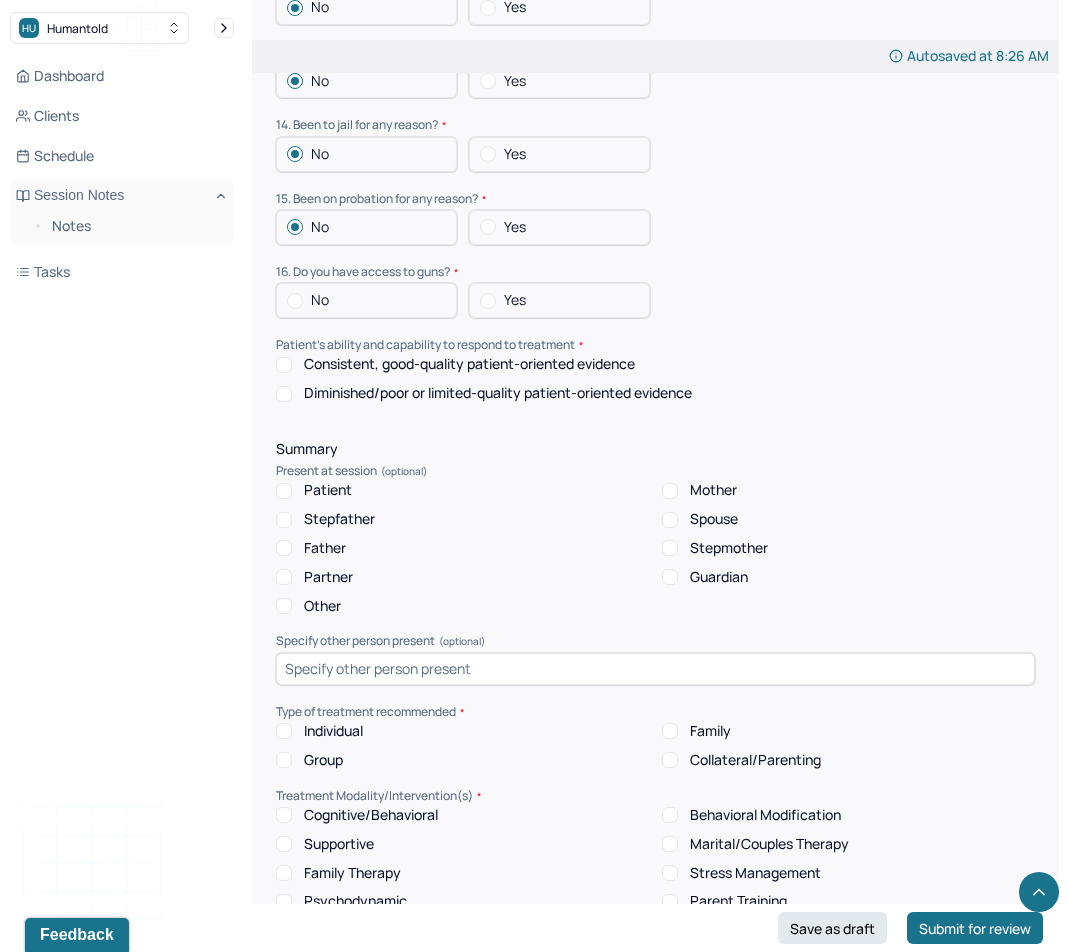 click at bounding box center (295, 301) 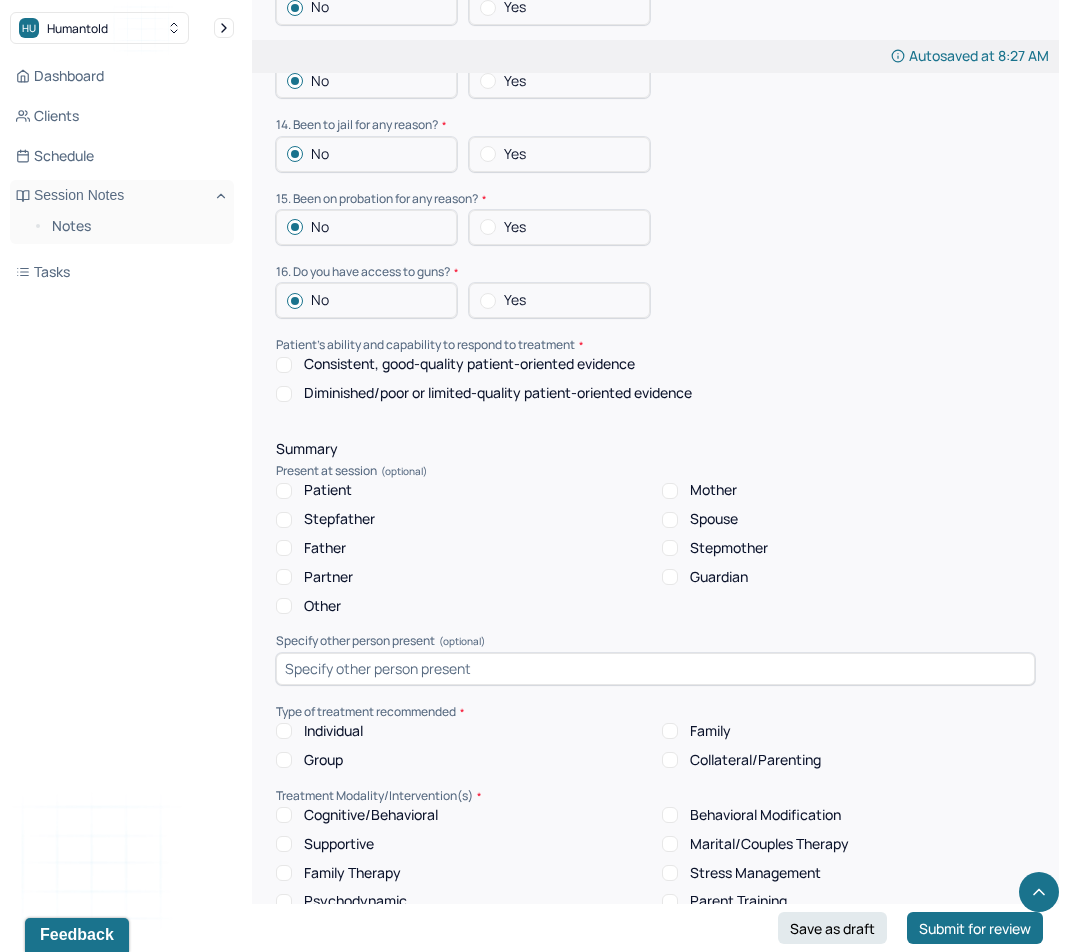 click on "Consistent, good-quality patient-oriented evidence" at bounding box center [469, 364] 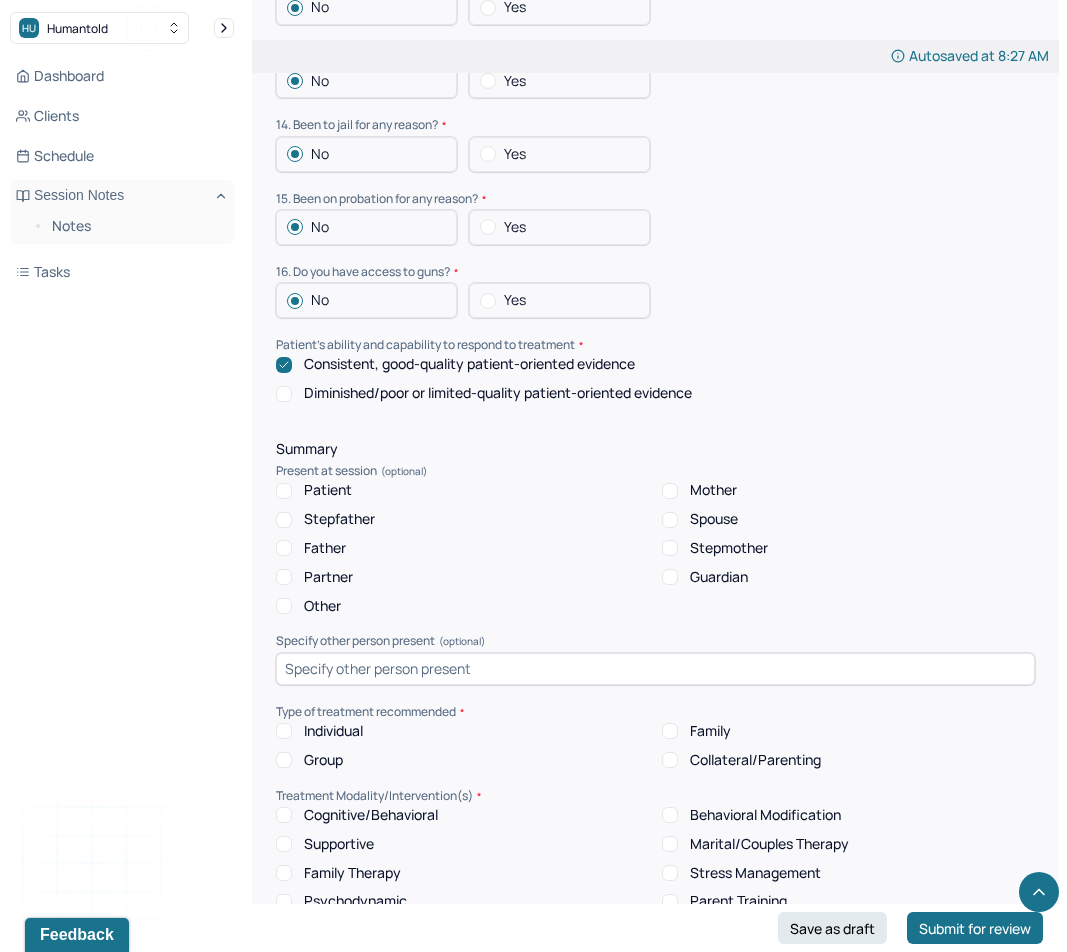 click on "Patient" at bounding box center (328, 490) 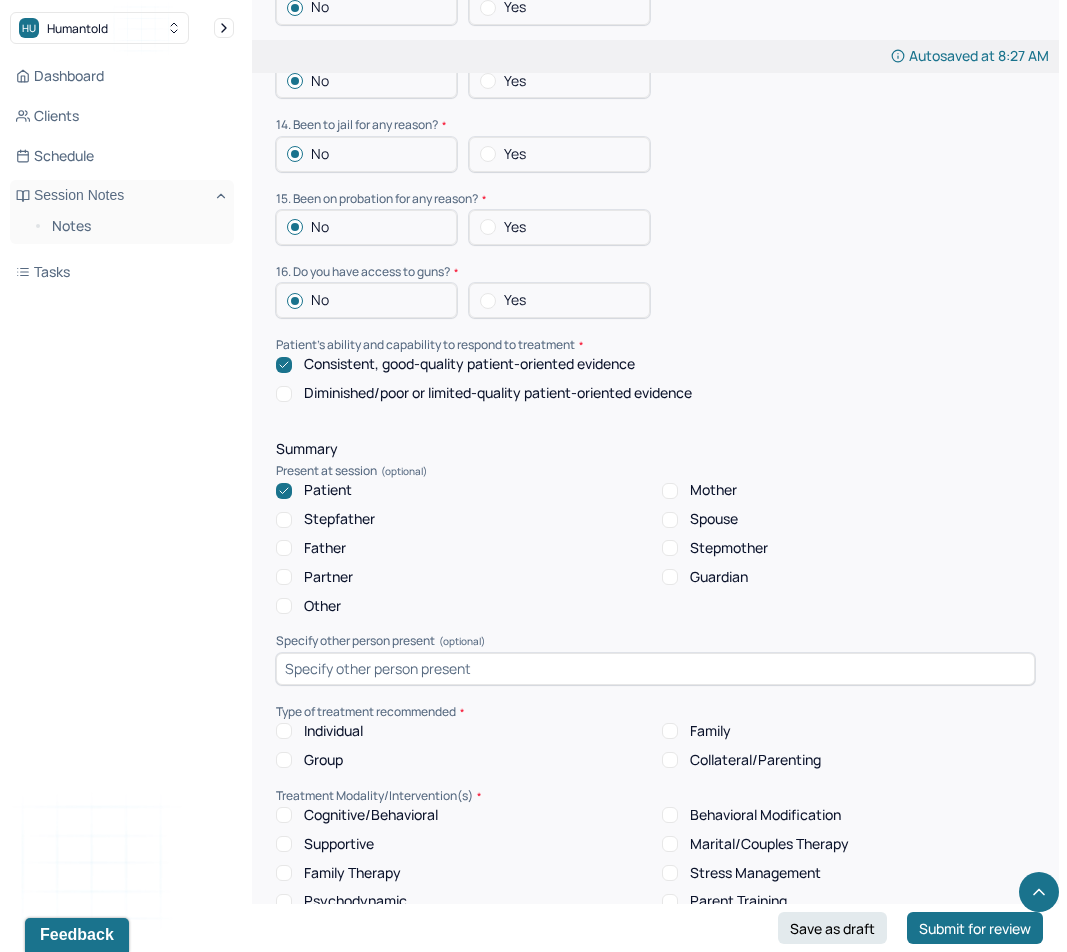 click on "Individual" at bounding box center (333, 731) 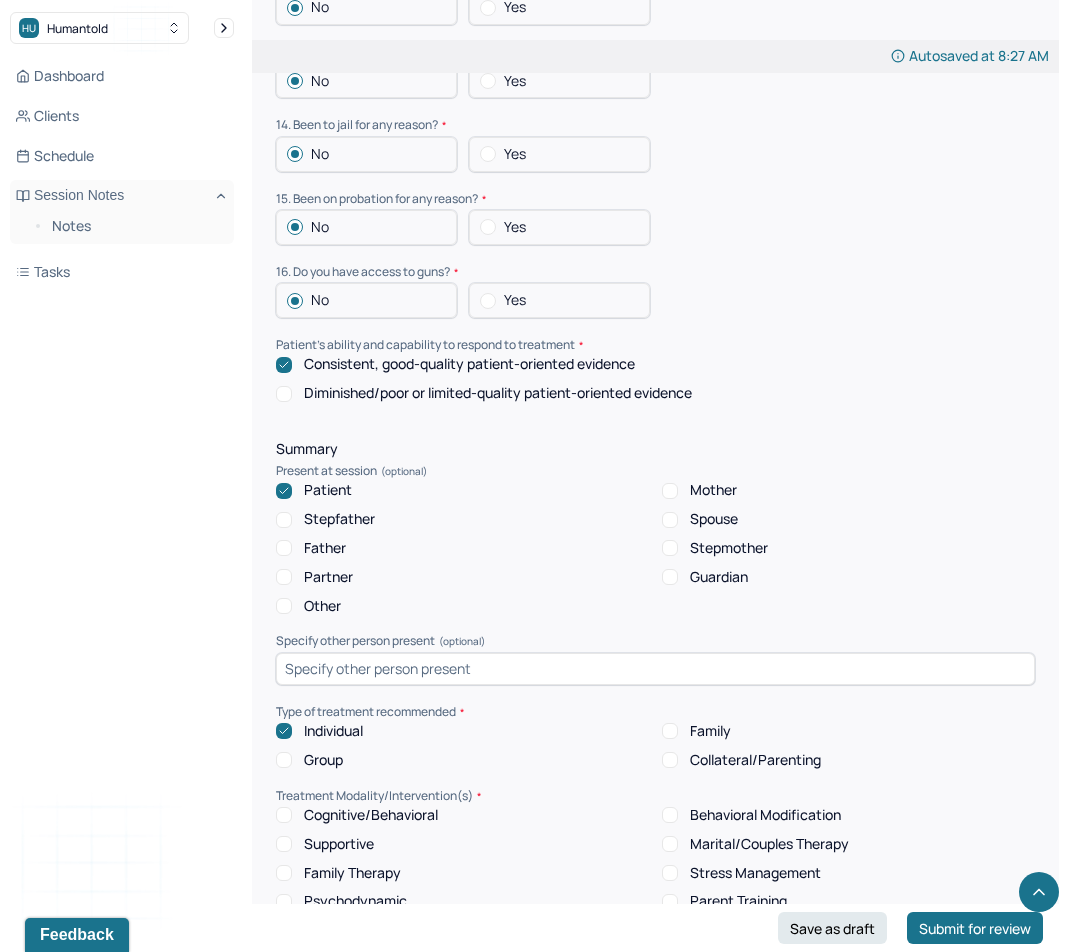 click on "Supportive" at bounding box center (339, 844) 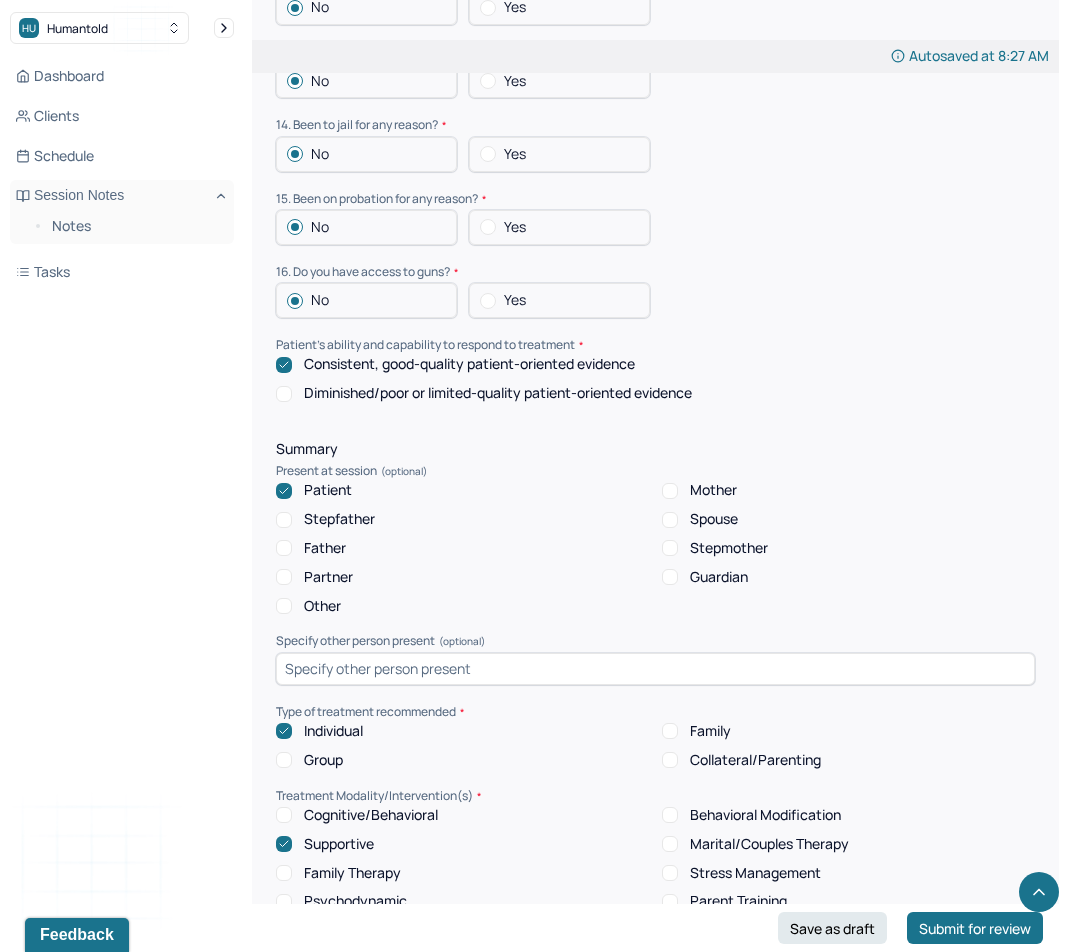 click on "Cognitive/Behavioral" at bounding box center [371, 815] 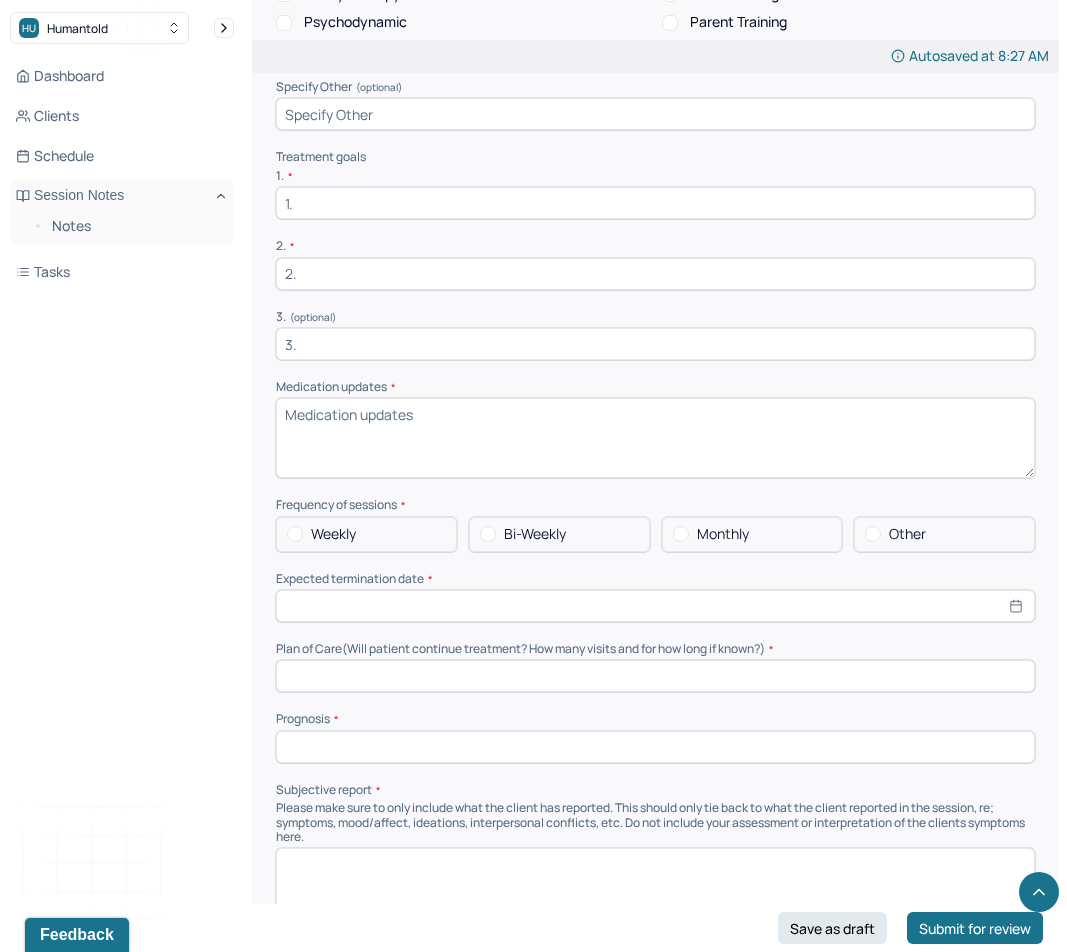 scroll, scrollTop: 4210, scrollLeft: 0, axis: vertical 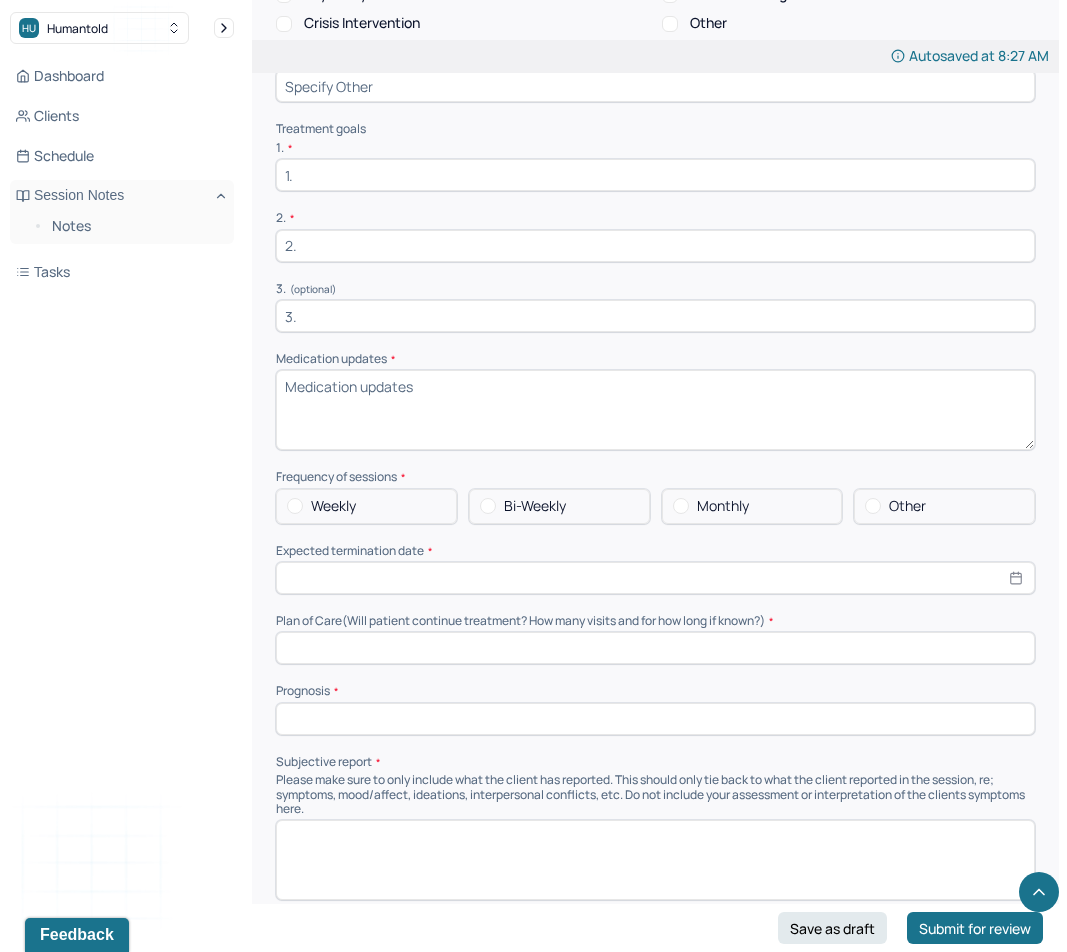 click on "1. * 2. * 3. (optional)" at bounding box center [655, 236] 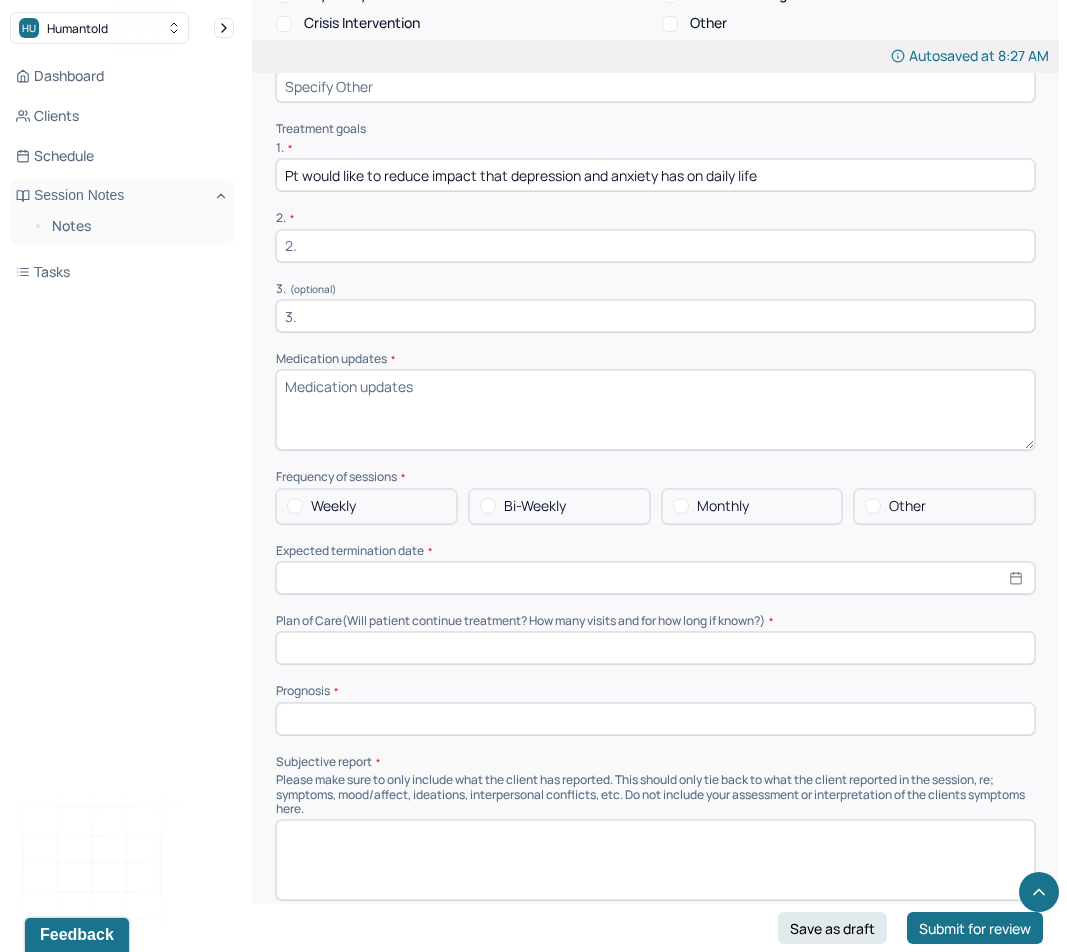 click at bounding box center (655, 246) 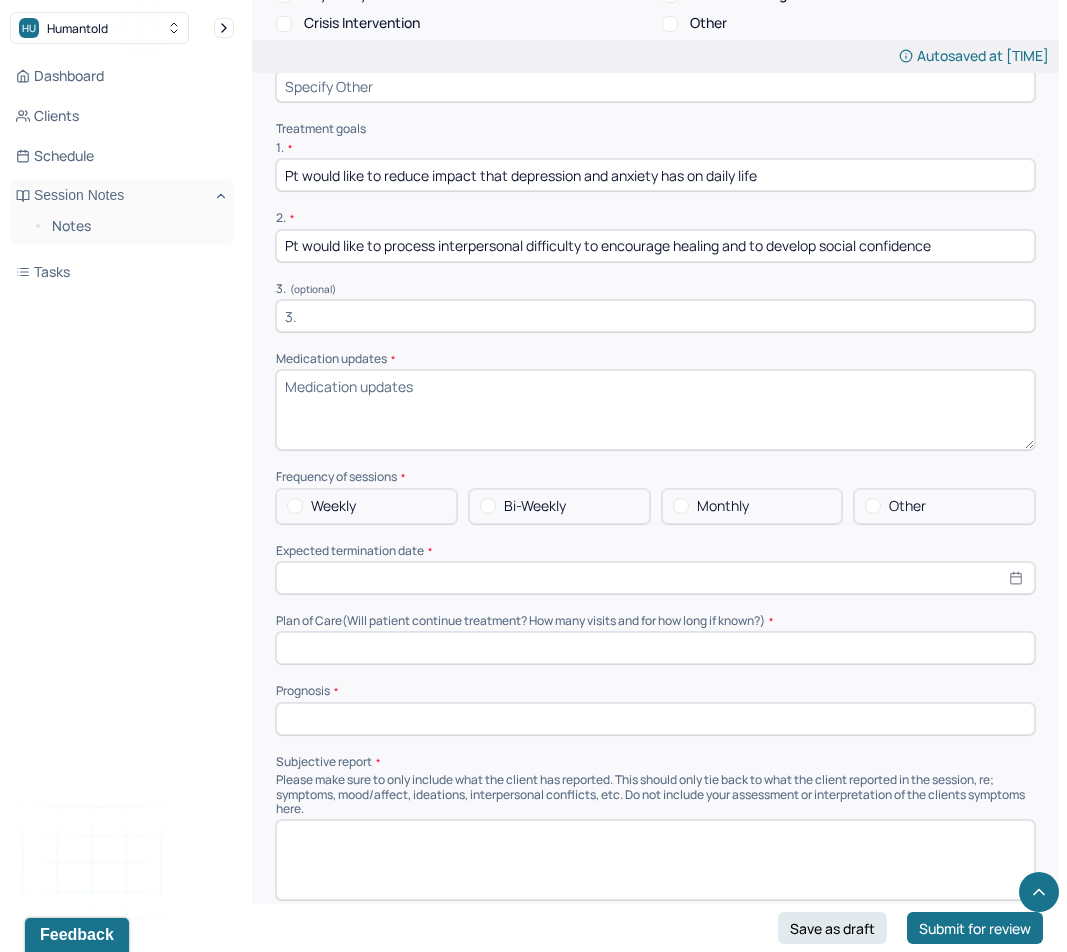 type on "Pt would like to process interpersonal difficulty to encourage healing and to develop social confidence" 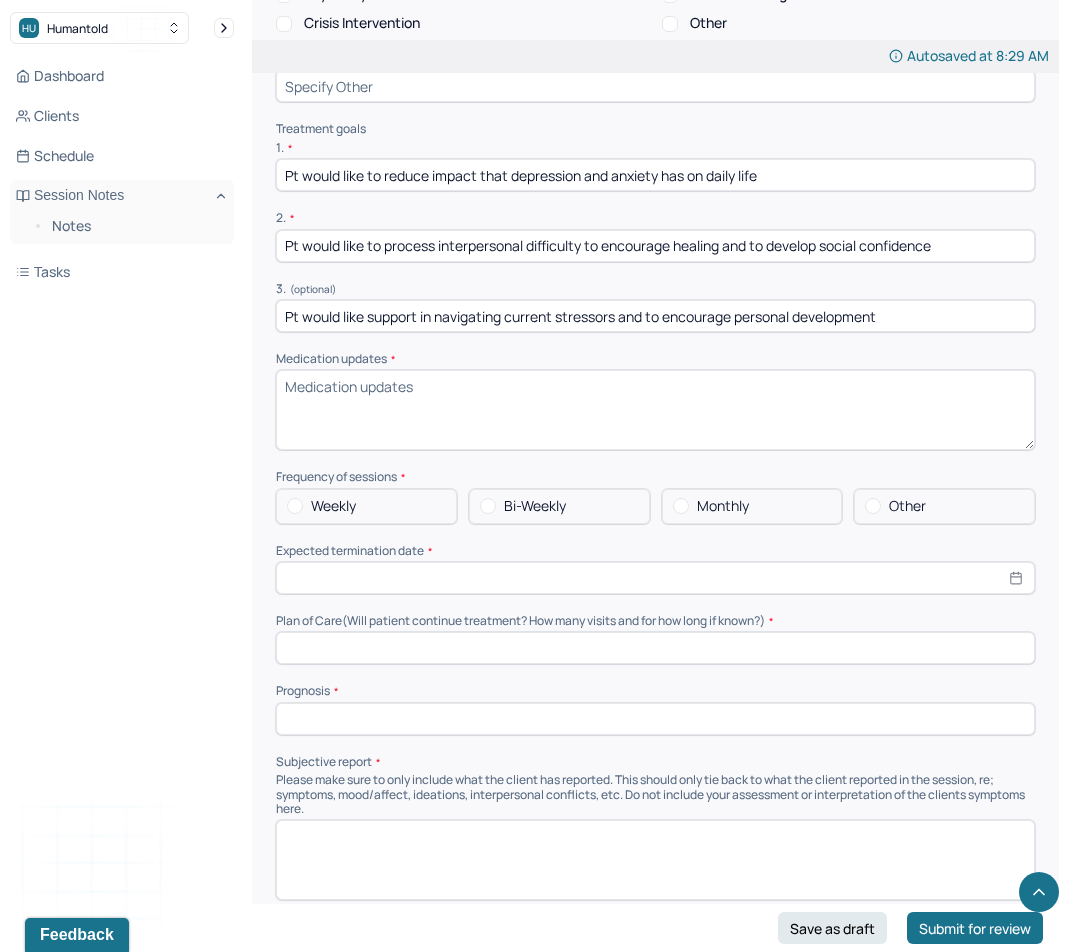 type on "Pt would like support in navigating current stressors and to encourage personal development" 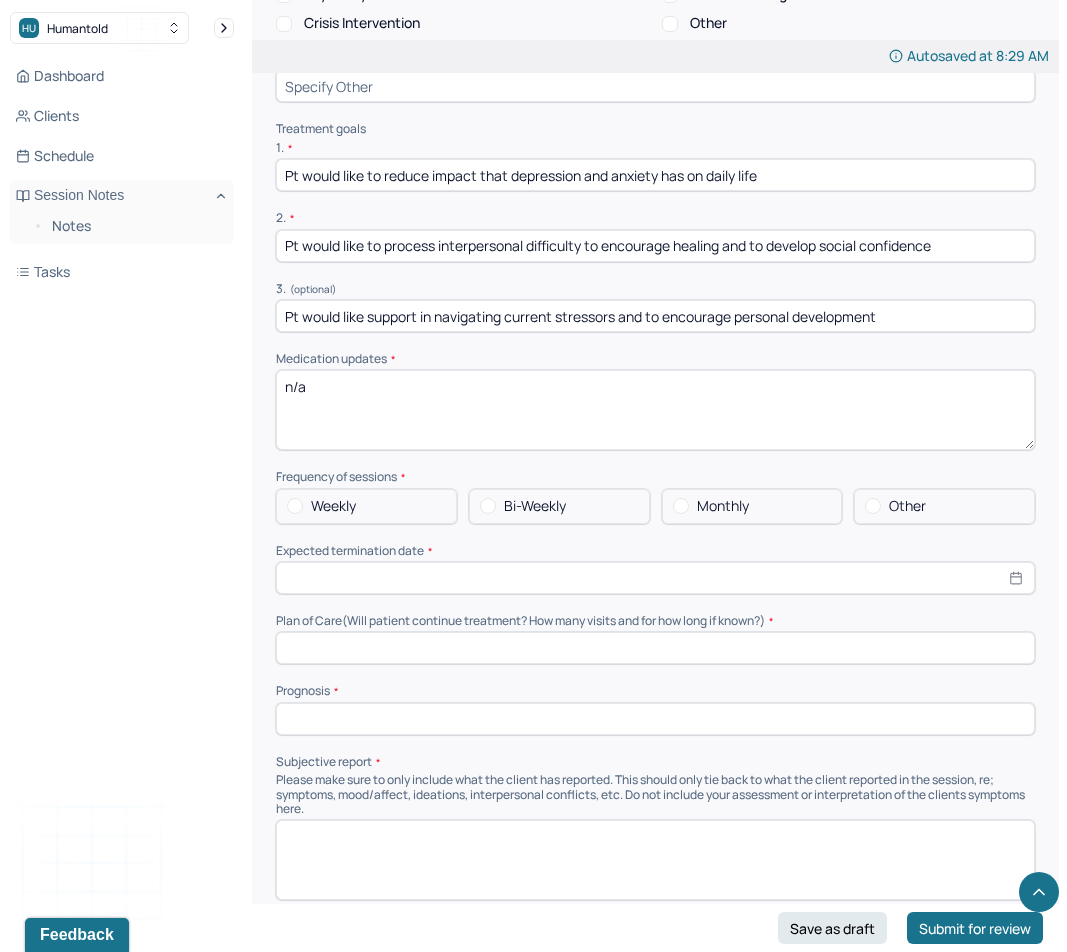 type on "n/a" 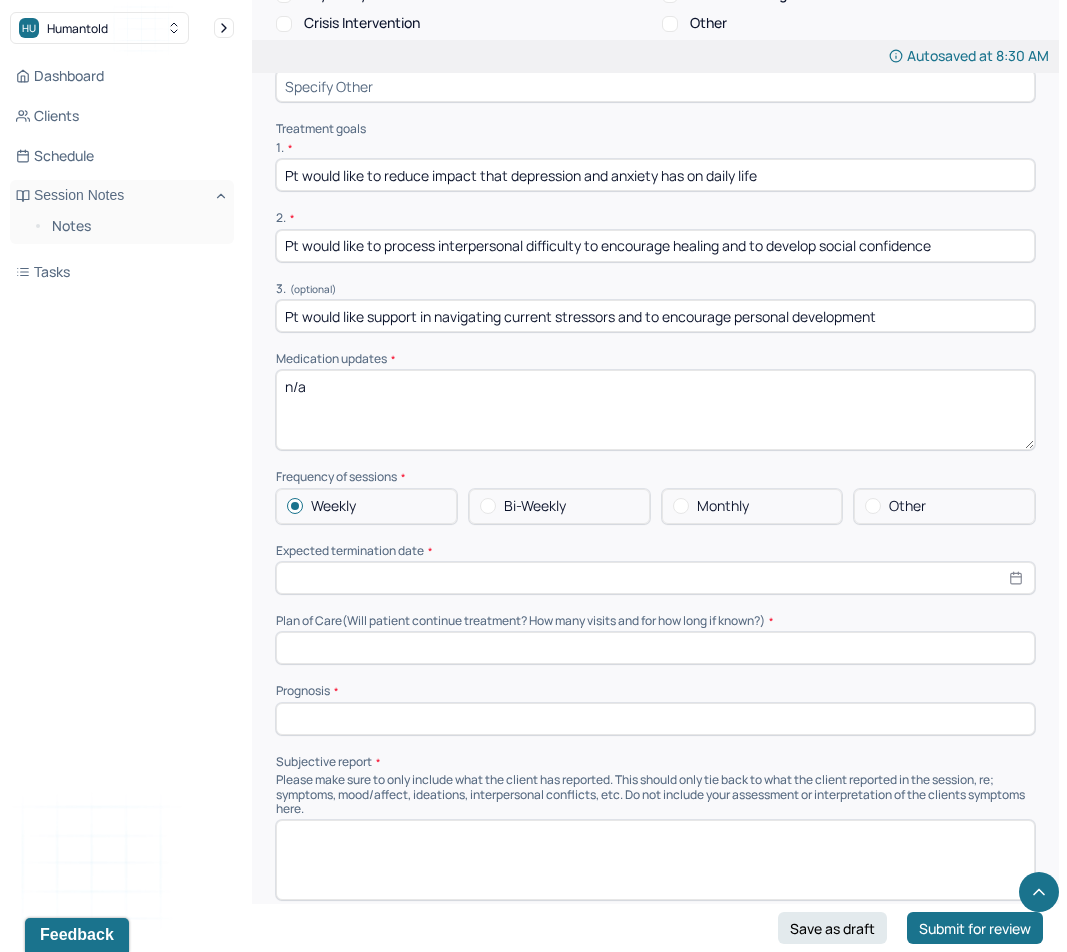click at bounding box center [655, 578] 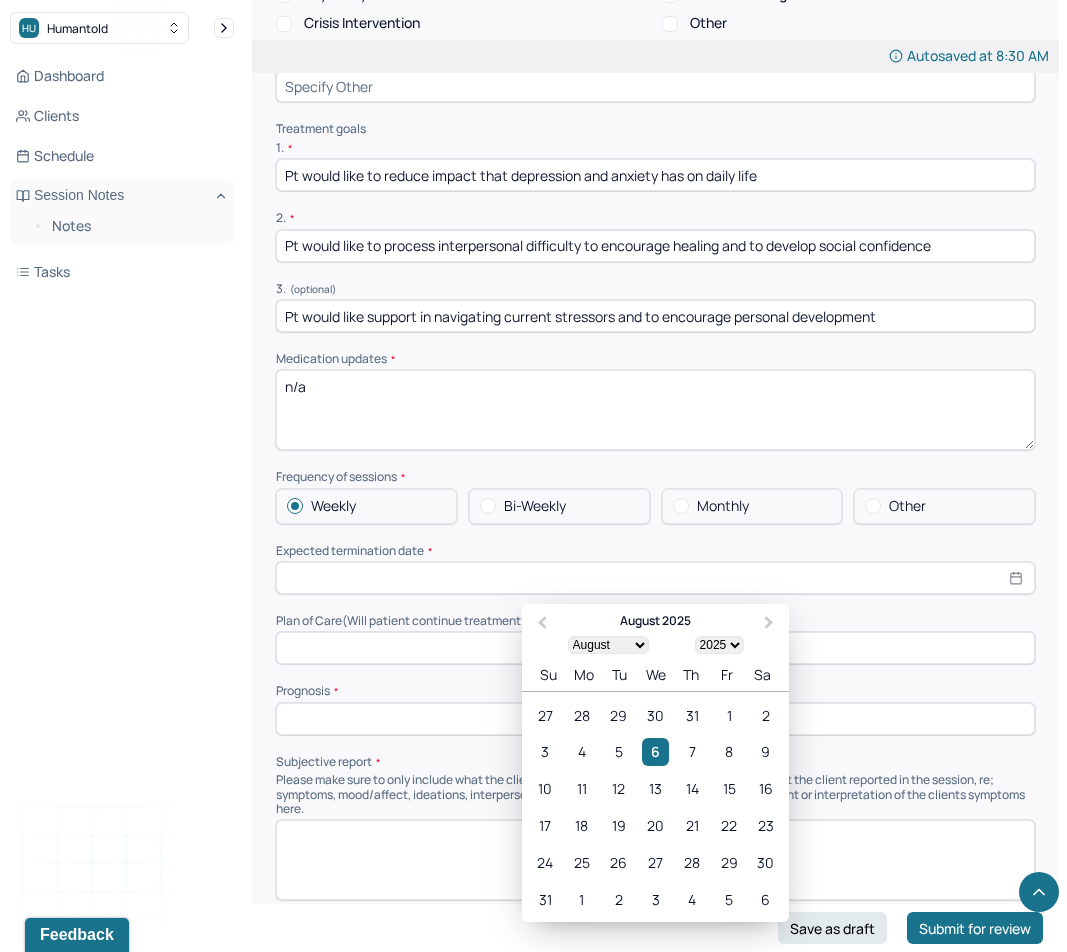click on "1900 1901 1902 1903 1904 1905 1906 1907 1908 1909 1910 1911 1912 1913 1914 1915 1916 1917 1918 1919 1920 1921 1922 1923 1924 1925 1926 1927 1928 1929 1930 1931 1932 1933 1934 1935 1936 1937 1938 1939 1940 1941 1942 1943 1944 1945 1946 1947 1948 1949 1950 1951 1952 1953 1954 1955 1956 1957 1958 1959 1960 1961 1962 1963 1964 1965 1966 1967 1968 1969 1970 1971 1972 1973 1974 1975 1976 1977 1978 1979 1980 1981 1982 1983 1984 1985 1986 1987 1988 1989 1990 1991 1992 1993 1994 1995 1996 1997 1998 1999 2000 2001 2002 2003 2004 2005 2006 2007 2008 2009 2010 2011 2012 2013 2014 2015 2016 2017 2018 2019 2020 2021 2022 2023 2024 2025 2026 2027 2028 2029 2030 2031 2032 2033 2034 2035 2036 2037 2038 2039 2040 2041 2042 2043 2044 2045 2046 2047 2048 2049 2050 2051 2052 2053 2054 2055 2056 2057 2058 2059 2060 2061 2062 2063 2064 2065 2066 2067 2068 2069 2070 2071 2072 2073 2074 2075 2076 2077 2078 2079 2080 2081 2082 2083 2084 2085 2086 2087 2088 2089 2090 2091 2092 2093 2094 2095 2096 2097 2098 2099 2100" at bounding box center (719, 645) 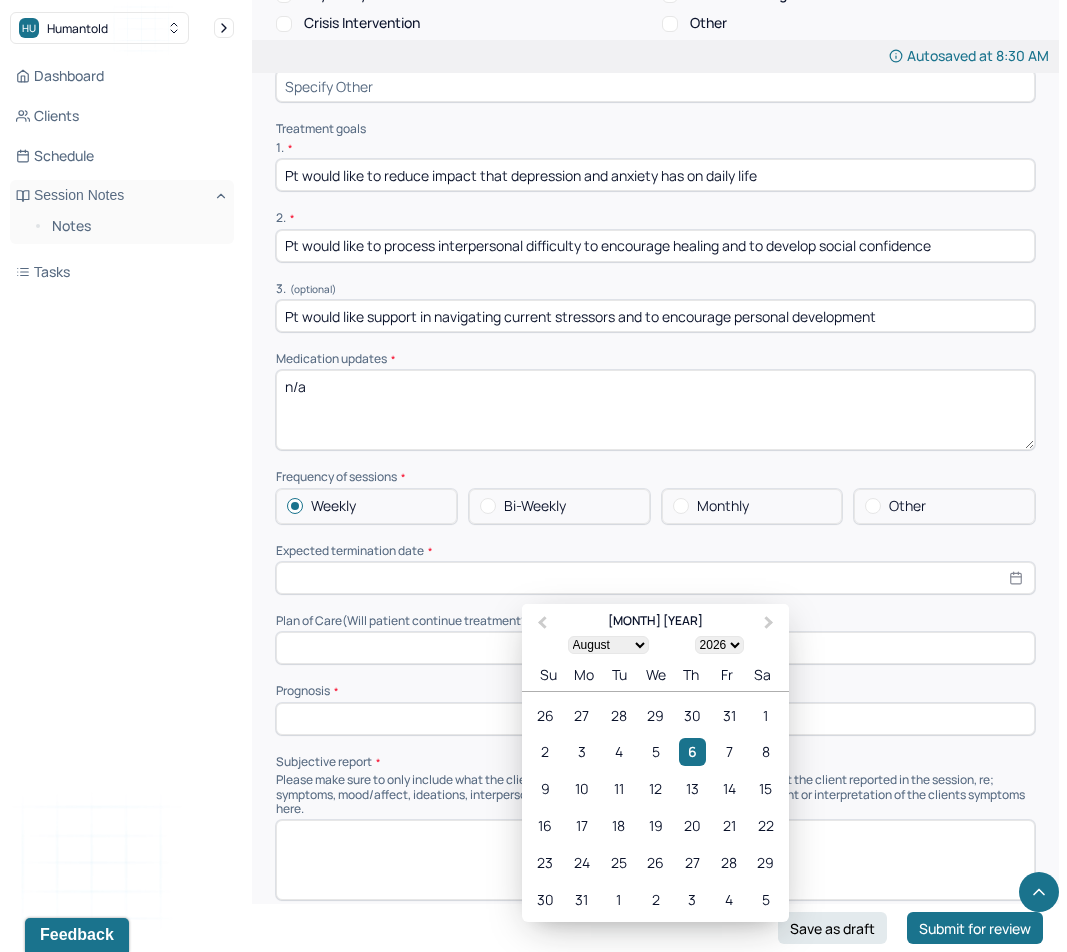 click on "January February March April May June July August September October November December" at bounding box center (608, 645) 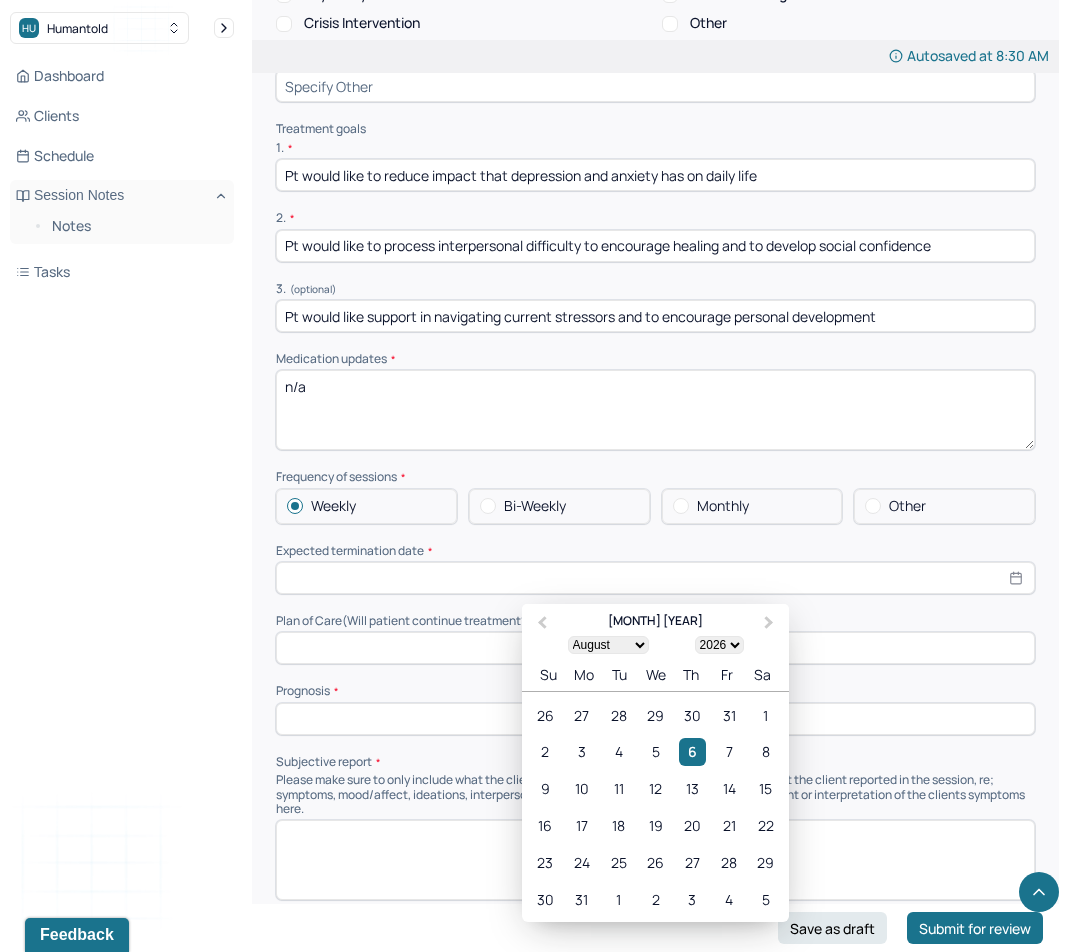 select on "1" 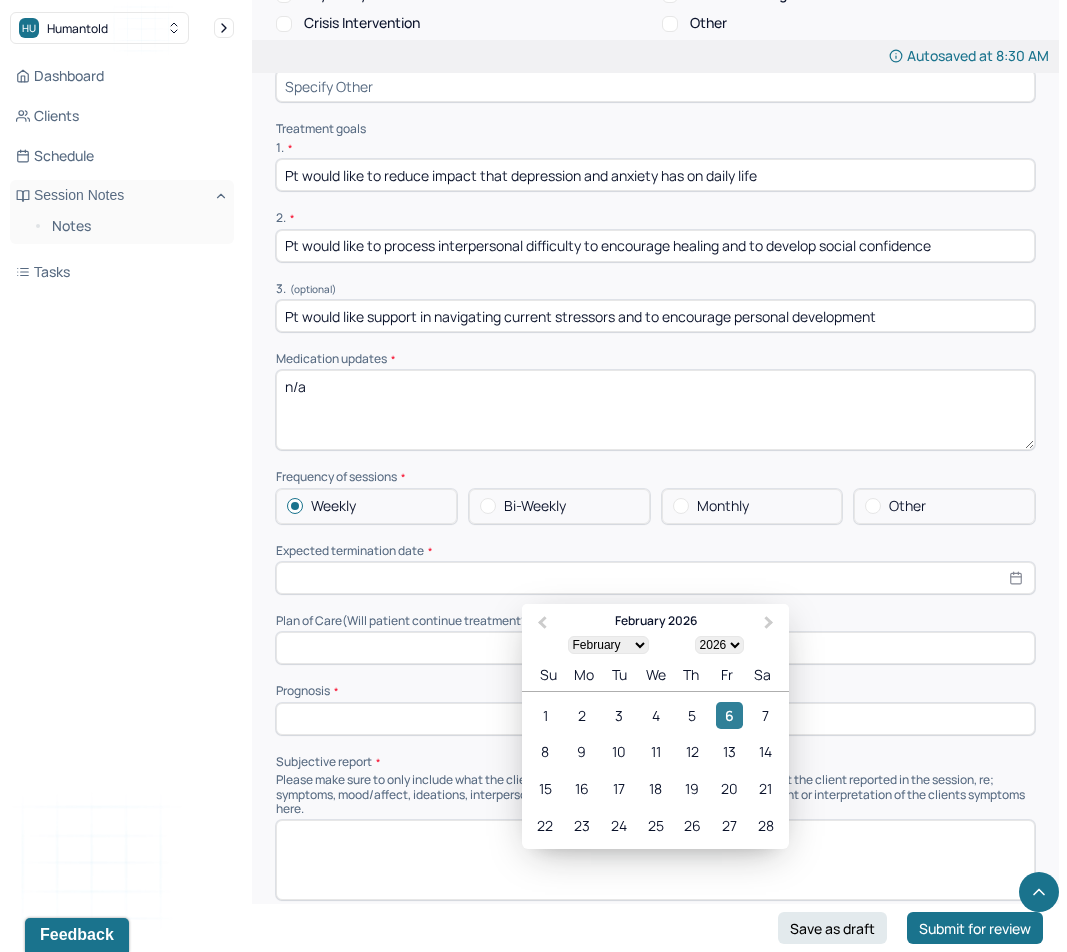 click on "6" at bounding box center [729, 715] 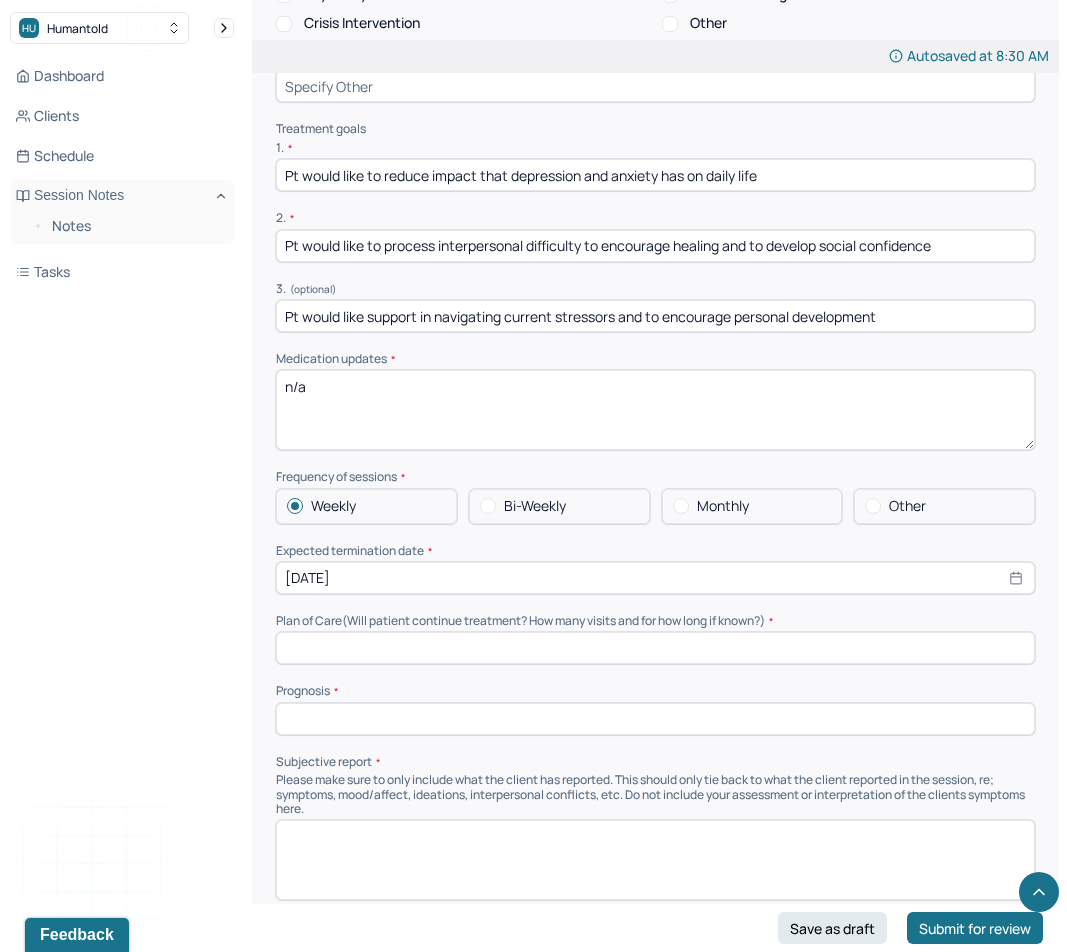 click at bounding box center [655, 648] 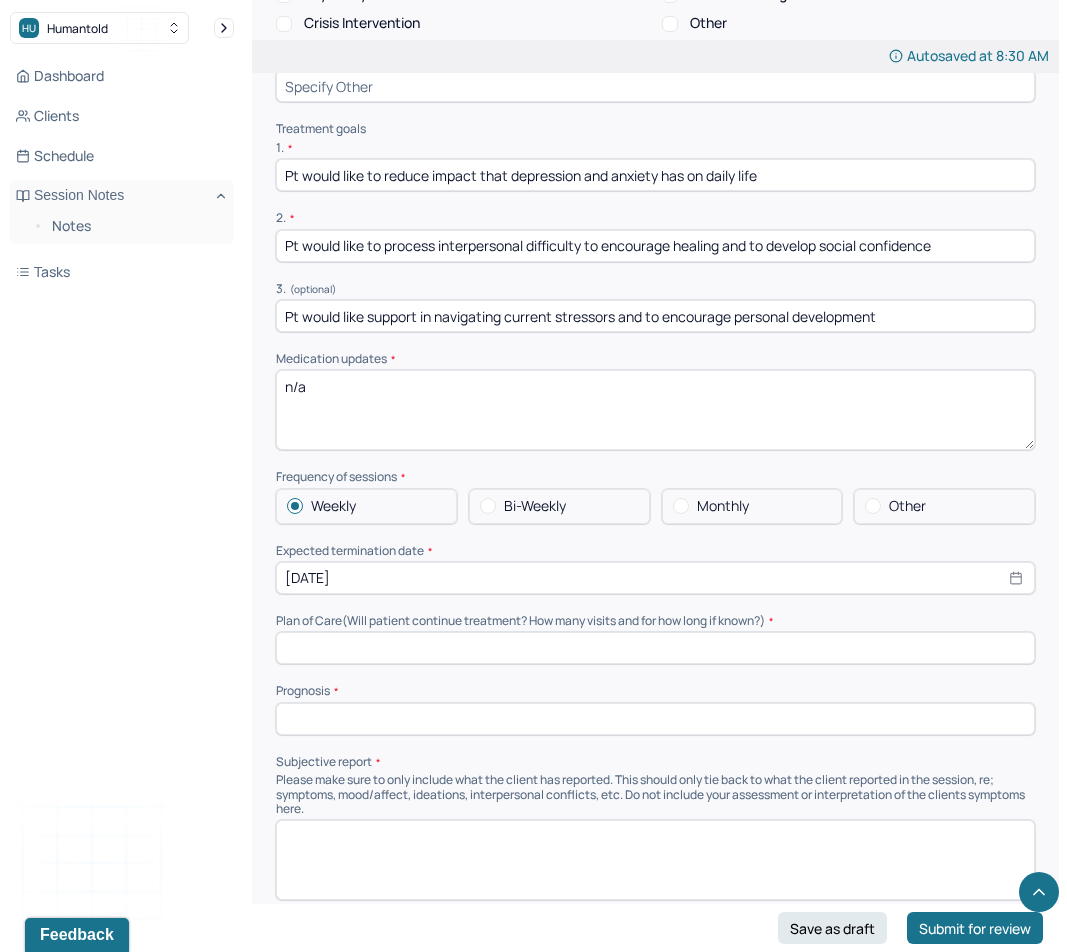 type on "Pt will meet weekly for individual therapy to help reduce symptoms of anxiety and depression" 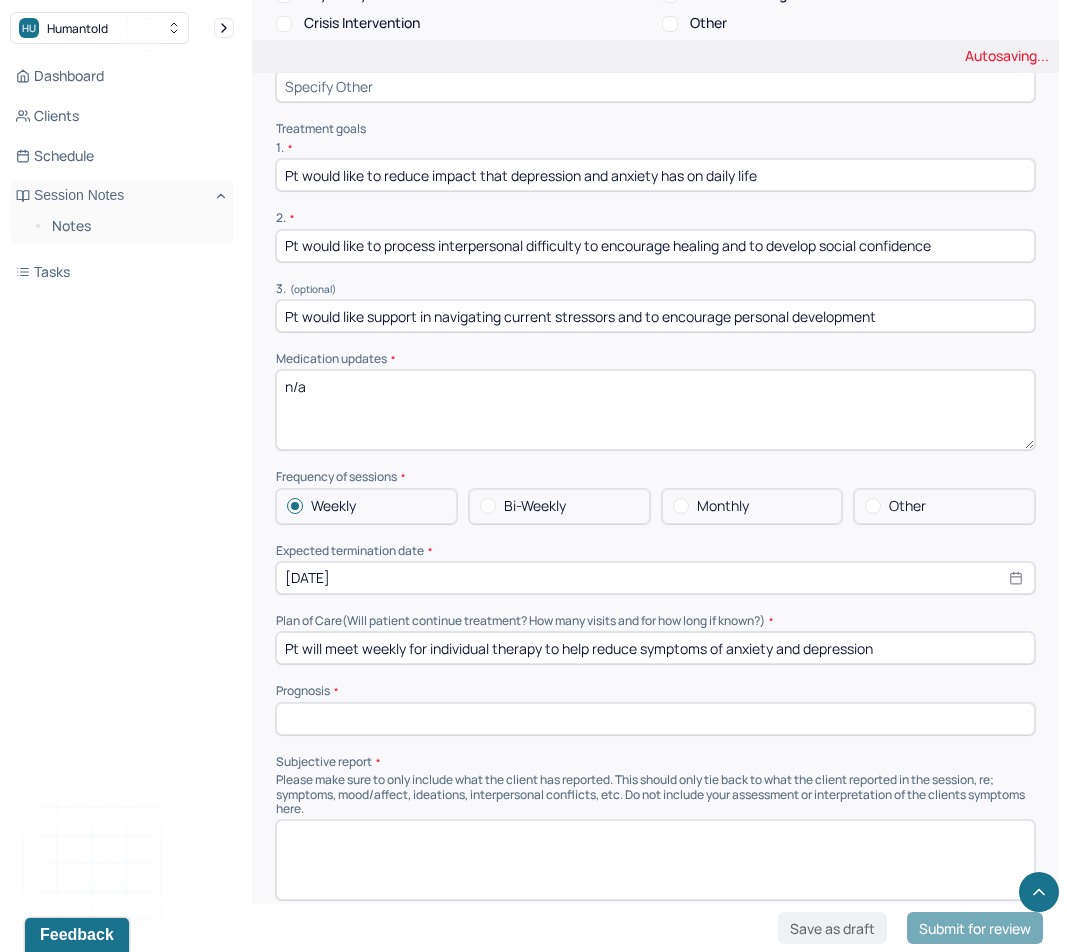 click at bounding box center [655, 719] 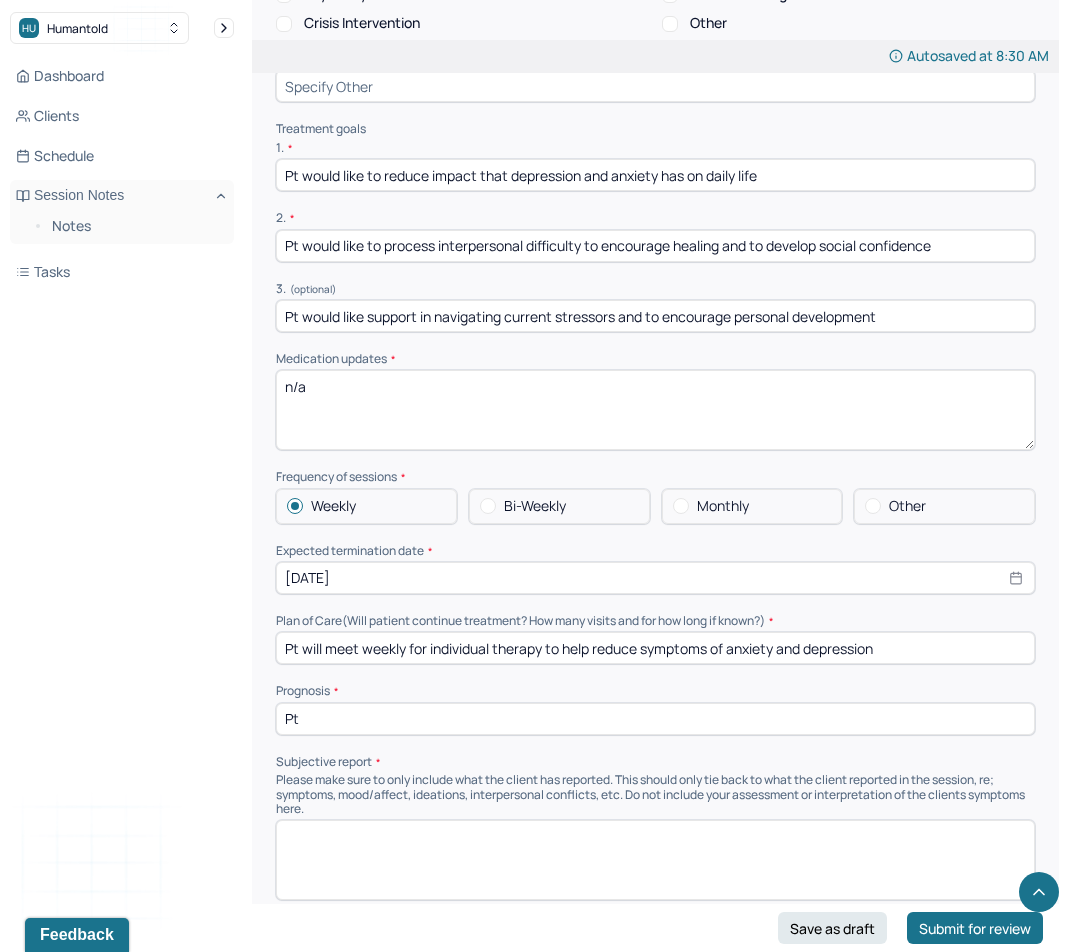click on "Pt" at bounding box center (655, 719) 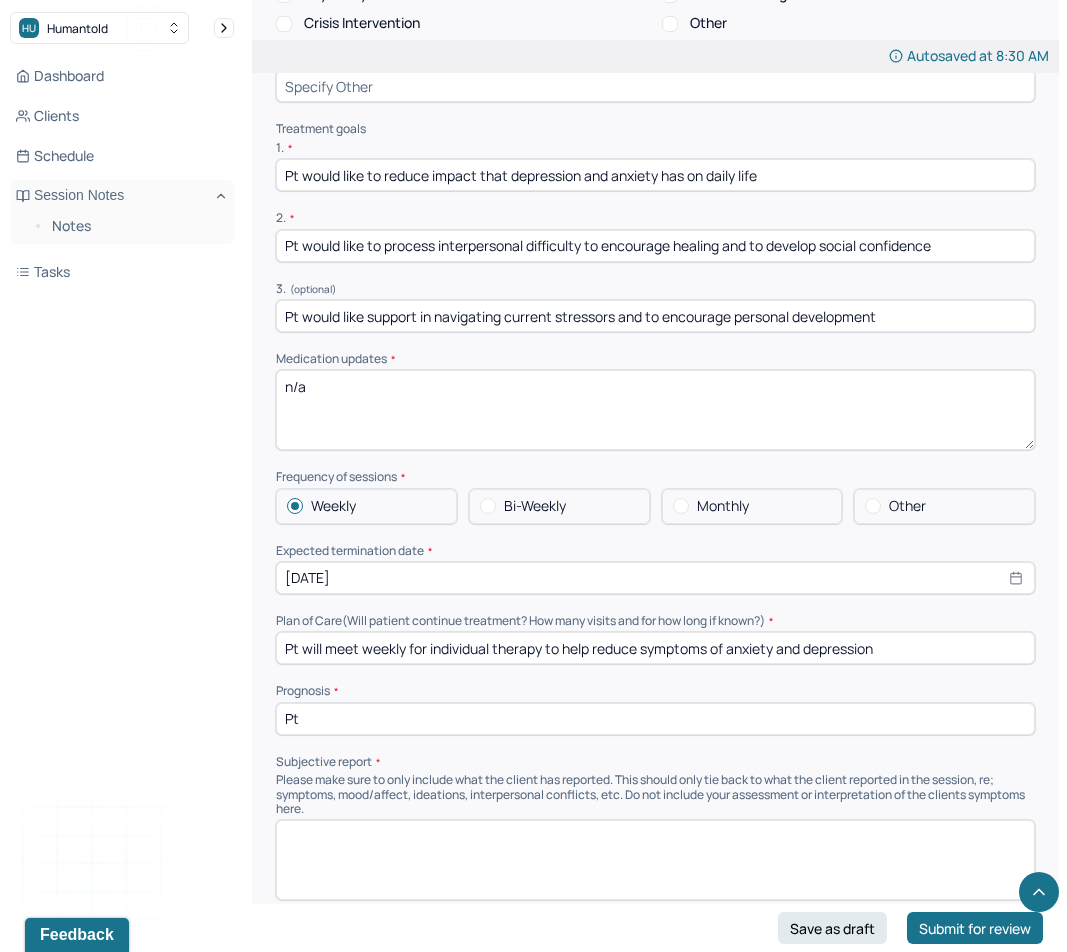 type on "Pt presents with a positive prognosis as she is will to engage in the therapeutic process." 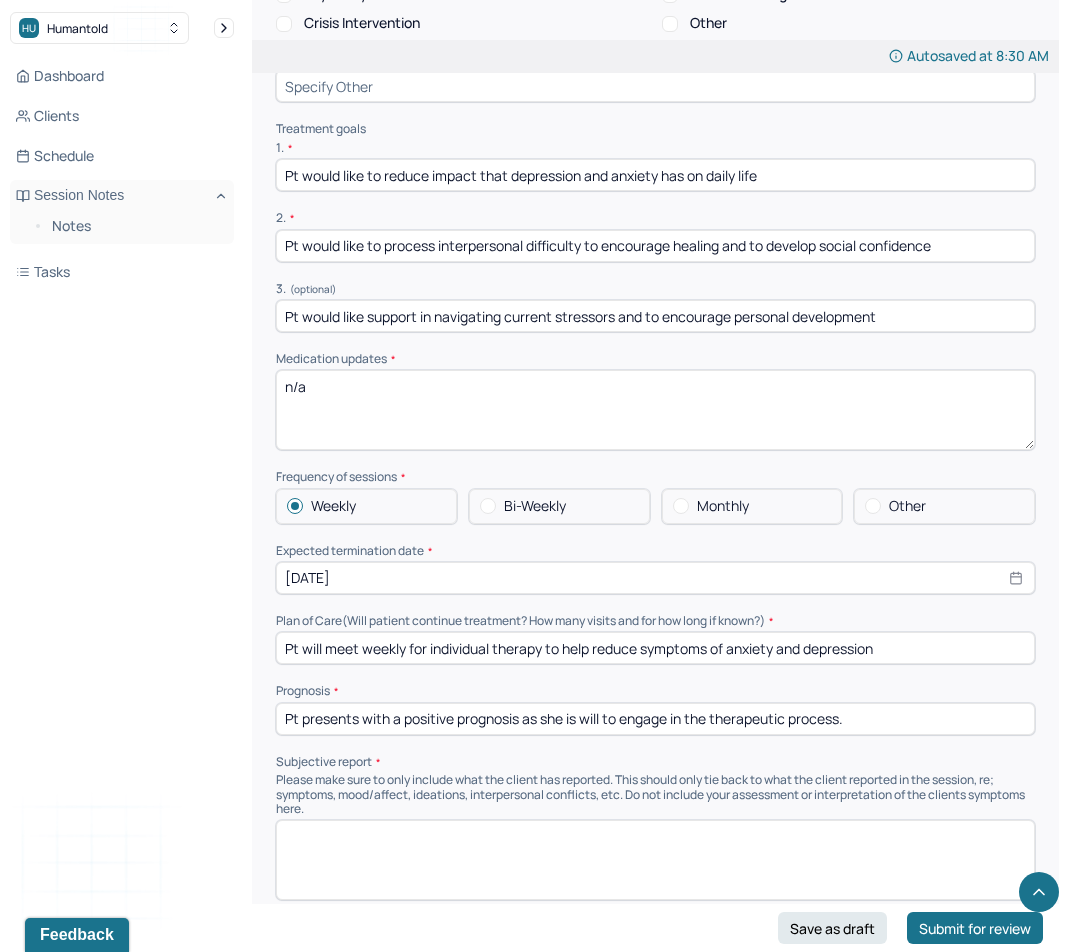 click at bounding box center [655, 860] 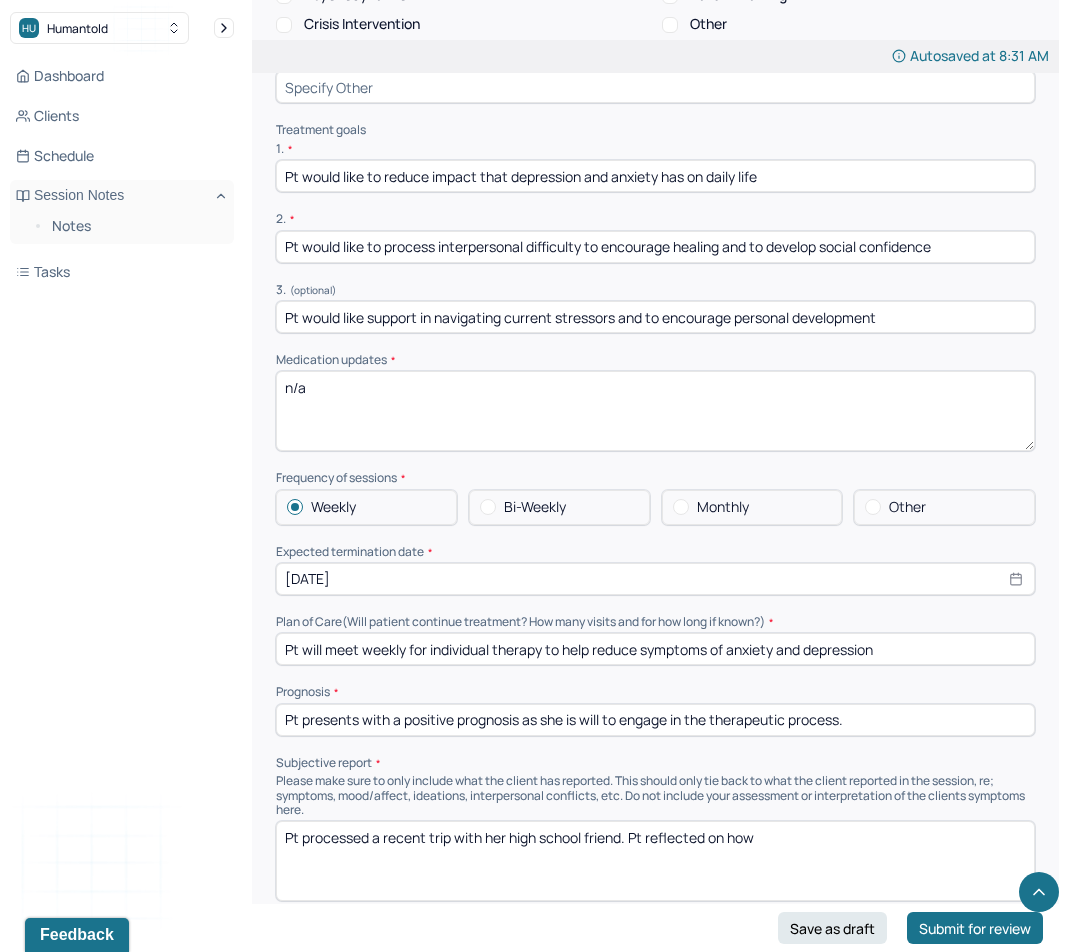 scroll, scrollTop: 4493, scrollLeft: 0, axis: vertical 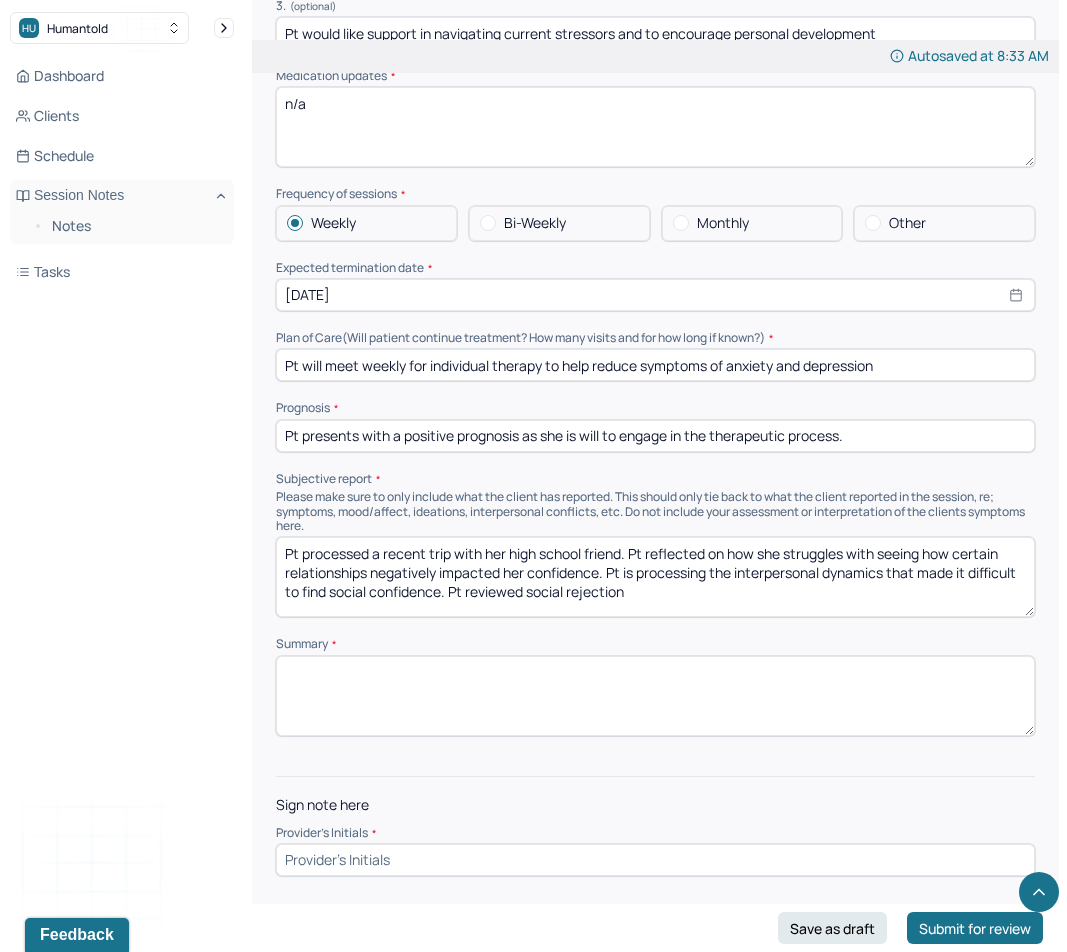 type on "Pt processed a recent trip with her high school friend. Pt reflected on how she struggles with seeing how certain relationships negatively impacted her confidence. Pt is processing the interpersonal dynamics that made it difficult to find social confidence. Pt reviewed social rejection" 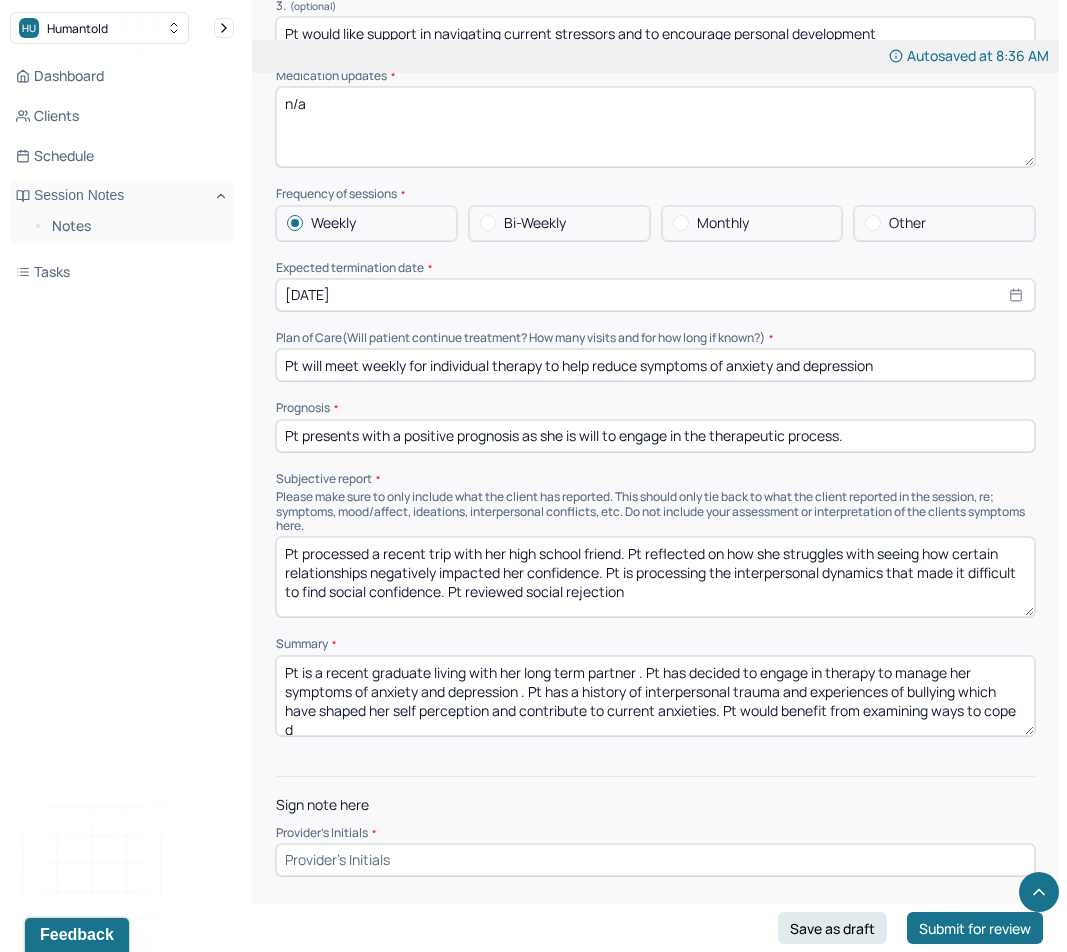 scroll, scrollTop: 4, scrollLeft: 0, axis: vertical 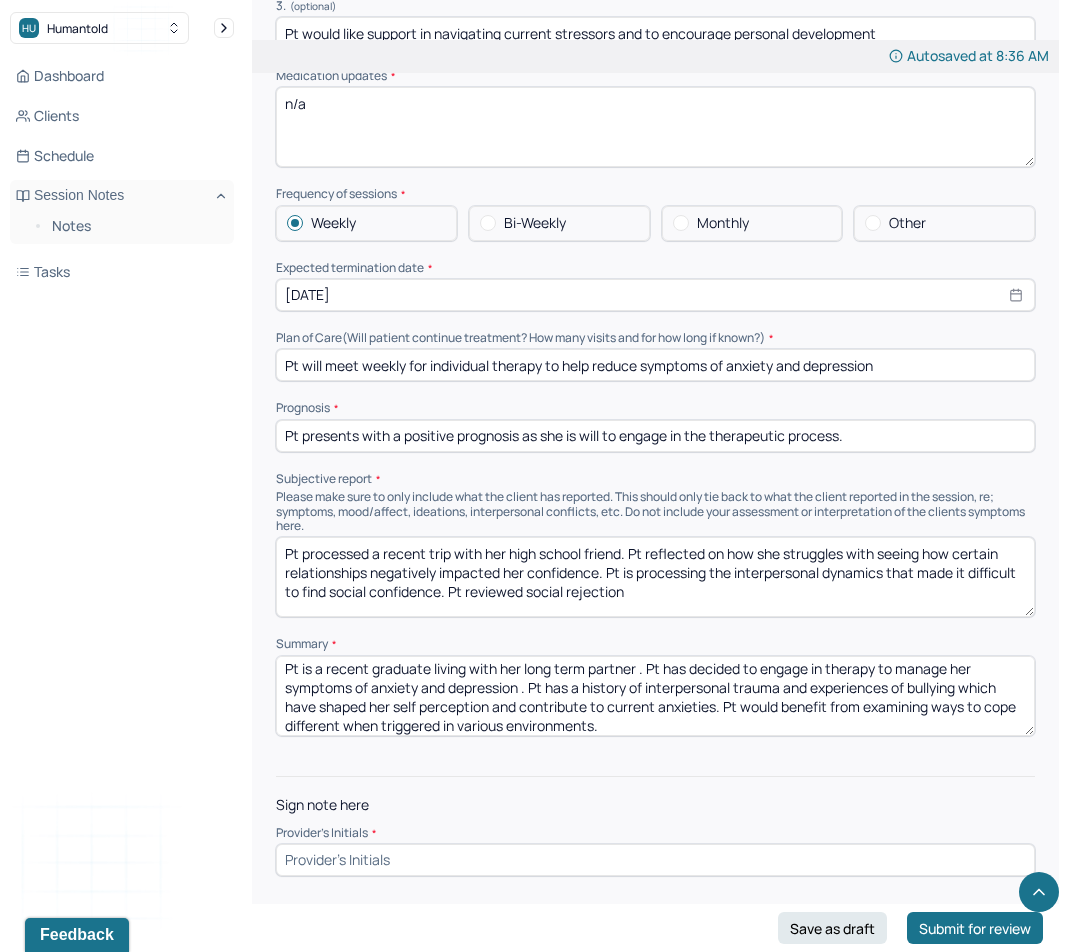 type on "Pt is a recent graduate living with her long term partner . Pt has decided to engage in therapy to manage her symptoms of anxiety and depression . Pt has a history of interpersonal trauma and experiences of bullying which have shaped her self perception and contribute to current anxieties. Pt would benefit from examining ways to cope different when triggered in various environments." 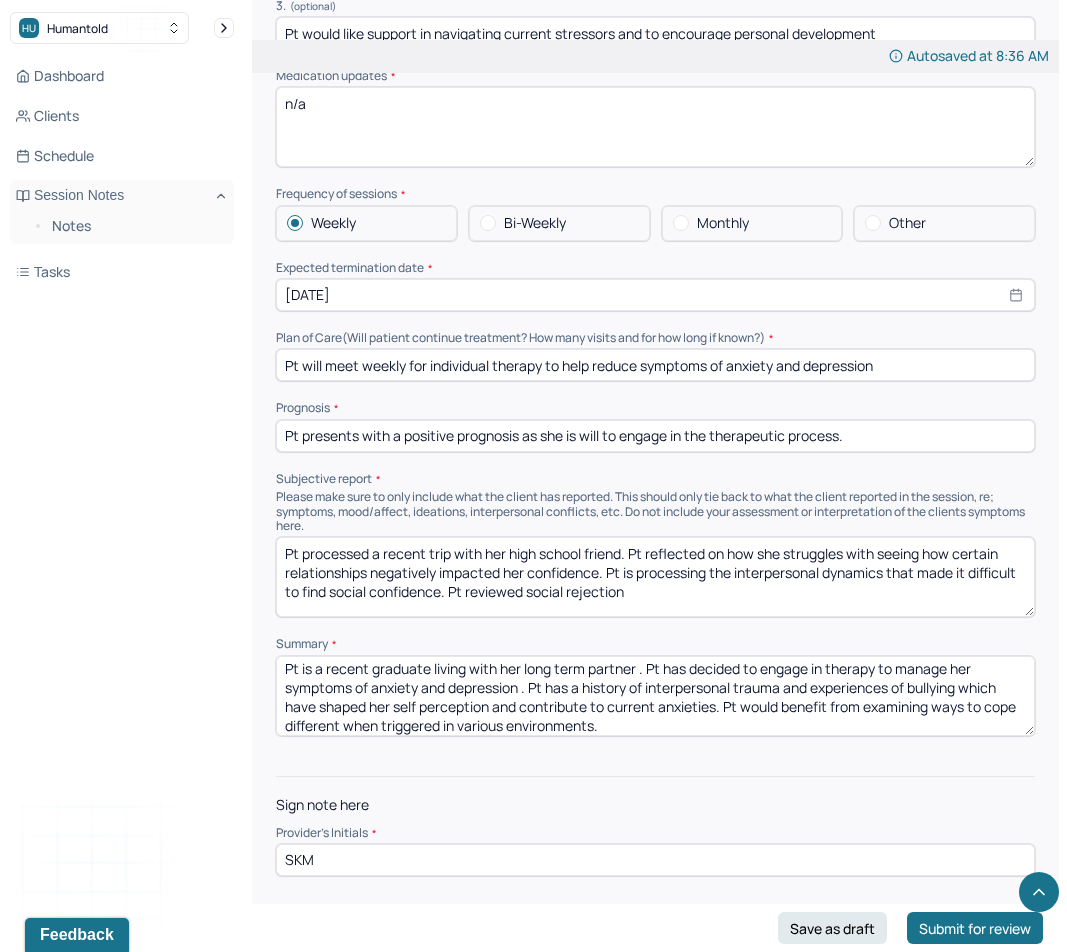 type on "SKM" 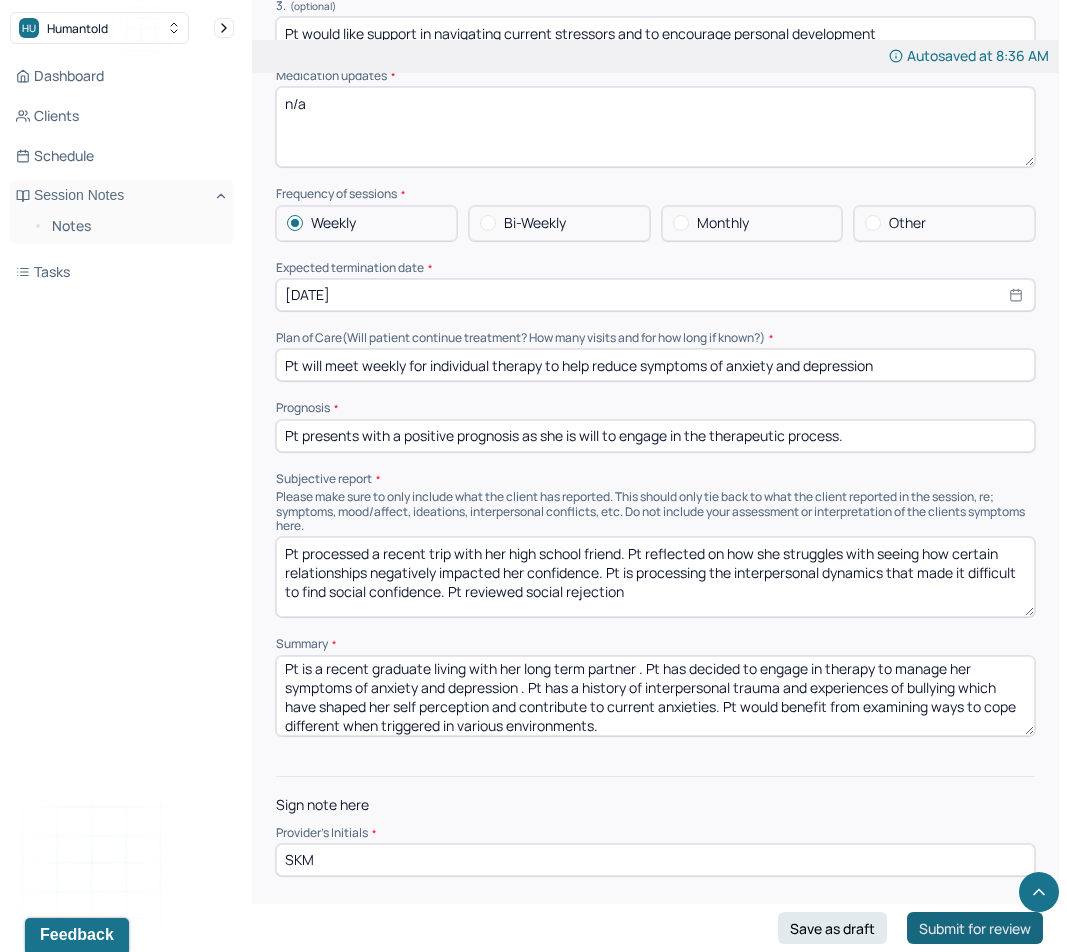 click on "Submit for review" at bounding box center [975, 928] 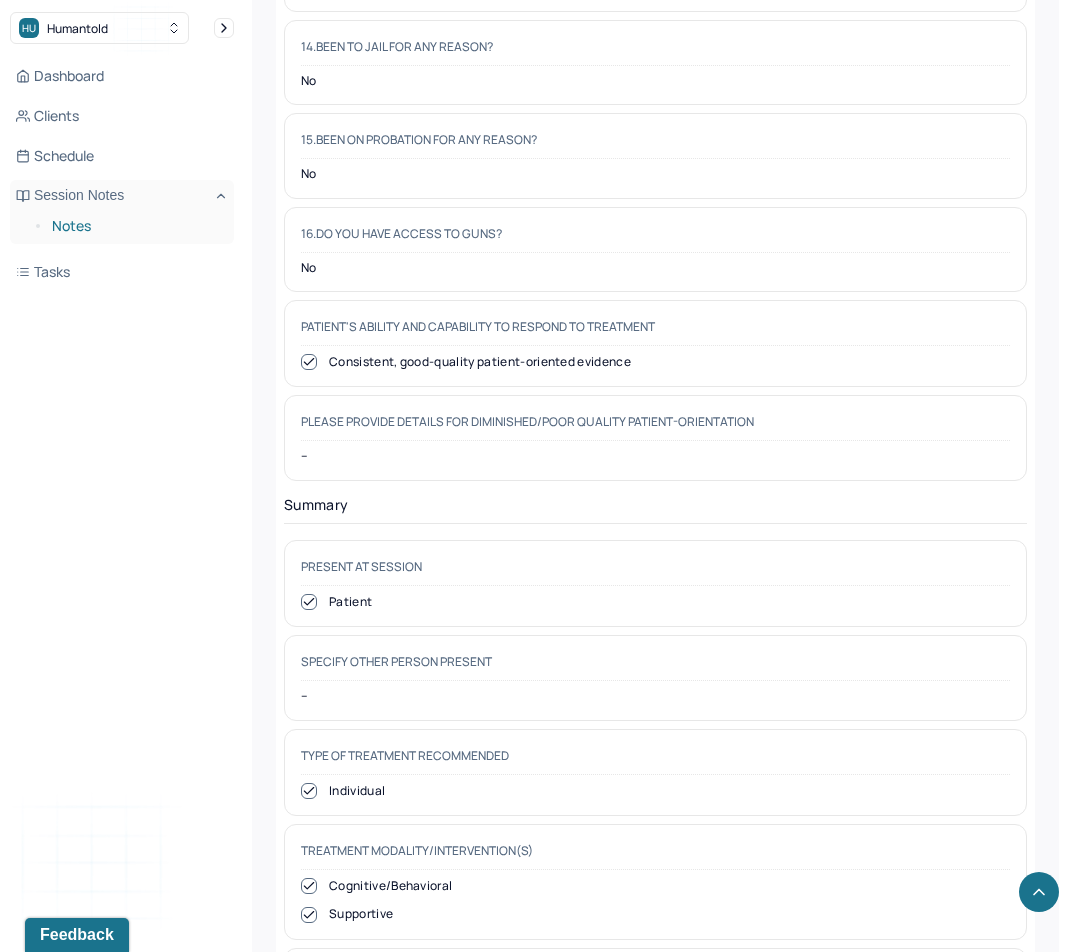 click on "Notes" at bounding box center [135, 226] 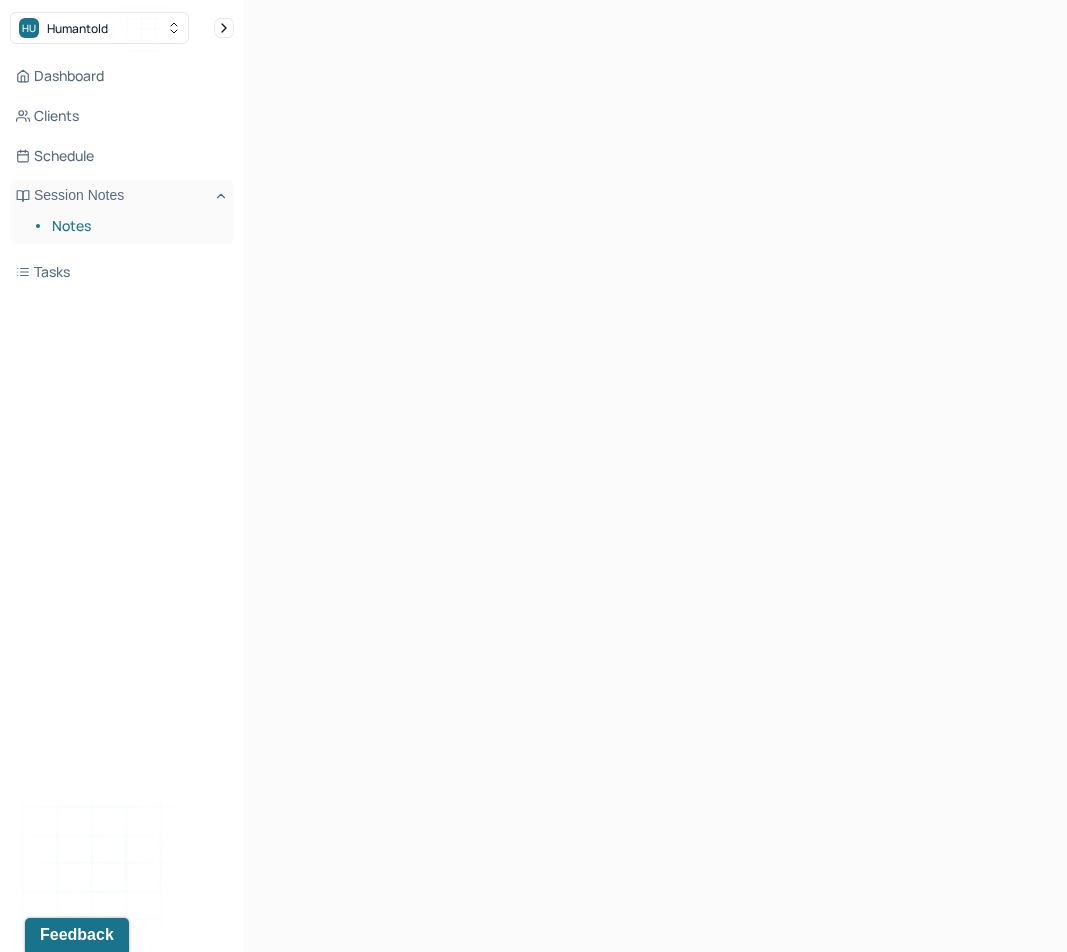 scroll, scrollTop: 0, scrollLeft: 0, axis: both 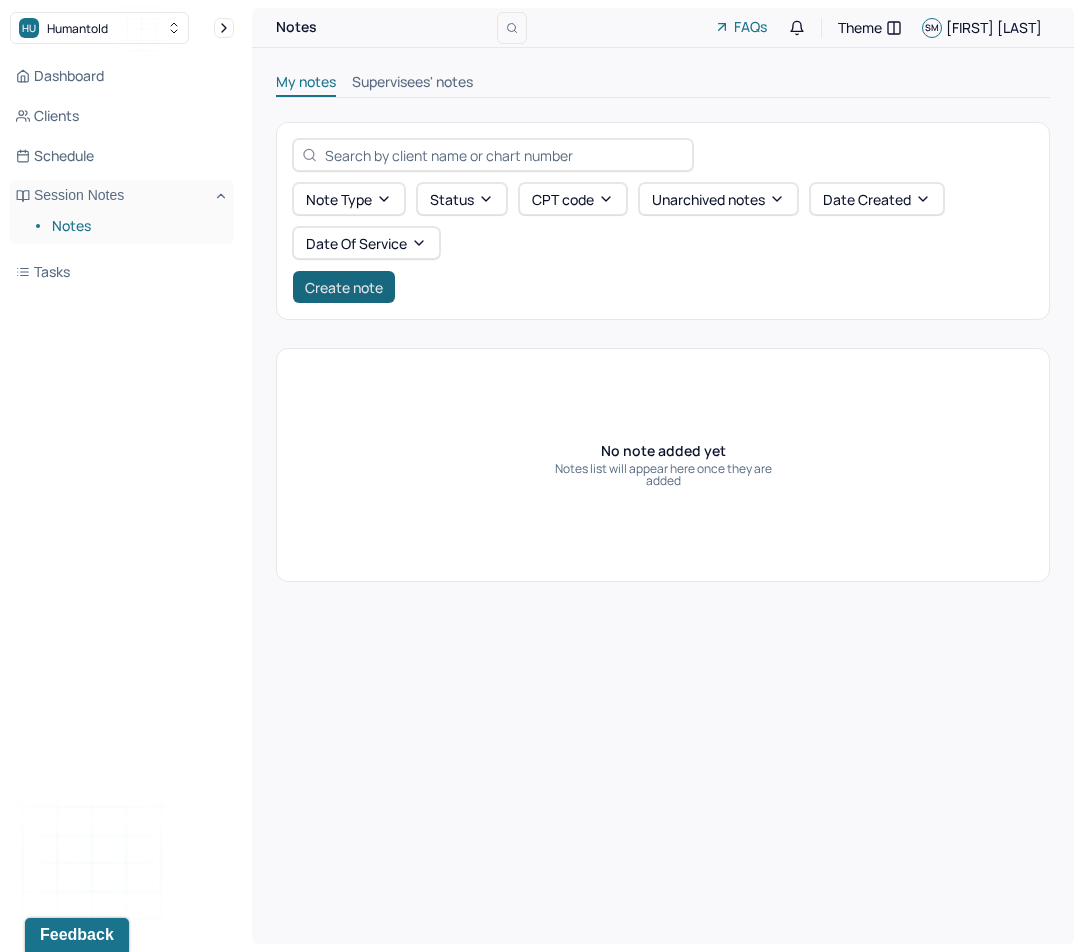 click on "Create note" at bounding box center (344, 287) 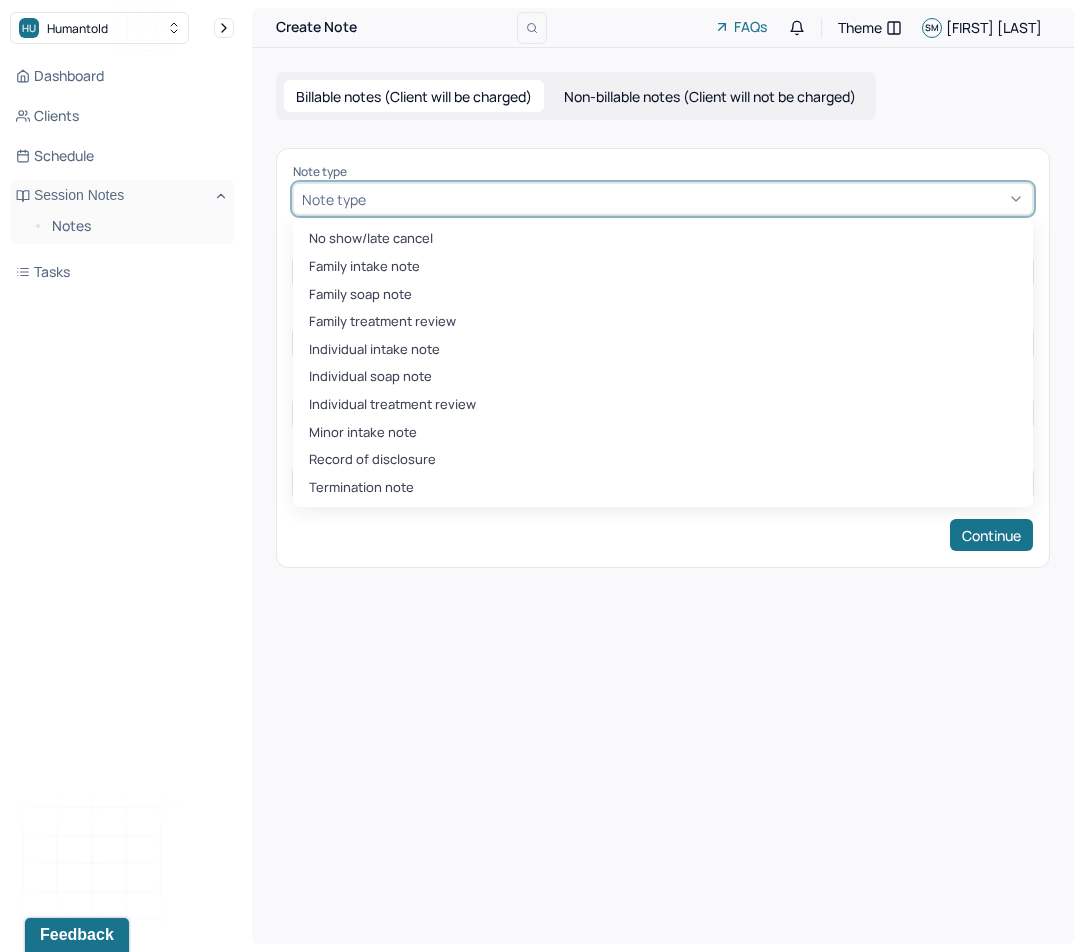 click at bounding box center (697, 199) 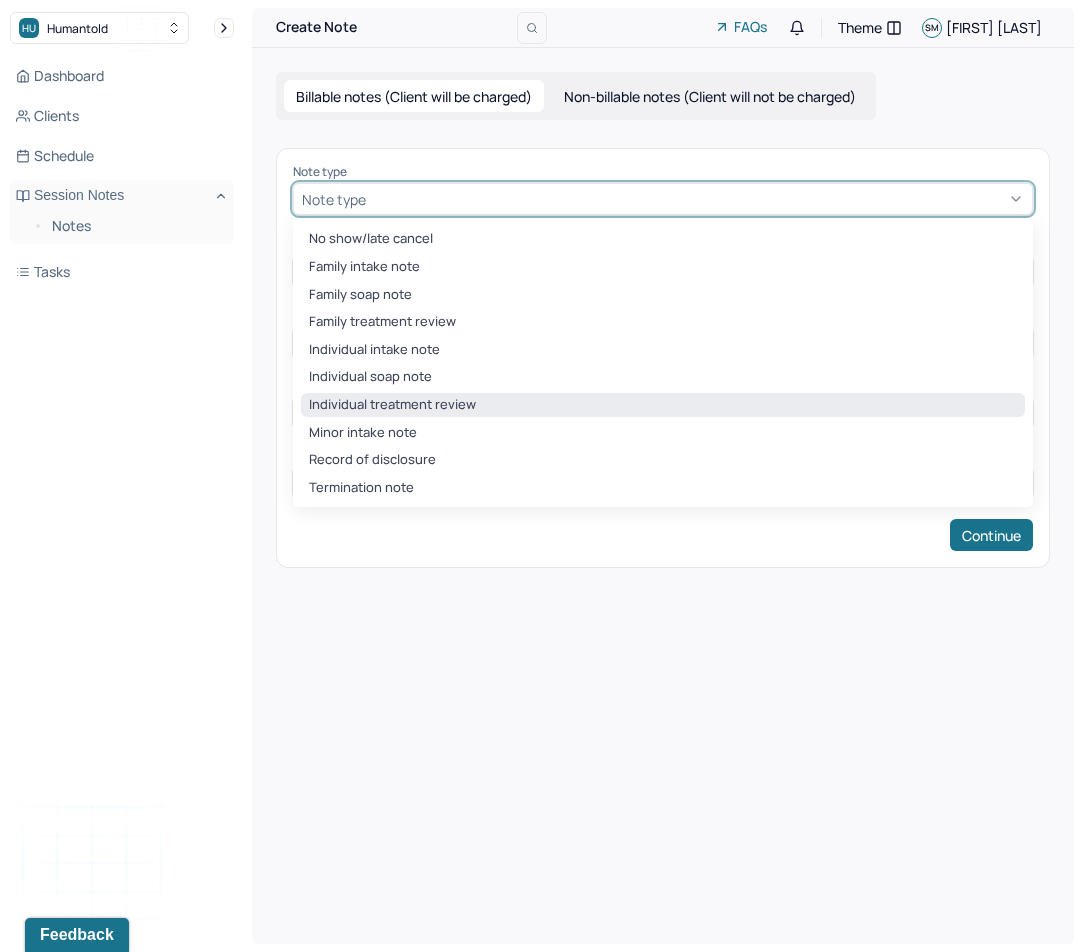 click on "Individual treatment review" at bounding box center [663, 405] 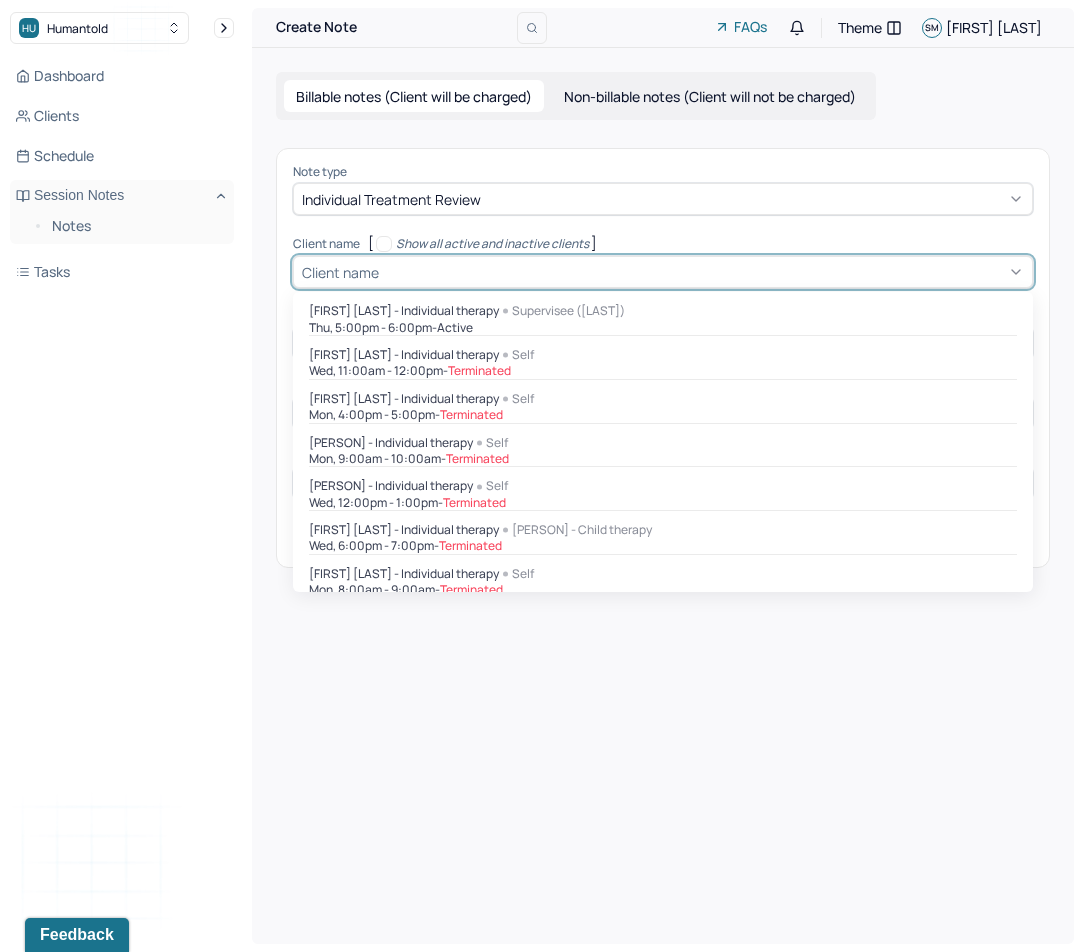 click at bounding box center (703, 272) 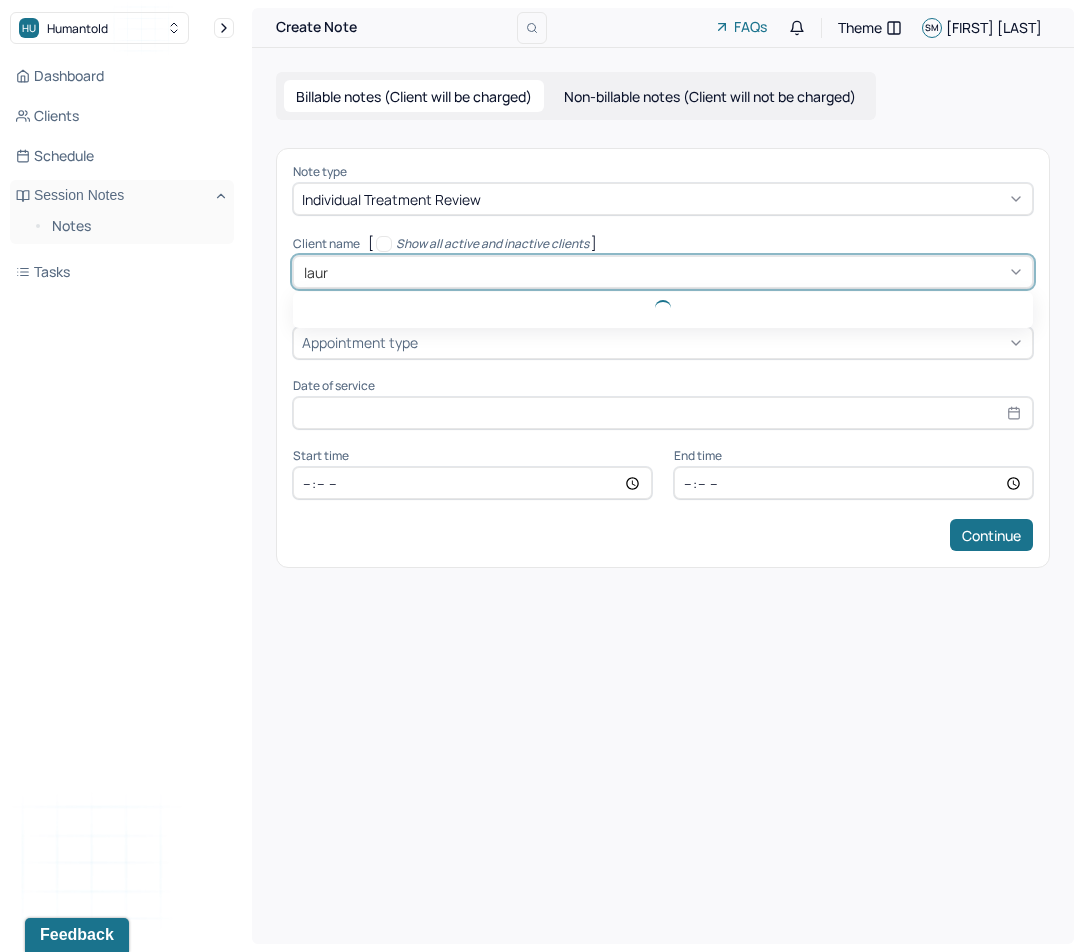 type on "[NAME]" 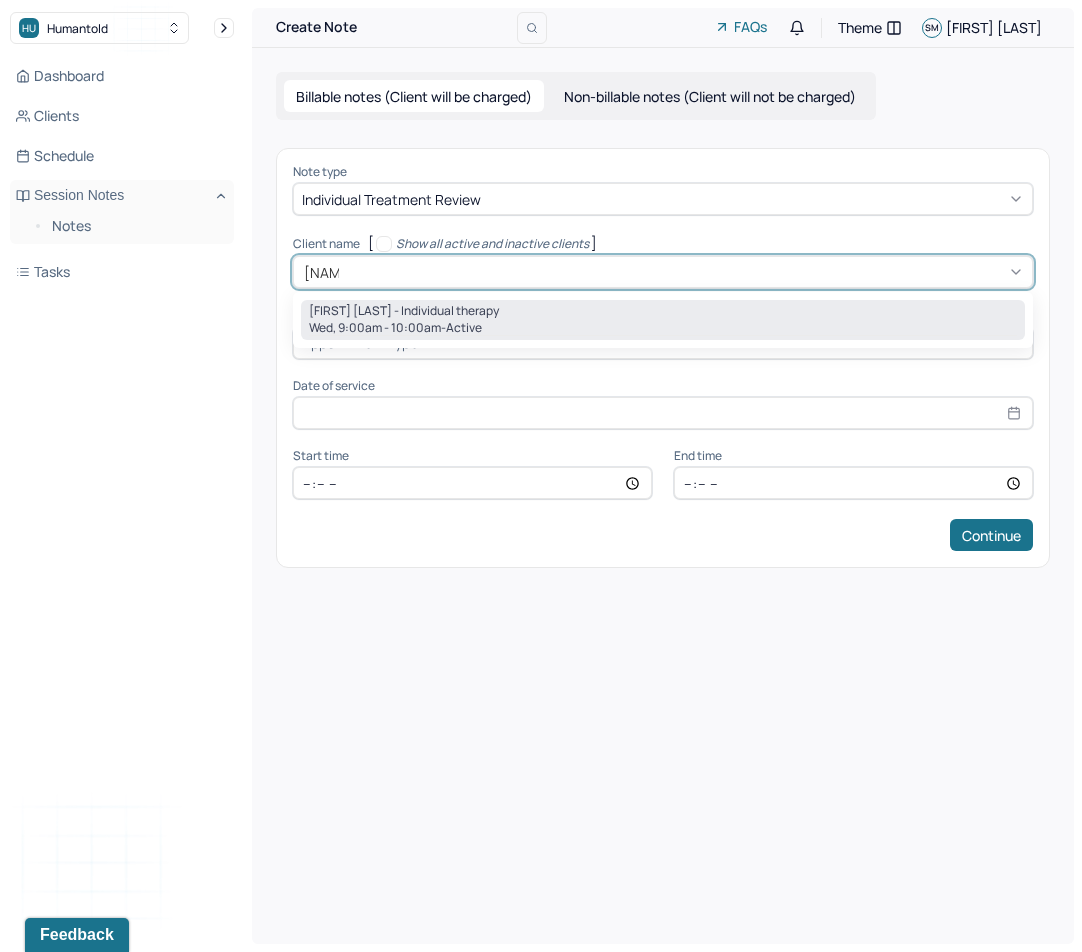 click on "[FIRST] [LAST] - Individual therapy" at bounding box center [404, 311] 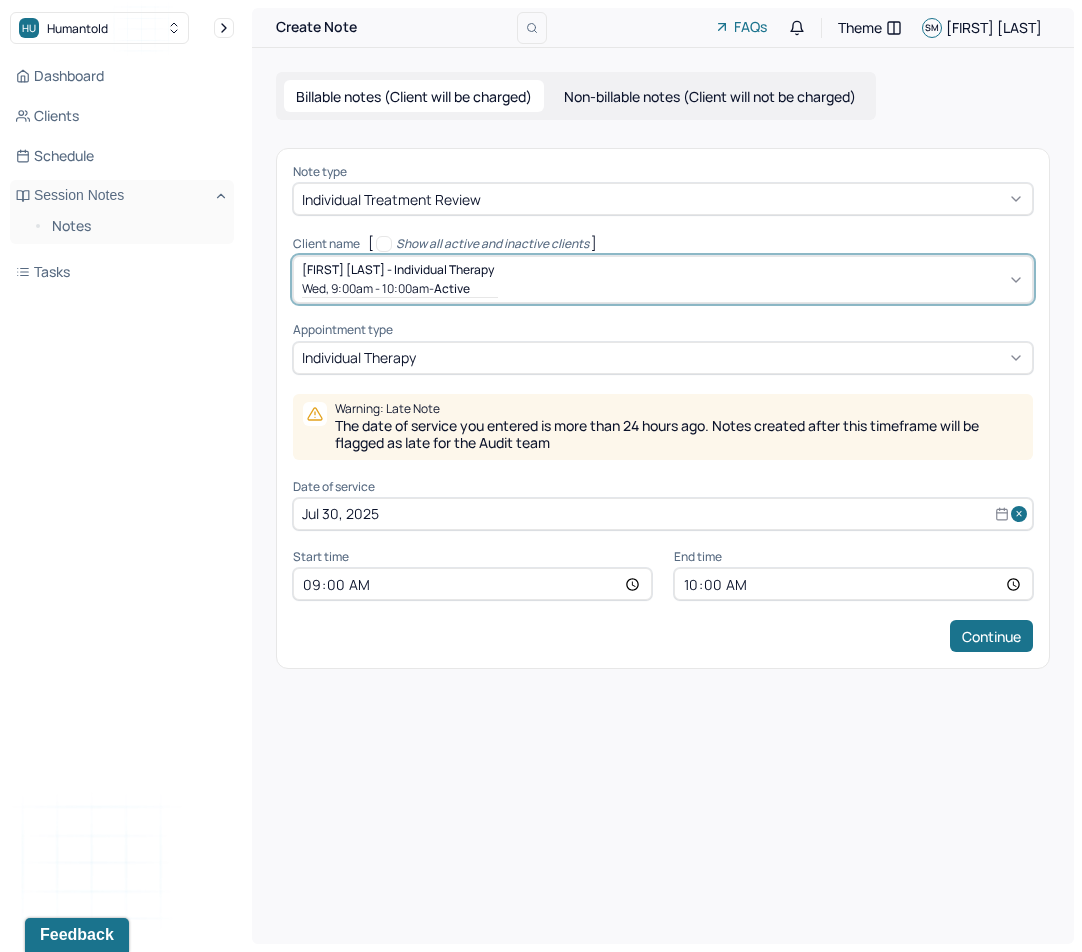 select on "6" 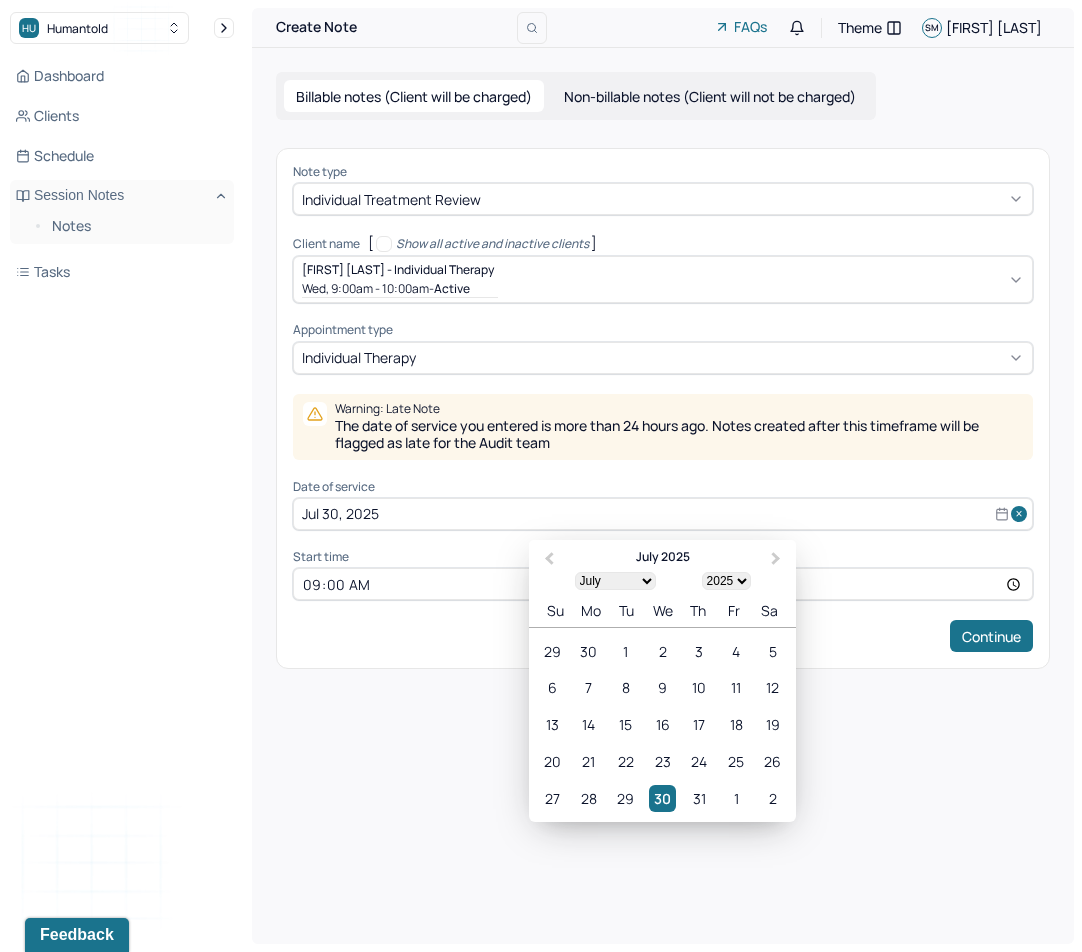 click on "Jul 30, 2025" at bounding box center [663, 514] 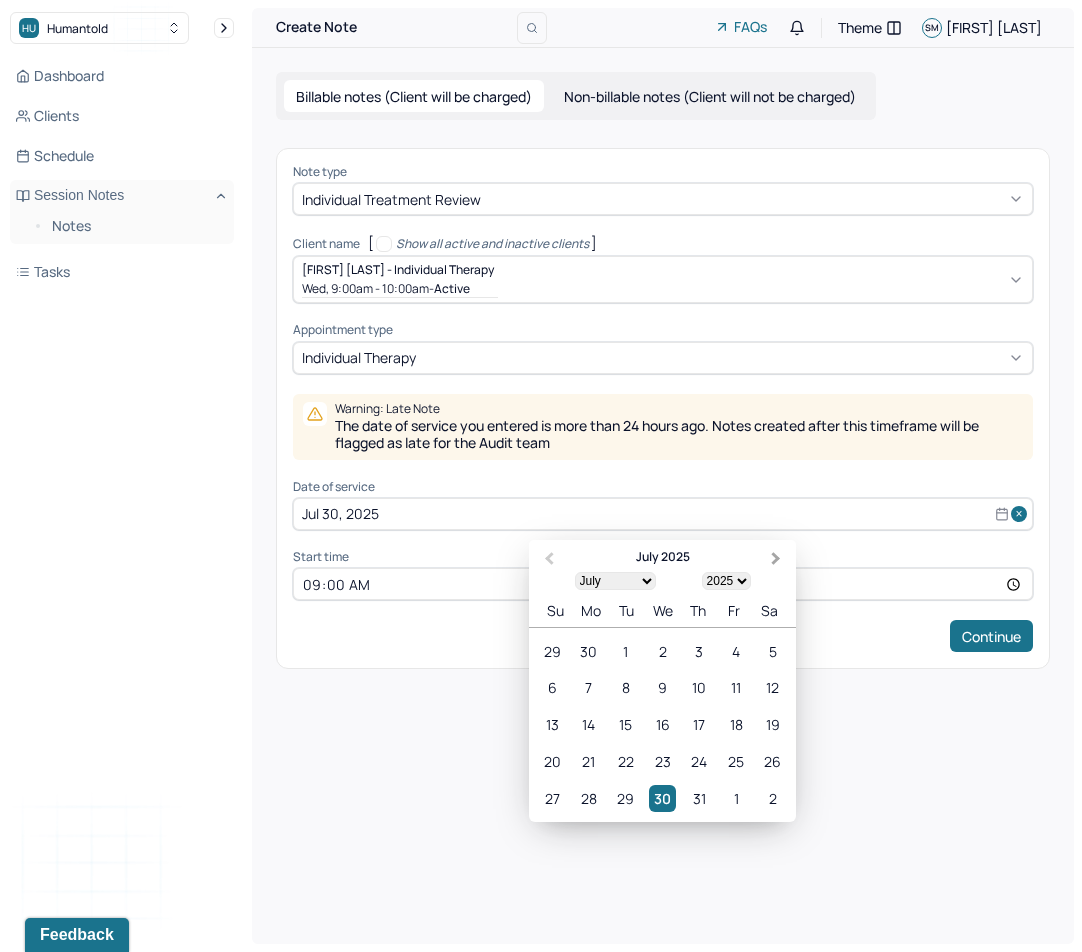 click on "Next Month" at bounding box center (778, 561) 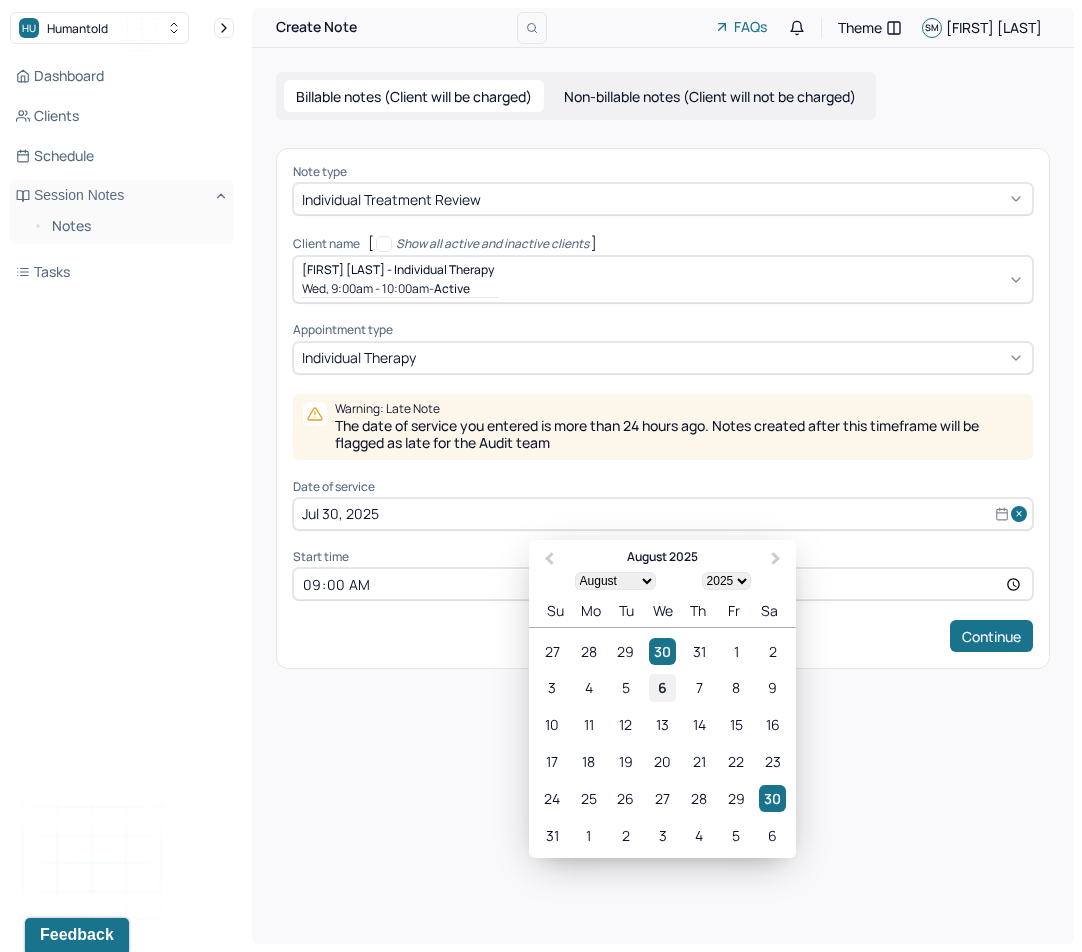 click on "6" at bounding box center [662, 687] 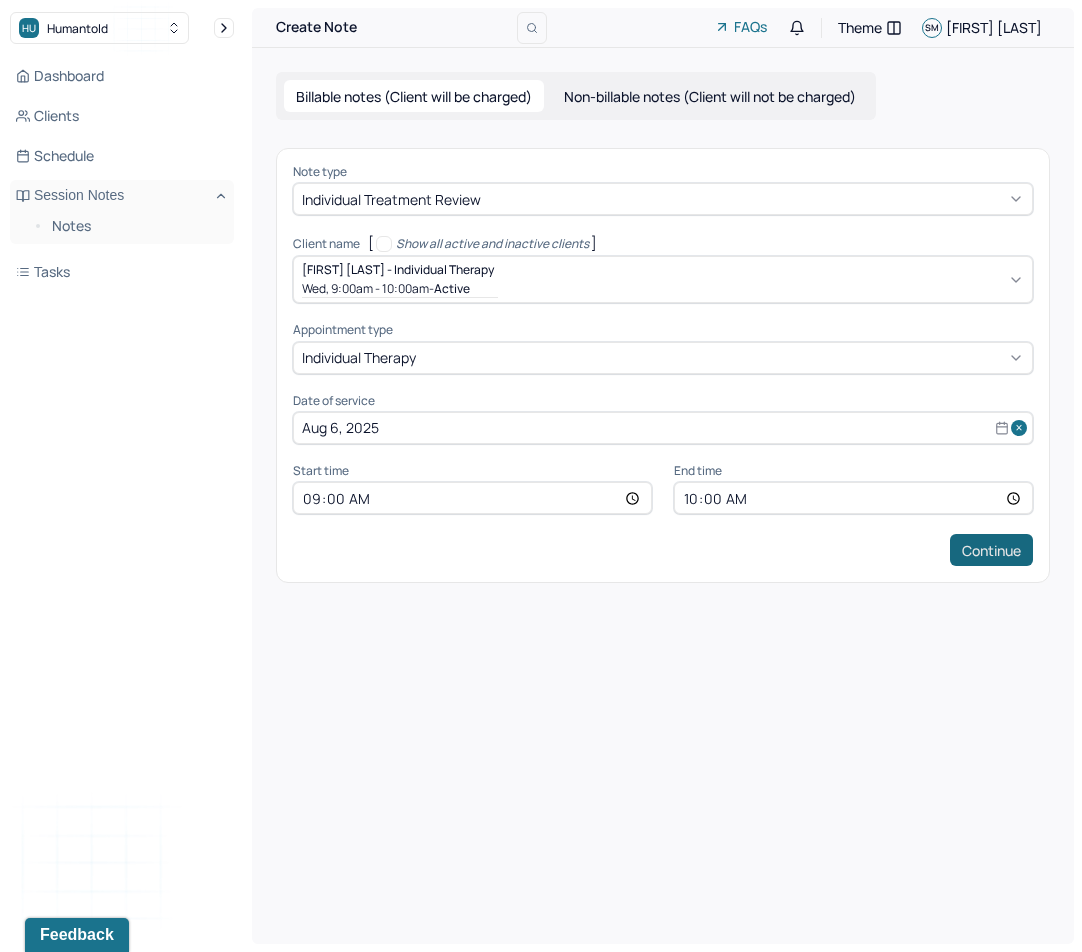 click on "Continue" at bounding box center [991, 550] 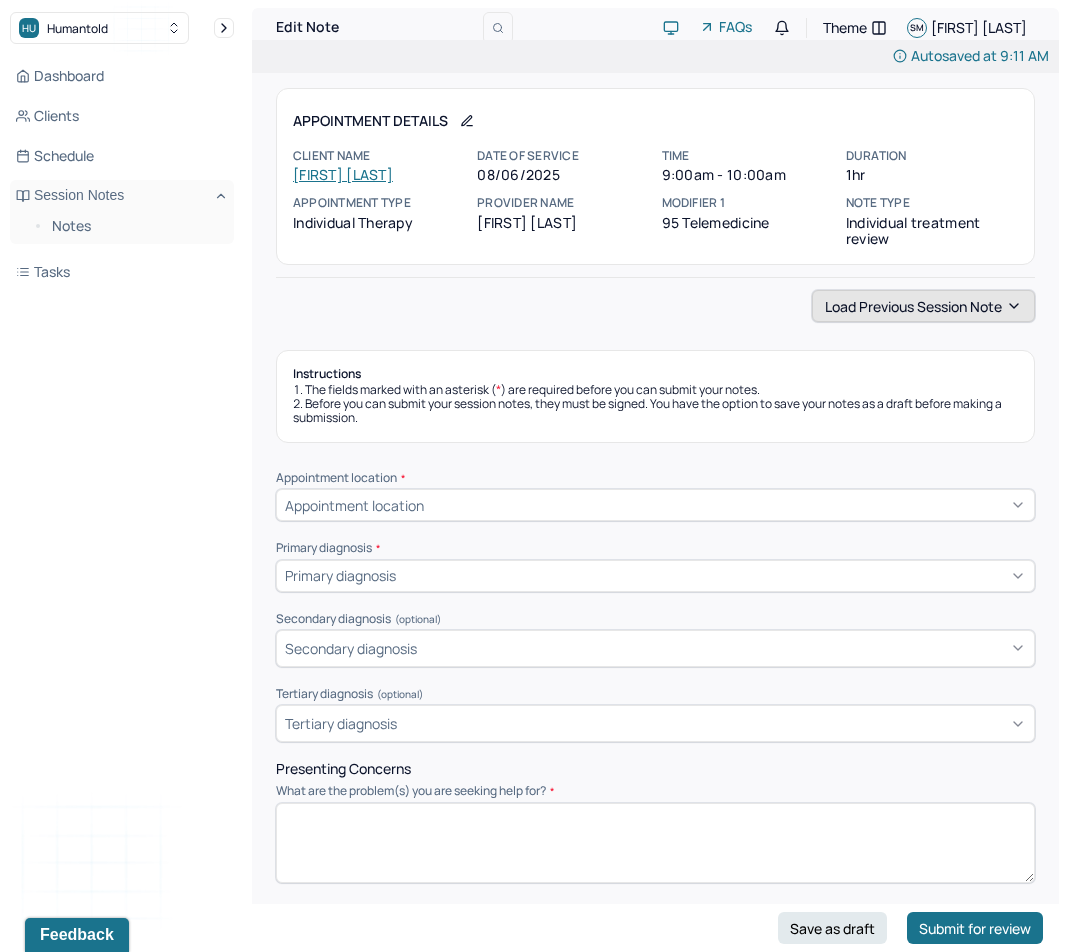 click on "Load previous session note" at bounding box center [923, 306] 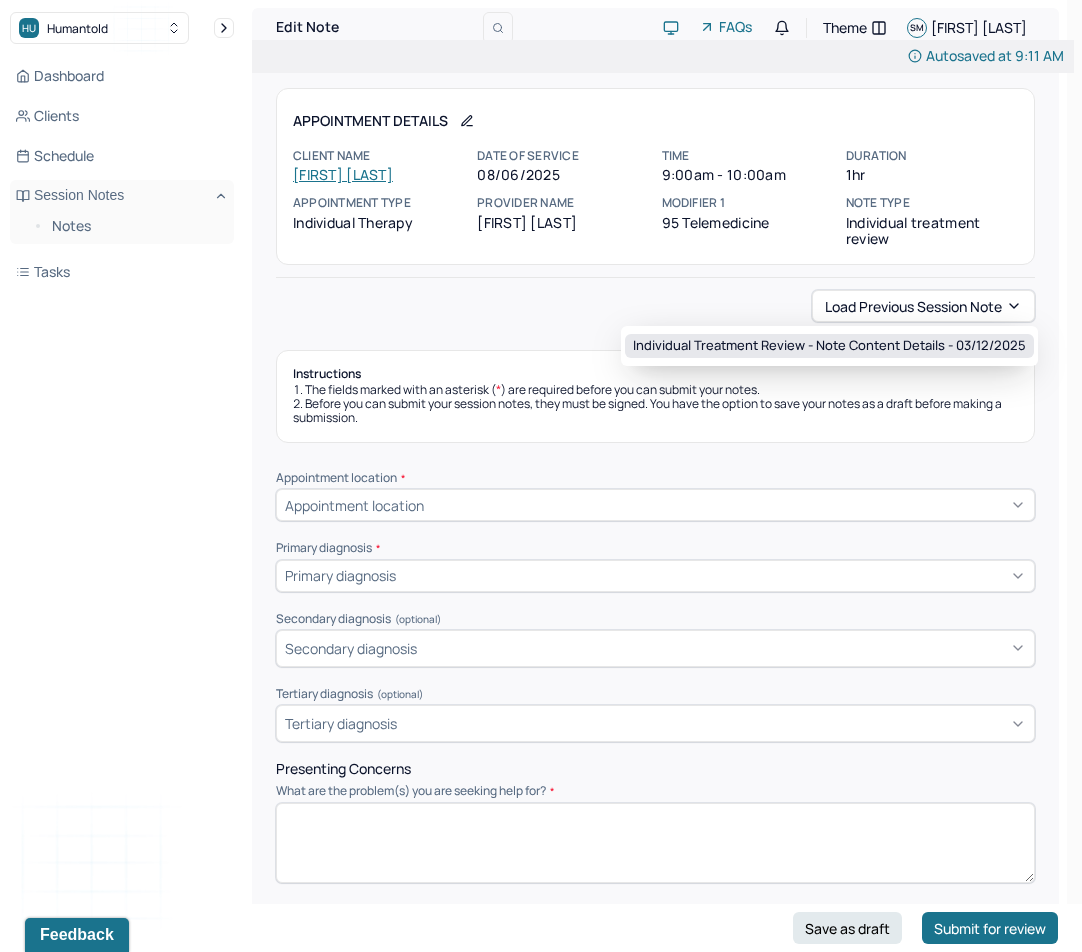 click on "Individual treatment review   - Note content Details -   [DATE]" at bounding box center [829, 346] 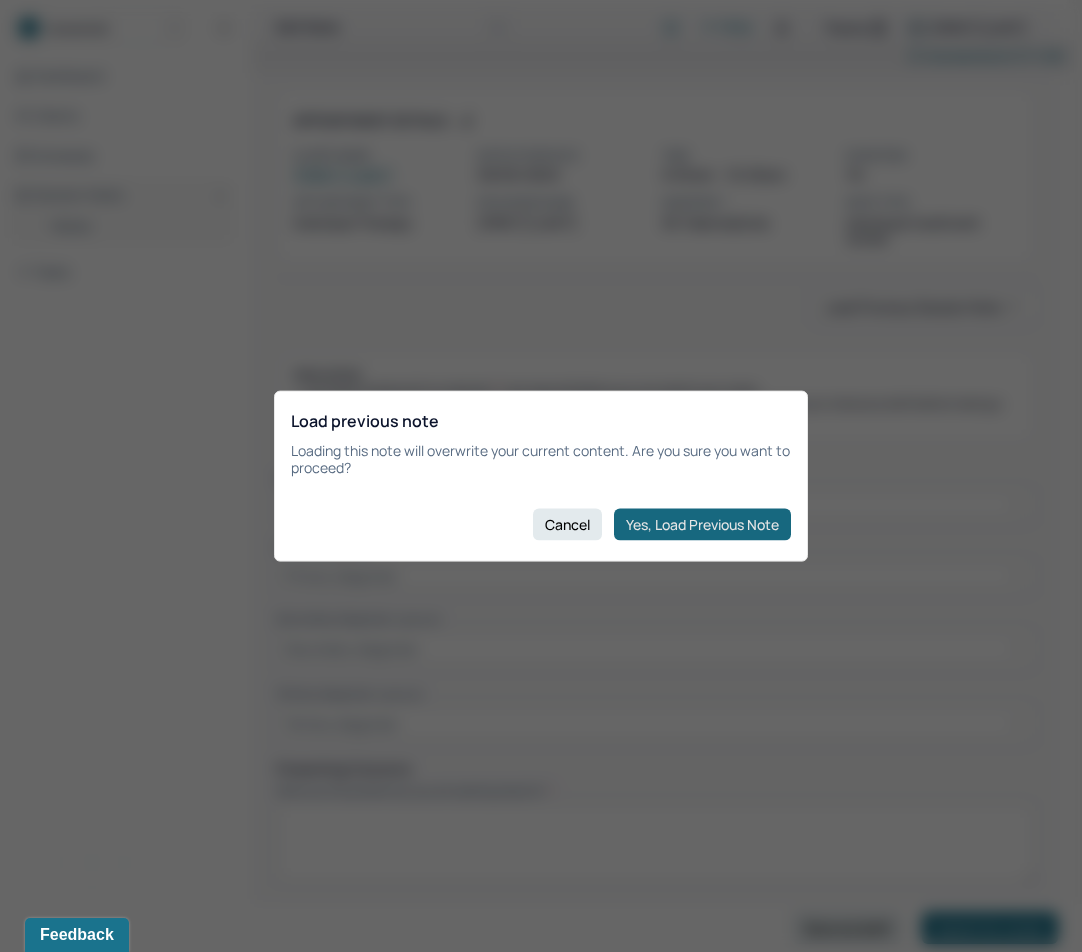 click on "Yes, Load Previous Note" at bounding box center [702, 524] 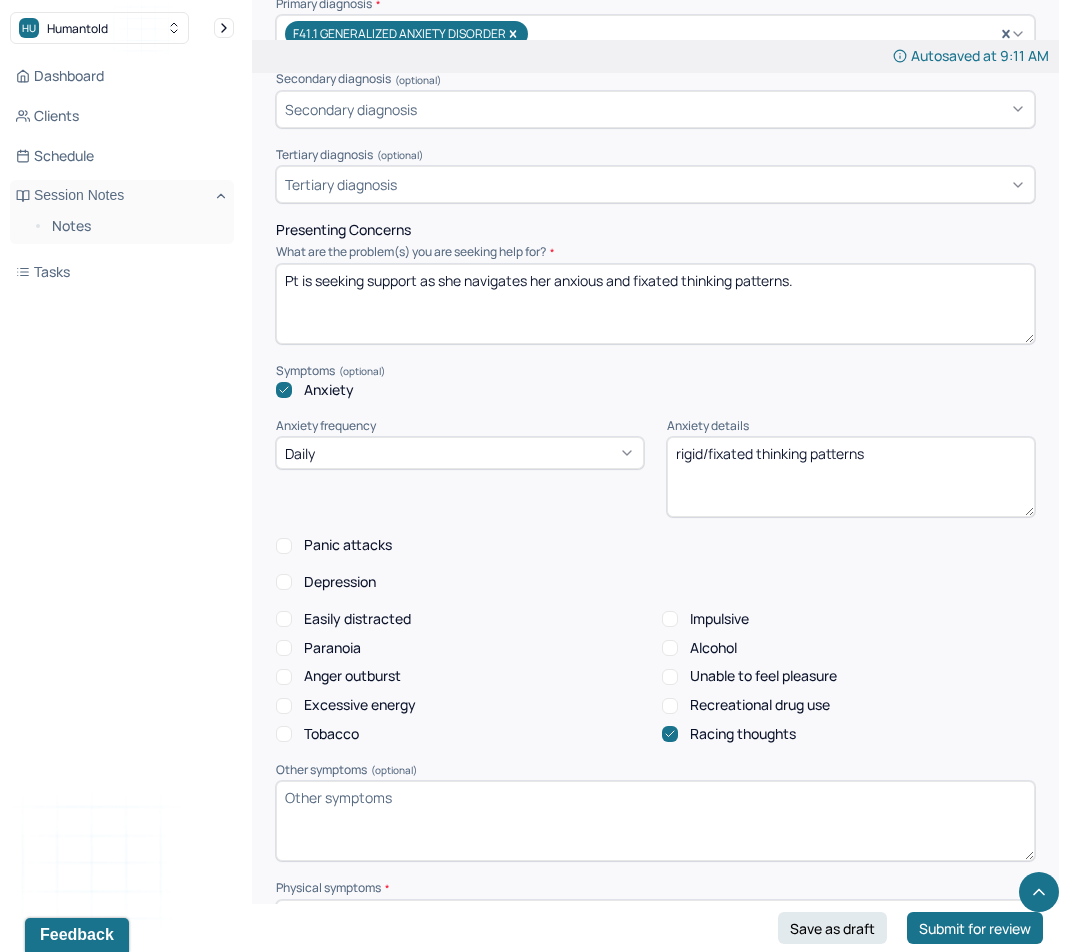 scroll, scrollTop: 744, scrollLeft: 0, axis: vertical 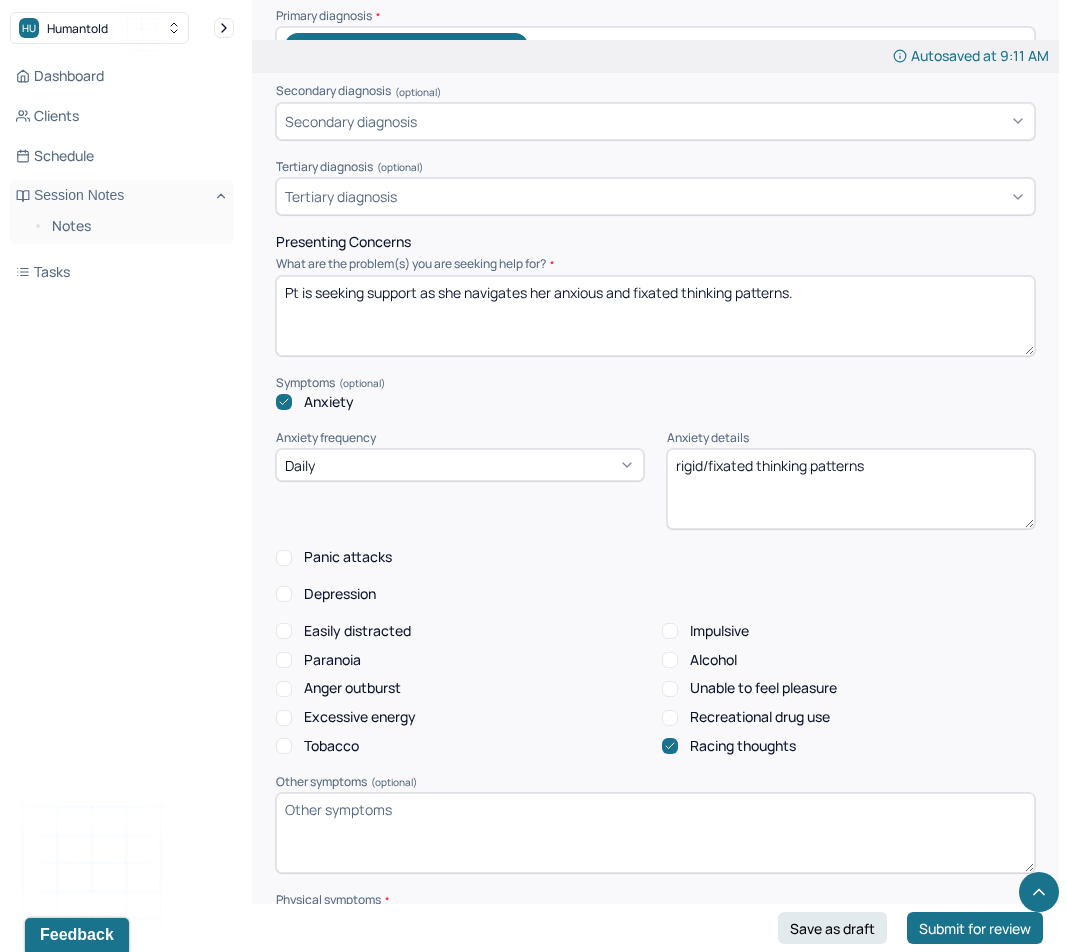 click on "Pt is seeking support as she navigates her anxious and fixated thinking patterns." at bounding box center [655, 316] 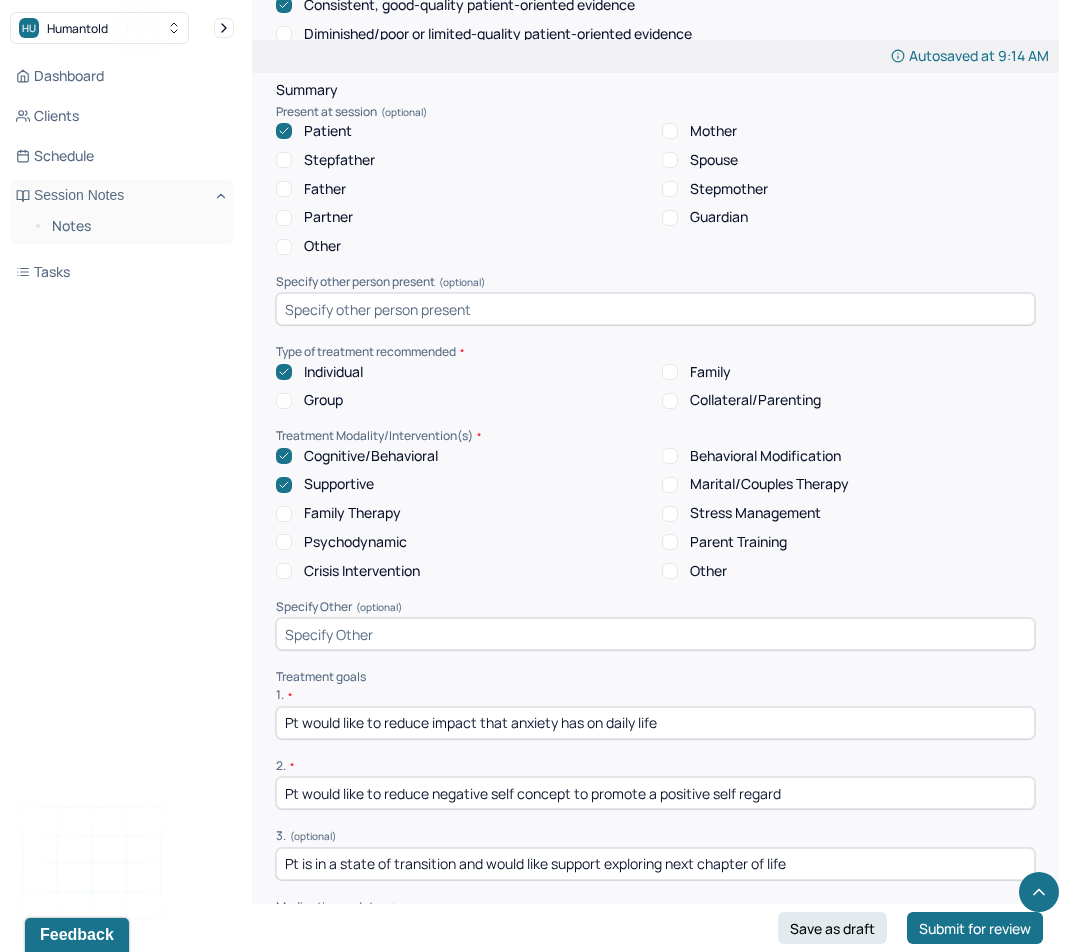 scroll, scrollTop: 3621, scrollLeft: 0, axis: vertical 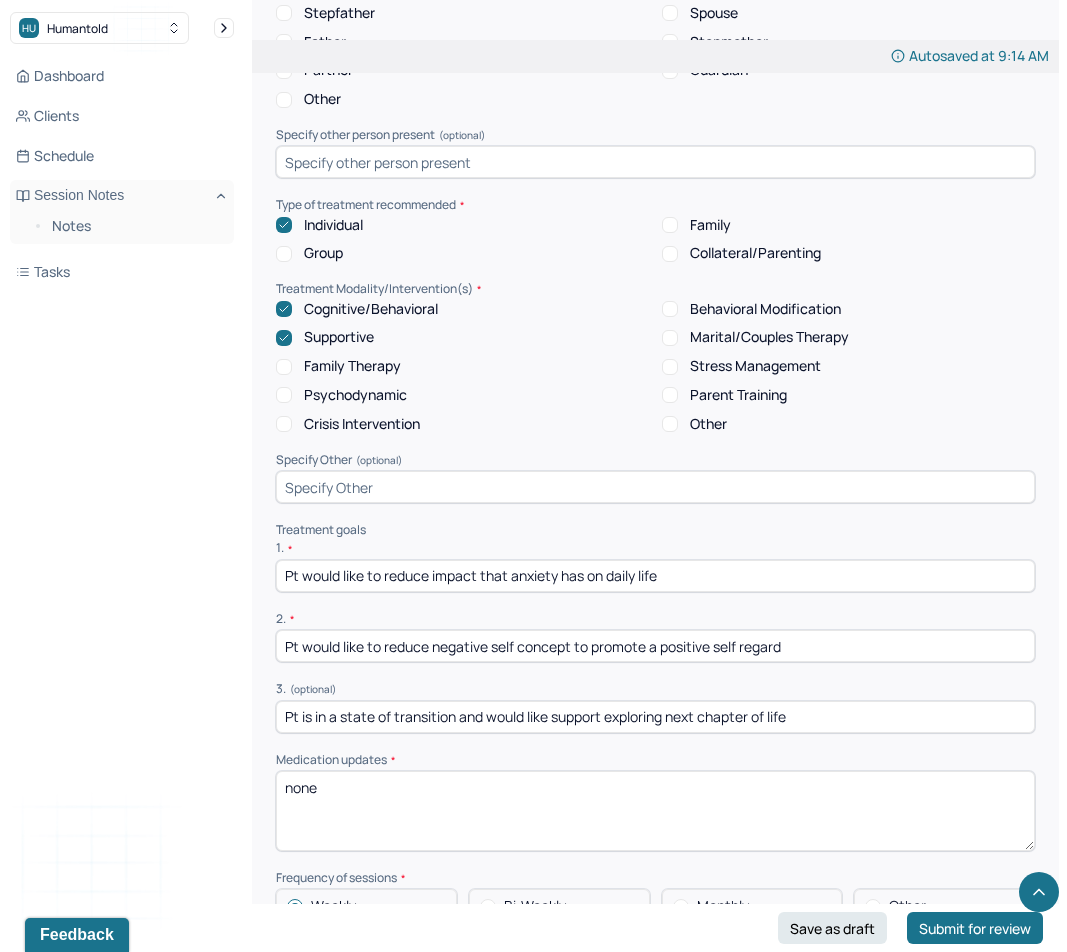 type on "Pt is seeking support as she navigates her anxious and fixated thinking patterns. Pt is navigating life transitions and some family dynamic changes in recent months" 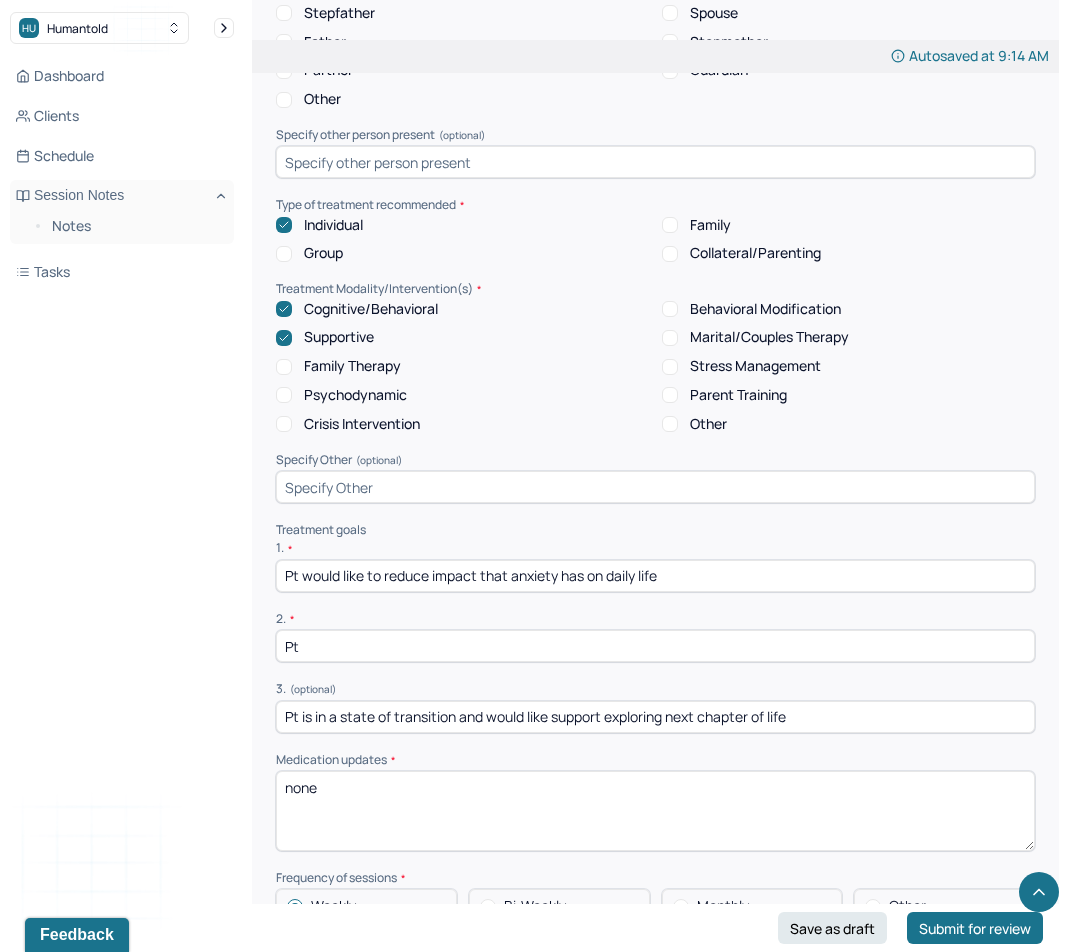 click on "Pt" at bounding box center (655, 646) 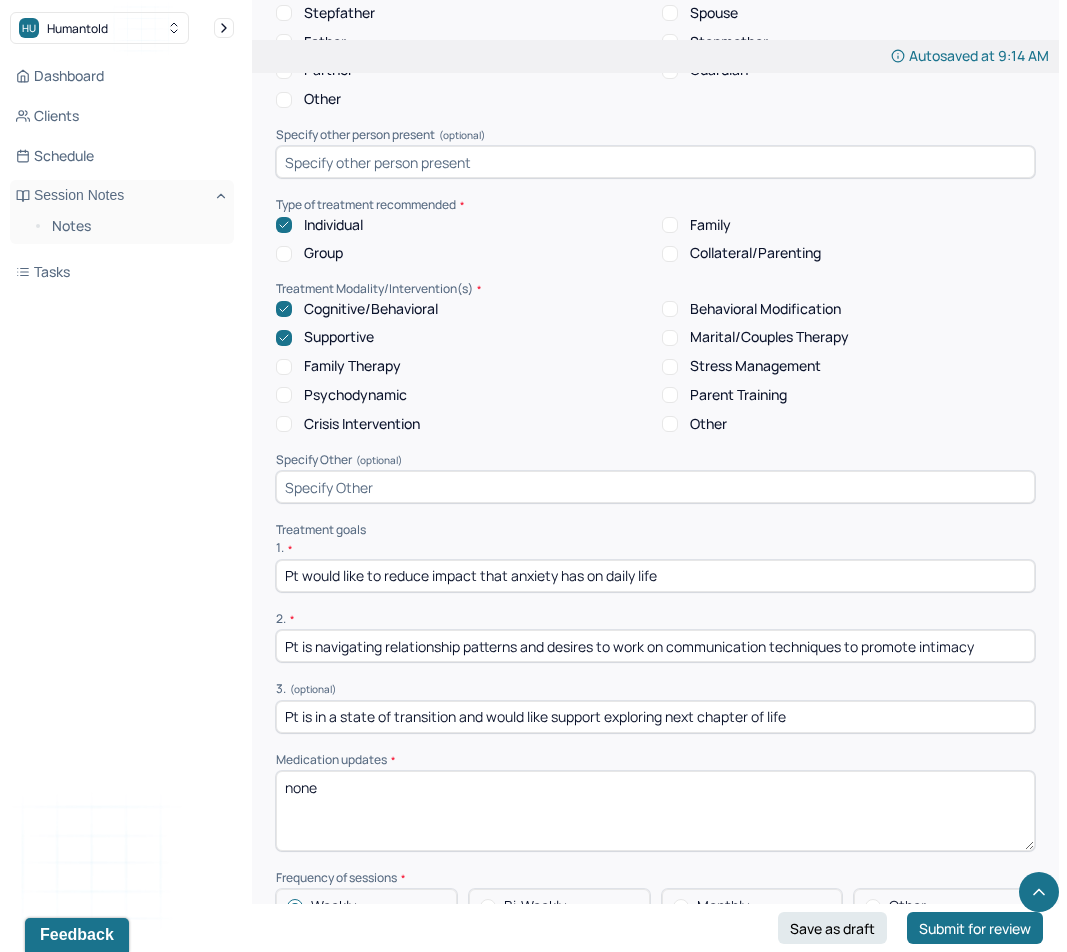click on "Pt is in a state of transition and would like support exploring next chapter of life" at bounding box center (655, 717) 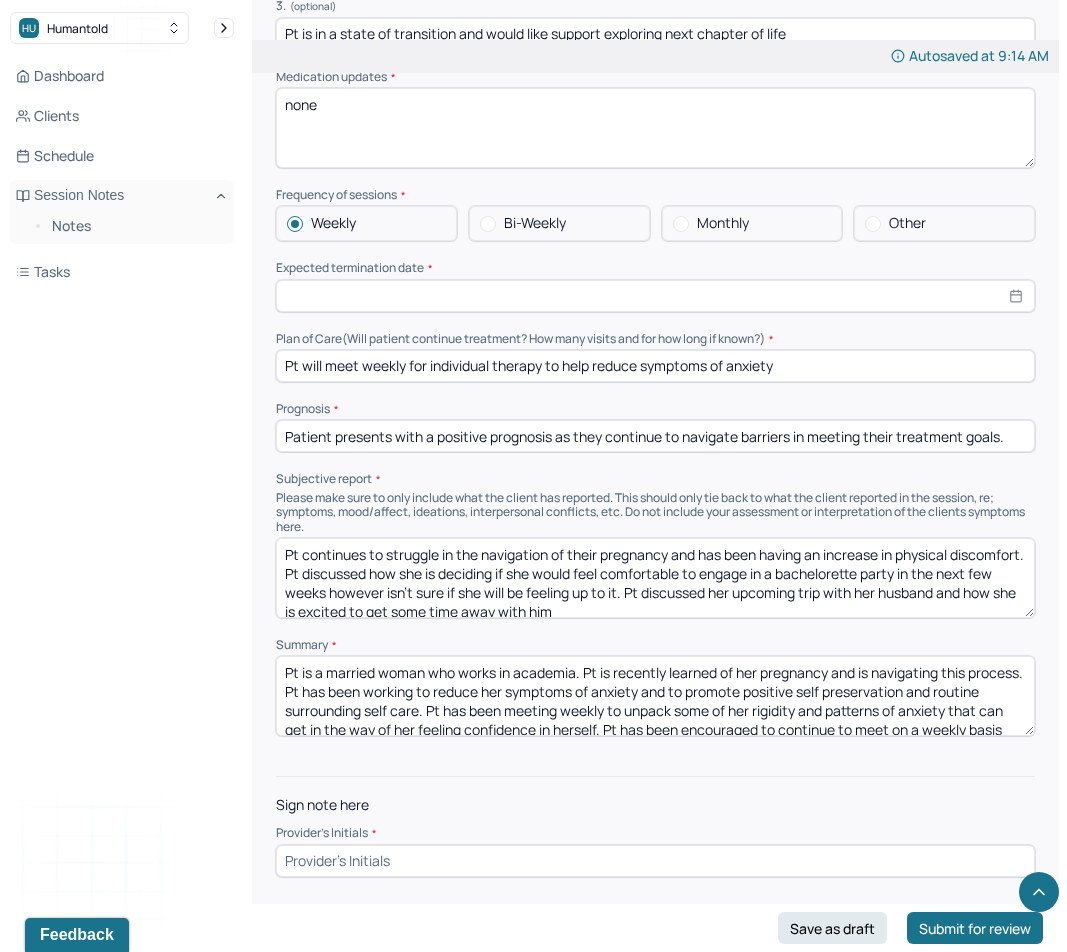 scroll, scrollTop: 4435, scrollLeft: 0, axis: vertical 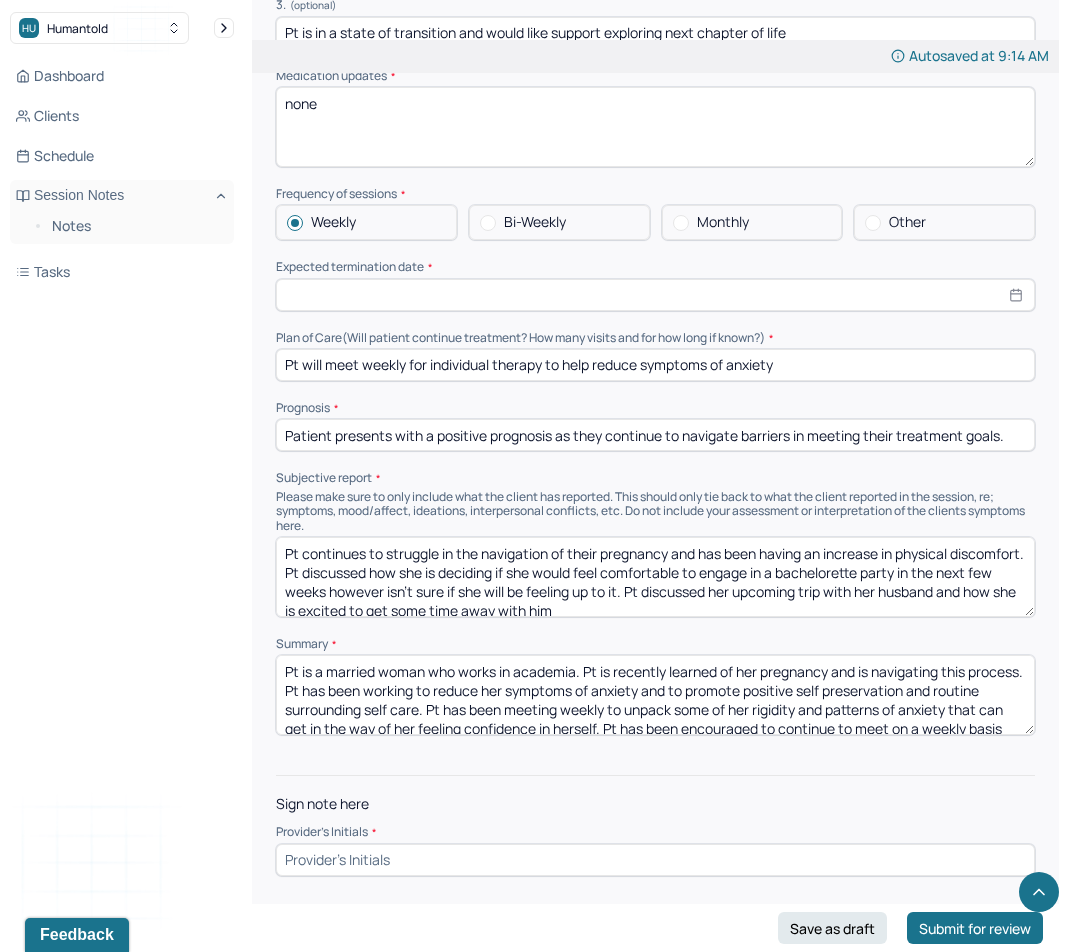 click 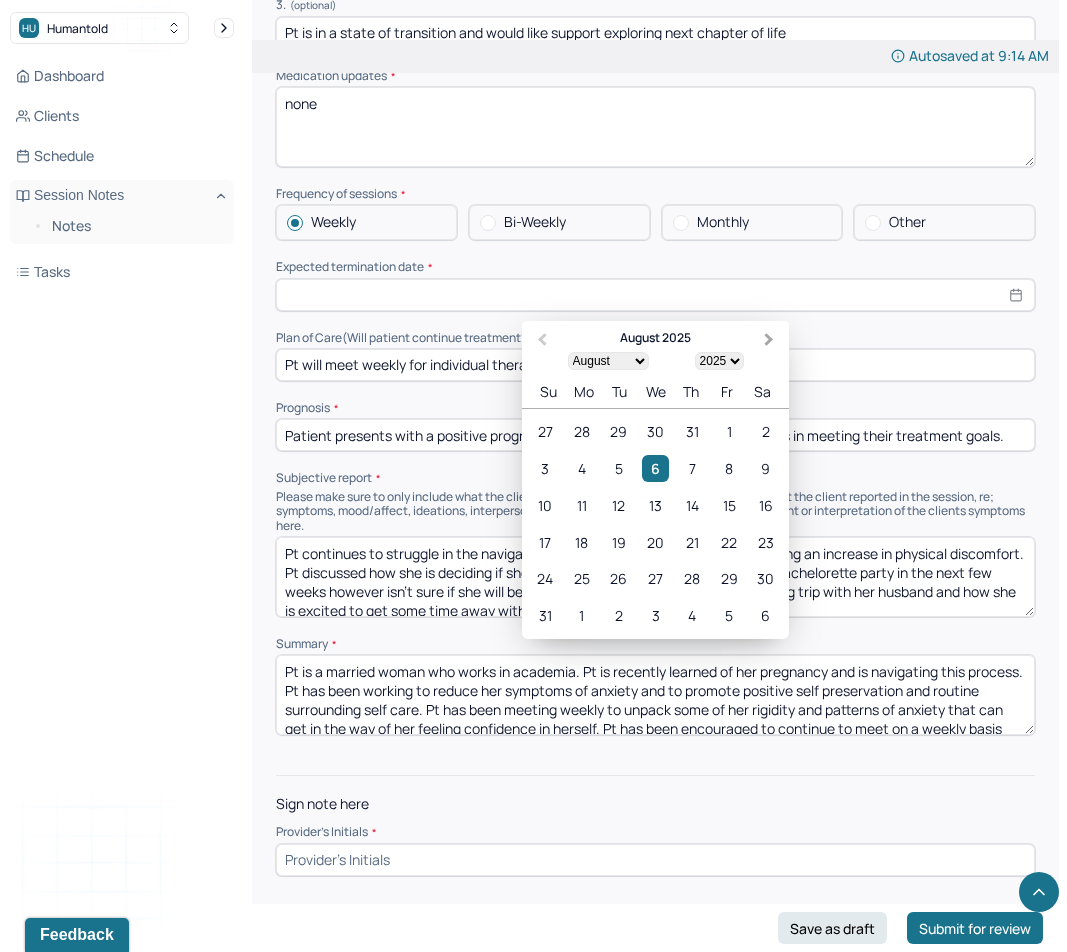 click on "Next Month" at bounding box center (769, 340) 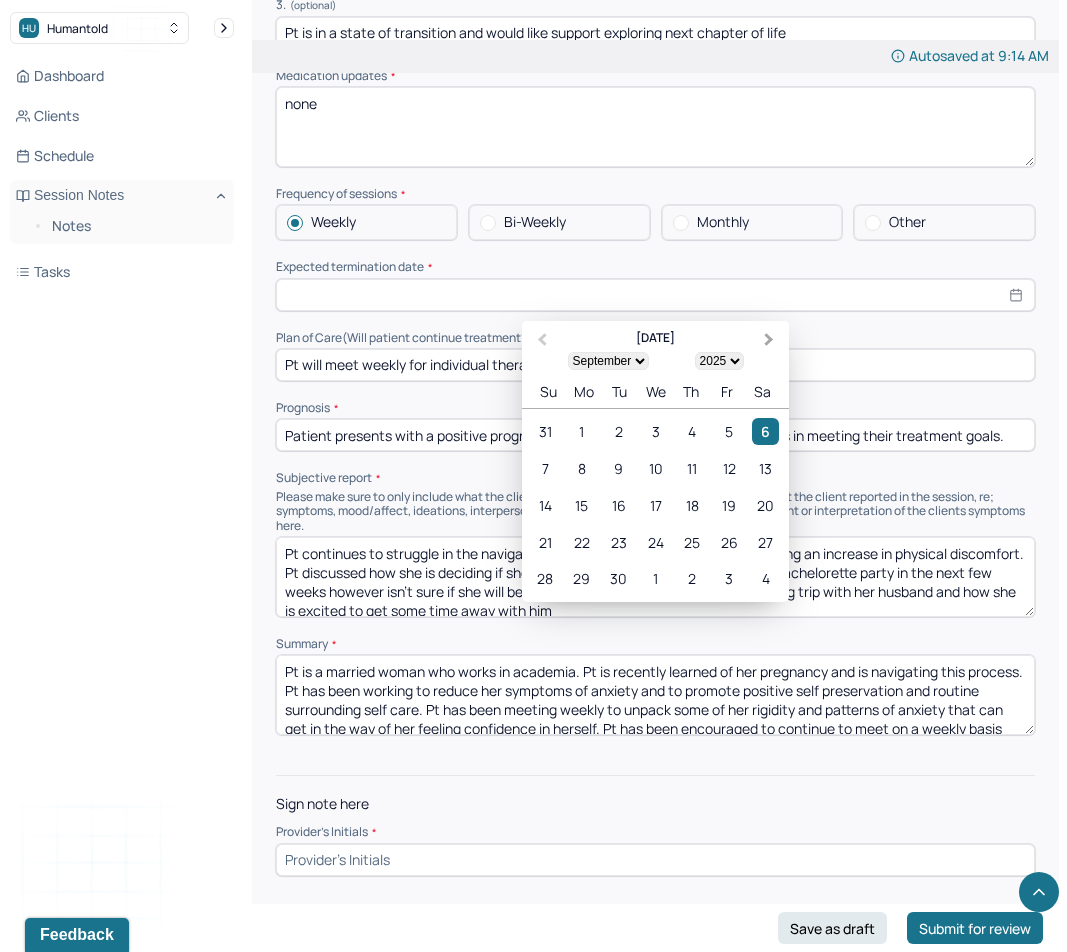 click on "Next Month" at bounding box center (769, 340) 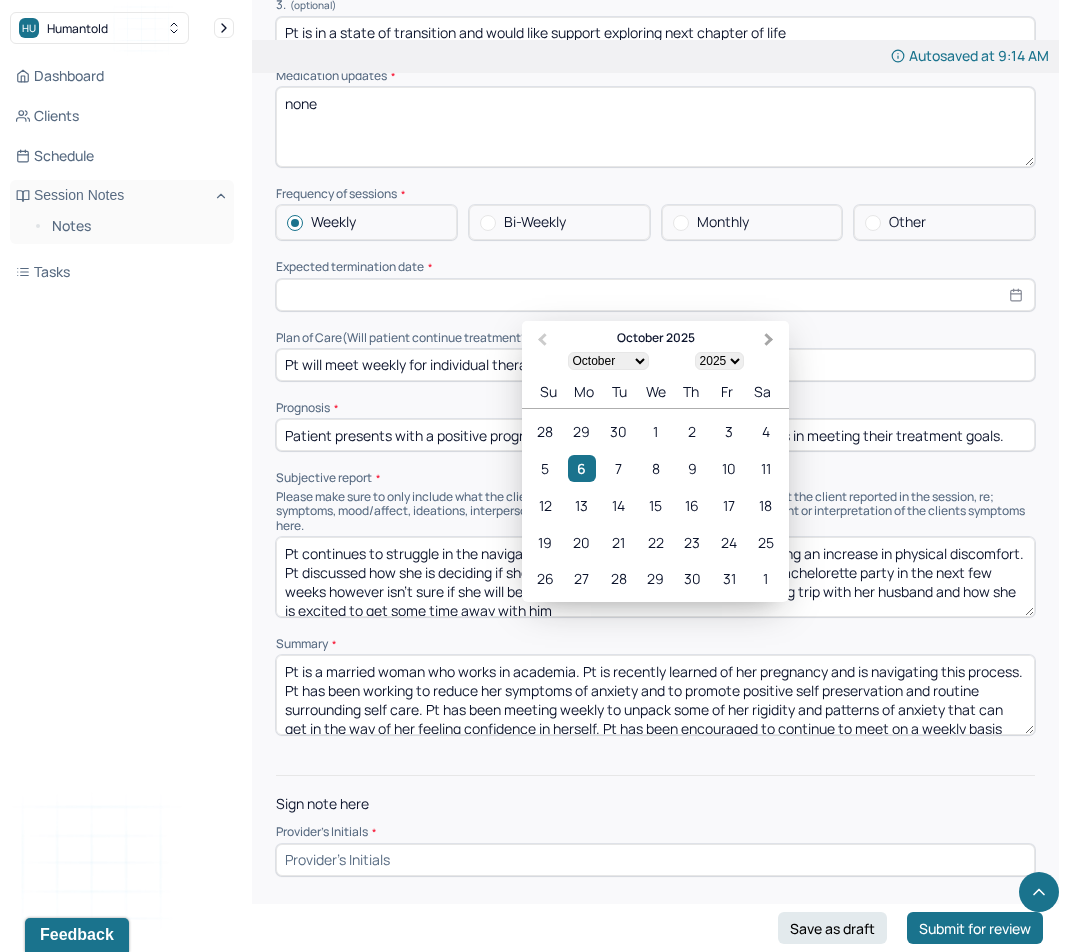 click on "Next Month" at bounding box center [769, 340] 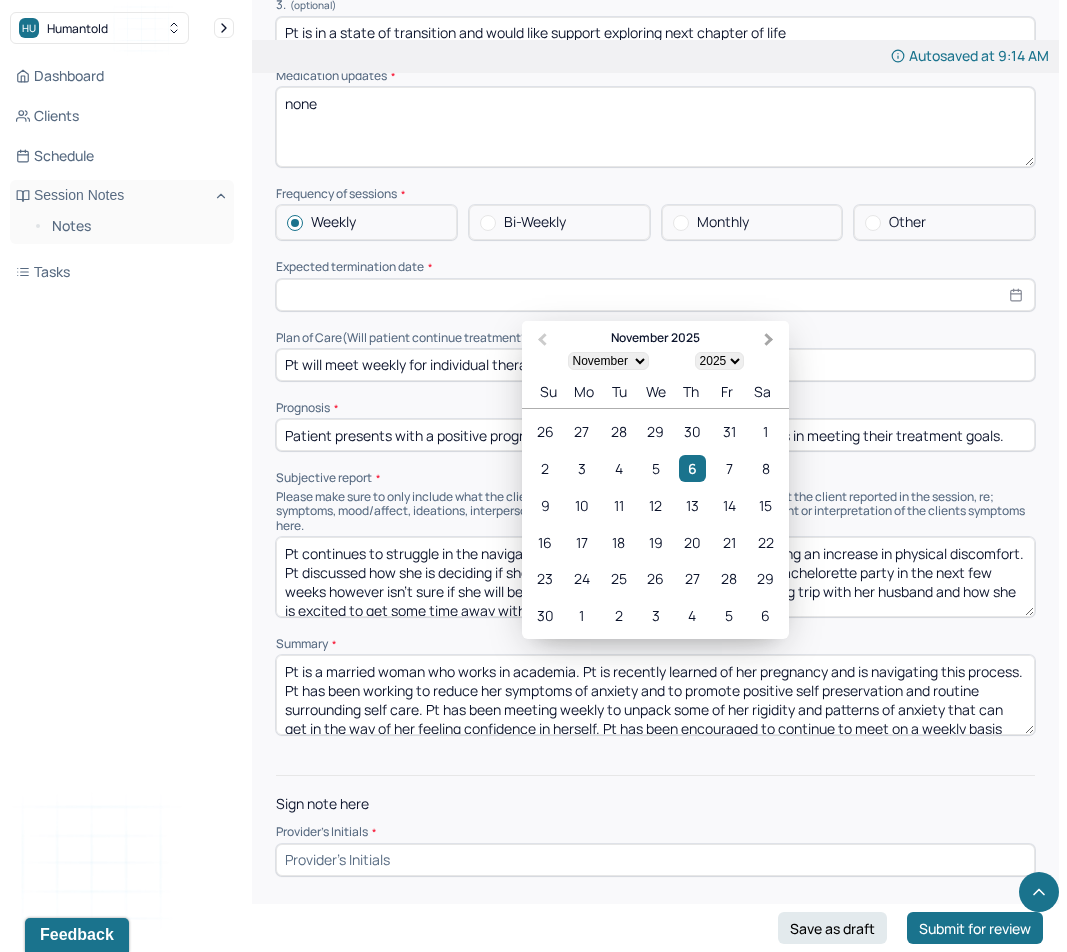 click on "Next Month" at bounding box center (769, 340) 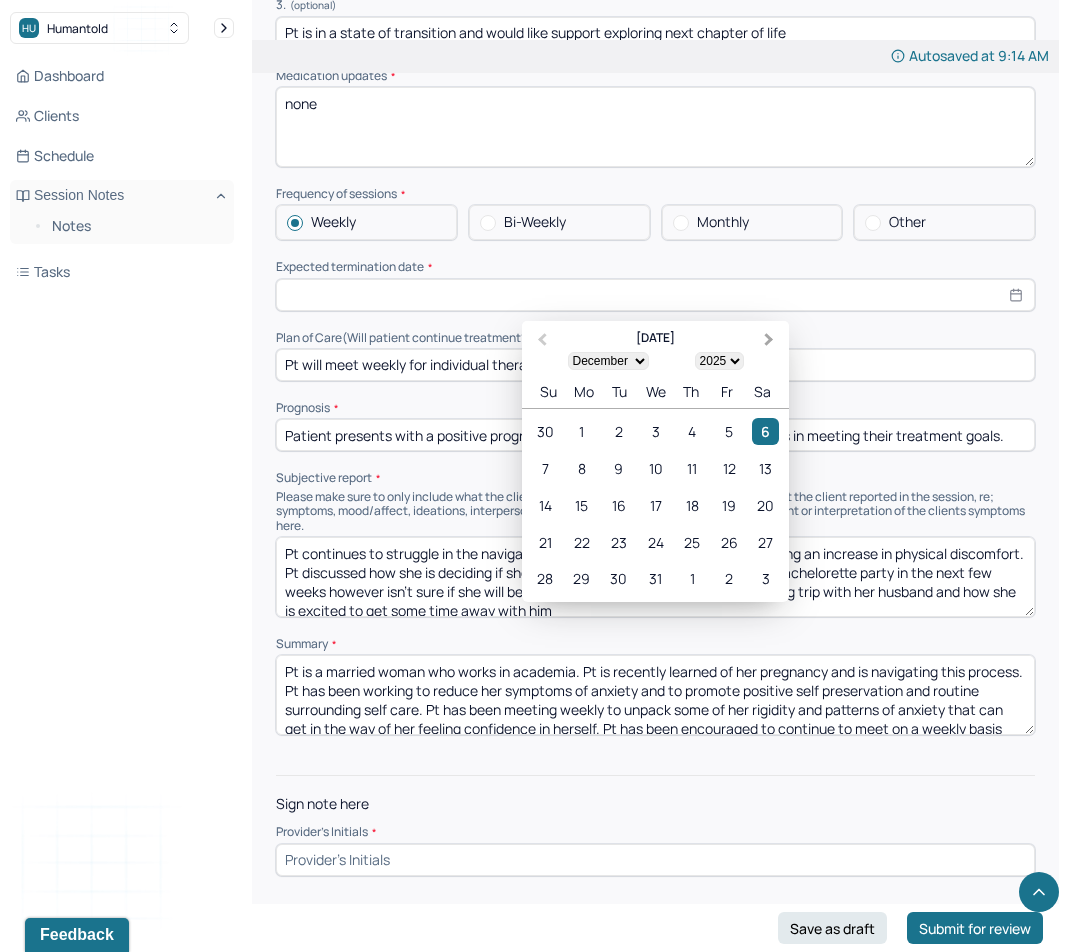 click on "Next Month" at bounding box center (769, 340) 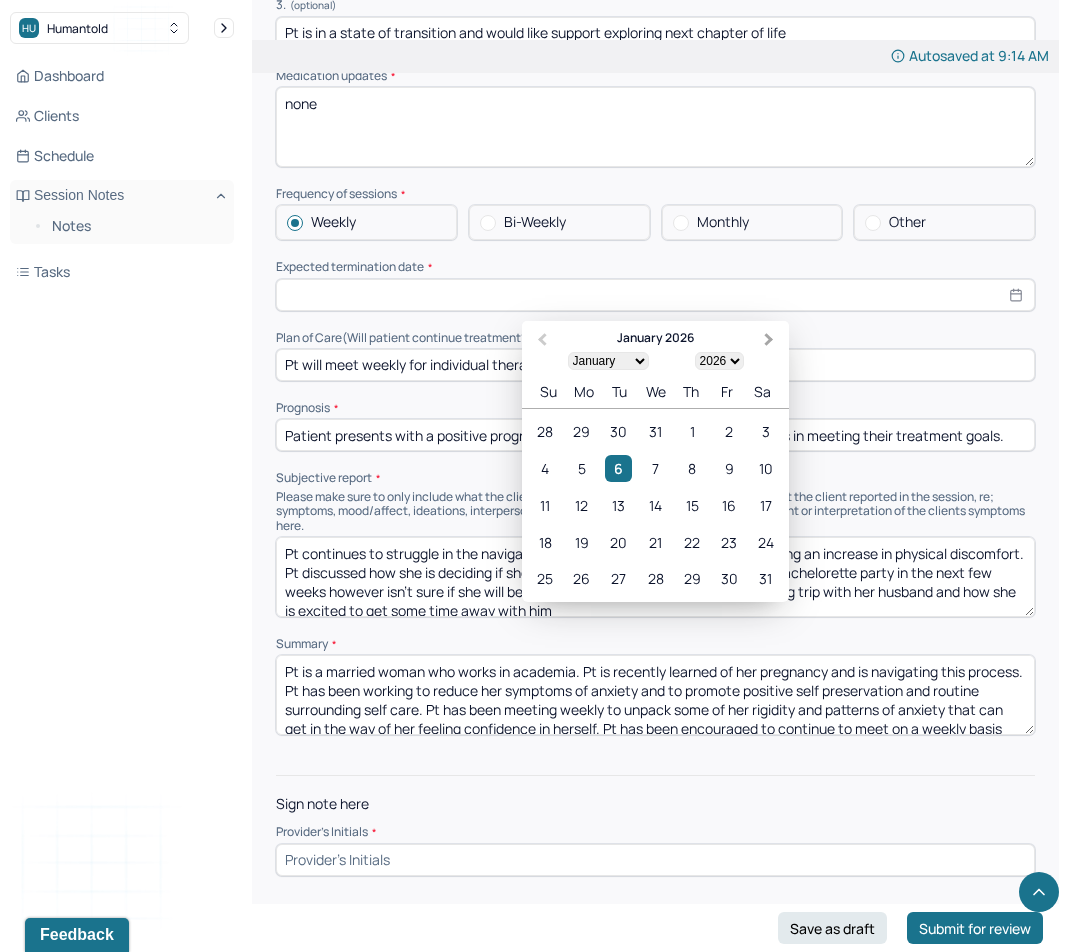 click on "Next Month" at bounding box center [769, 340] 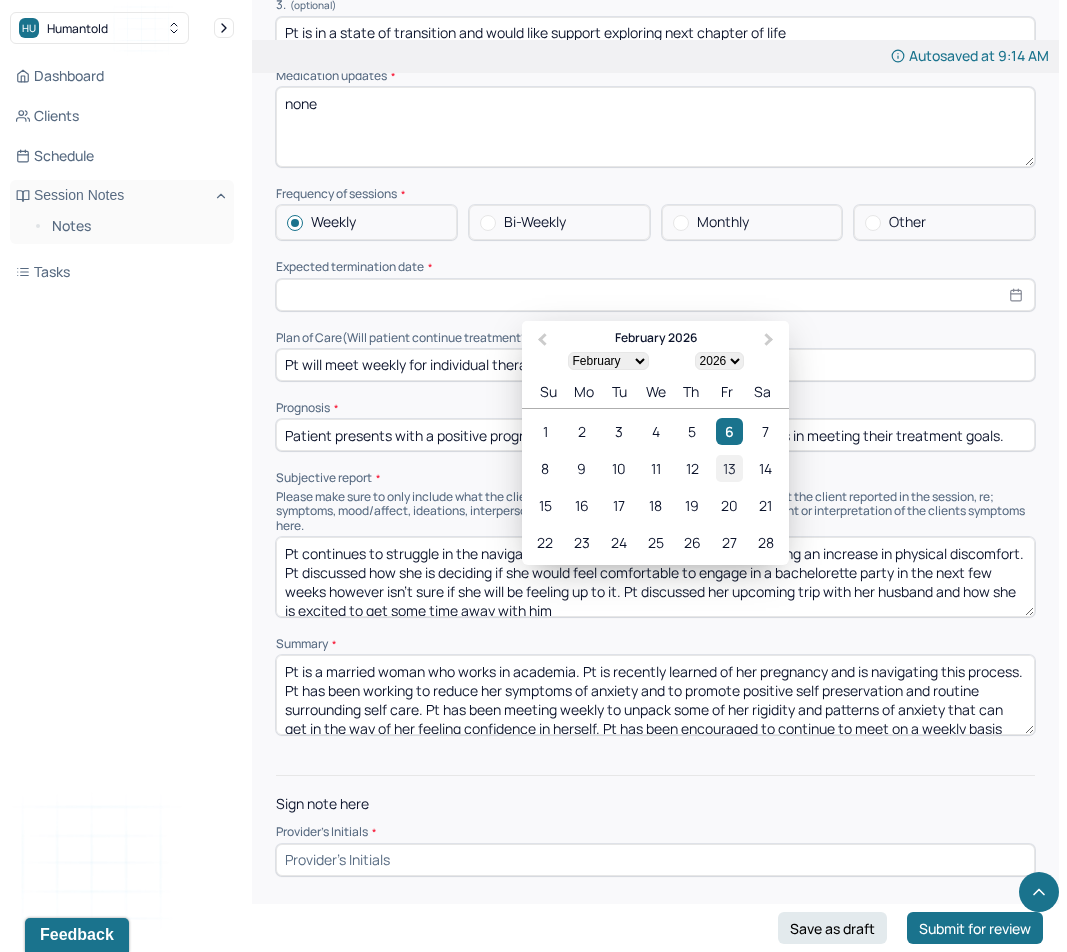 click on "13" at bounding box center (729, 468) 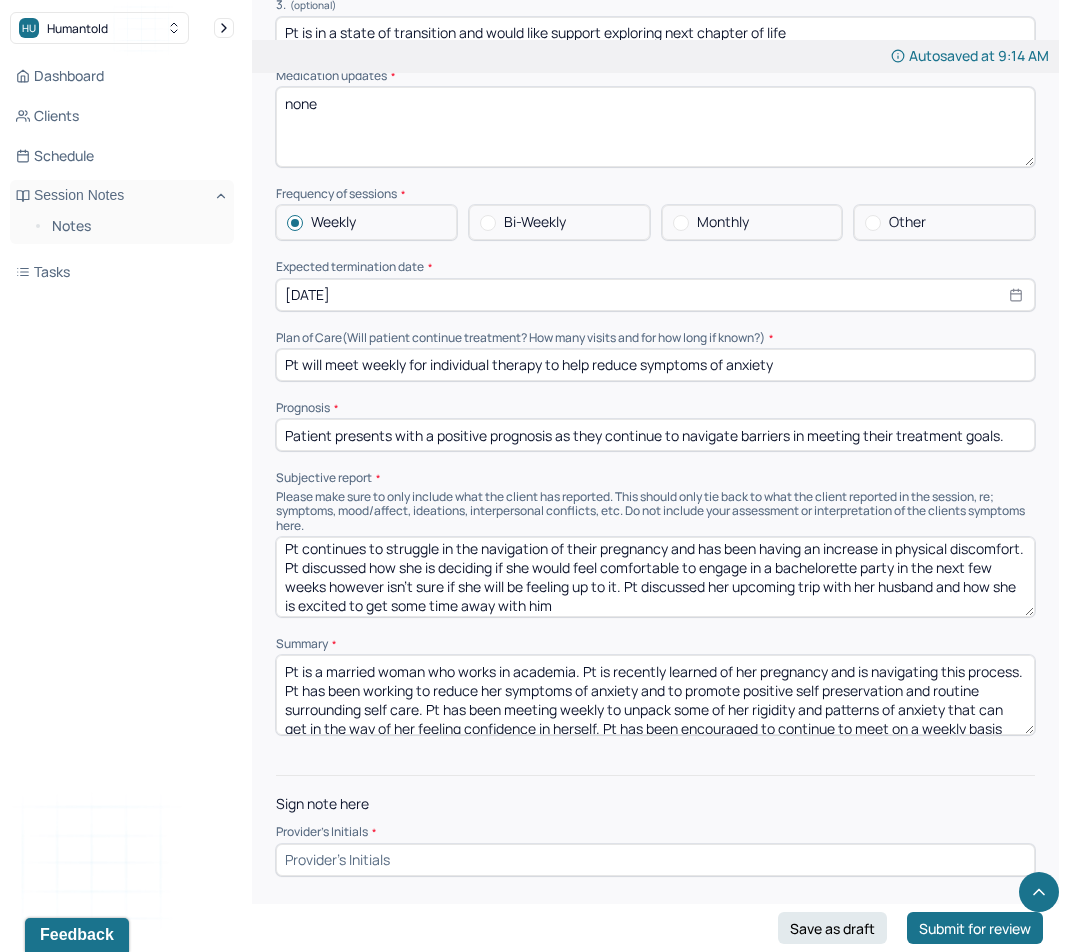 scroll, scrollTop: 0, scrollLeft: 0, axis: both 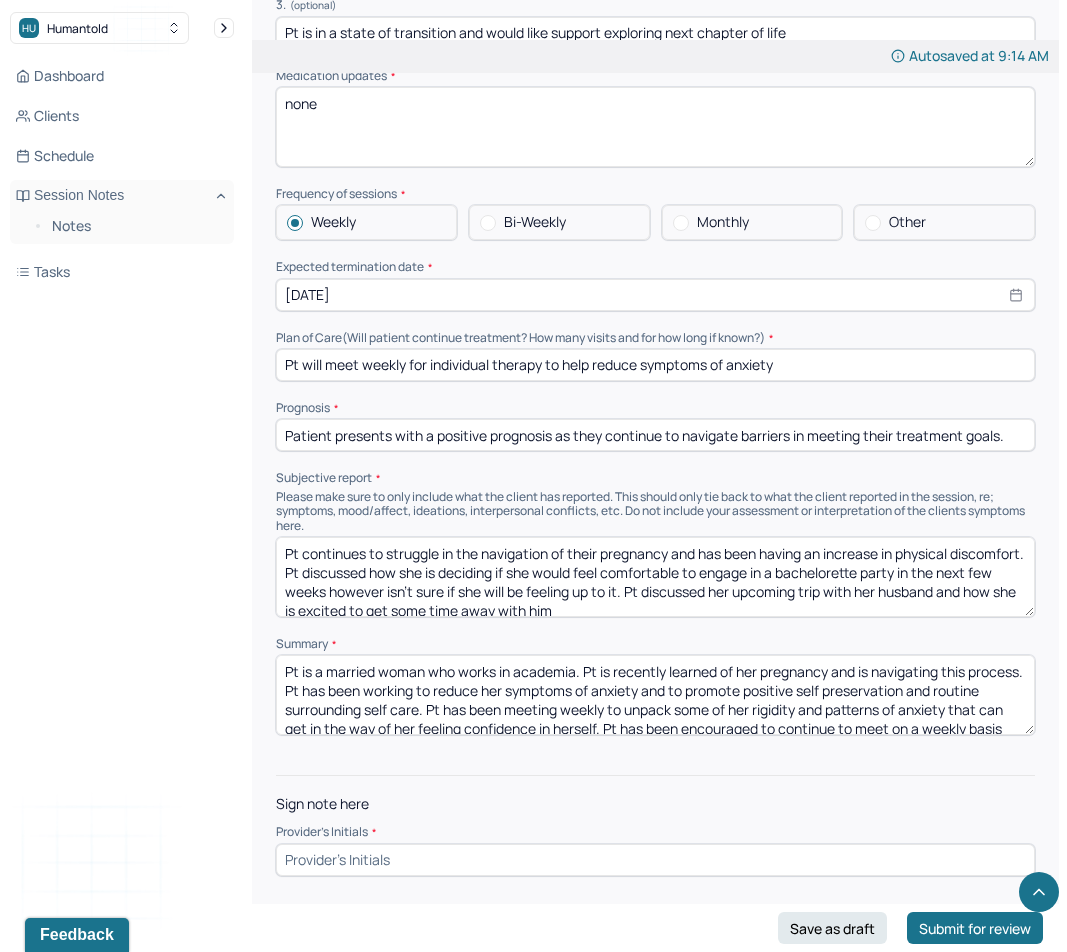 drag, startPoint x: 713, startPoint y: 611, endPoint x: 108, endPoint y: 503, distance: 614.5641 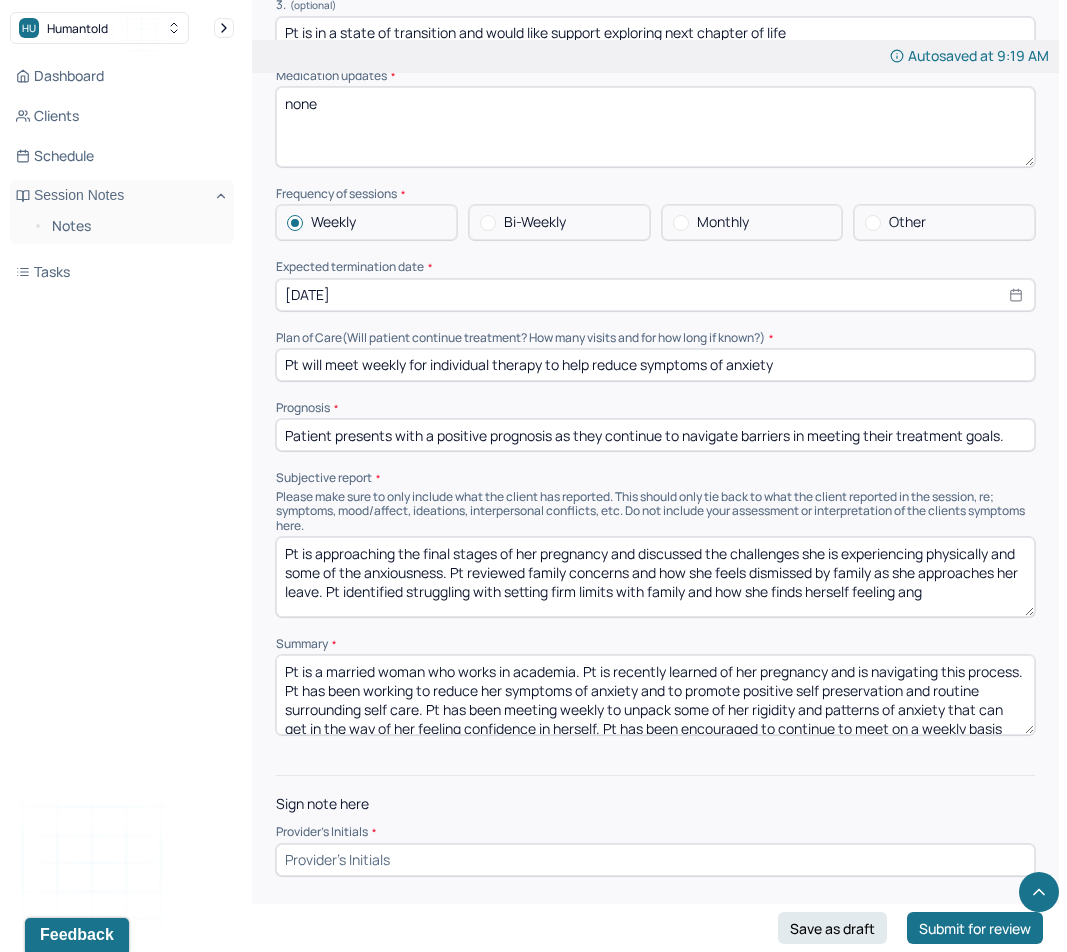 scroll, scrollTop: 4, scrollLeft: 0, axis: vertical 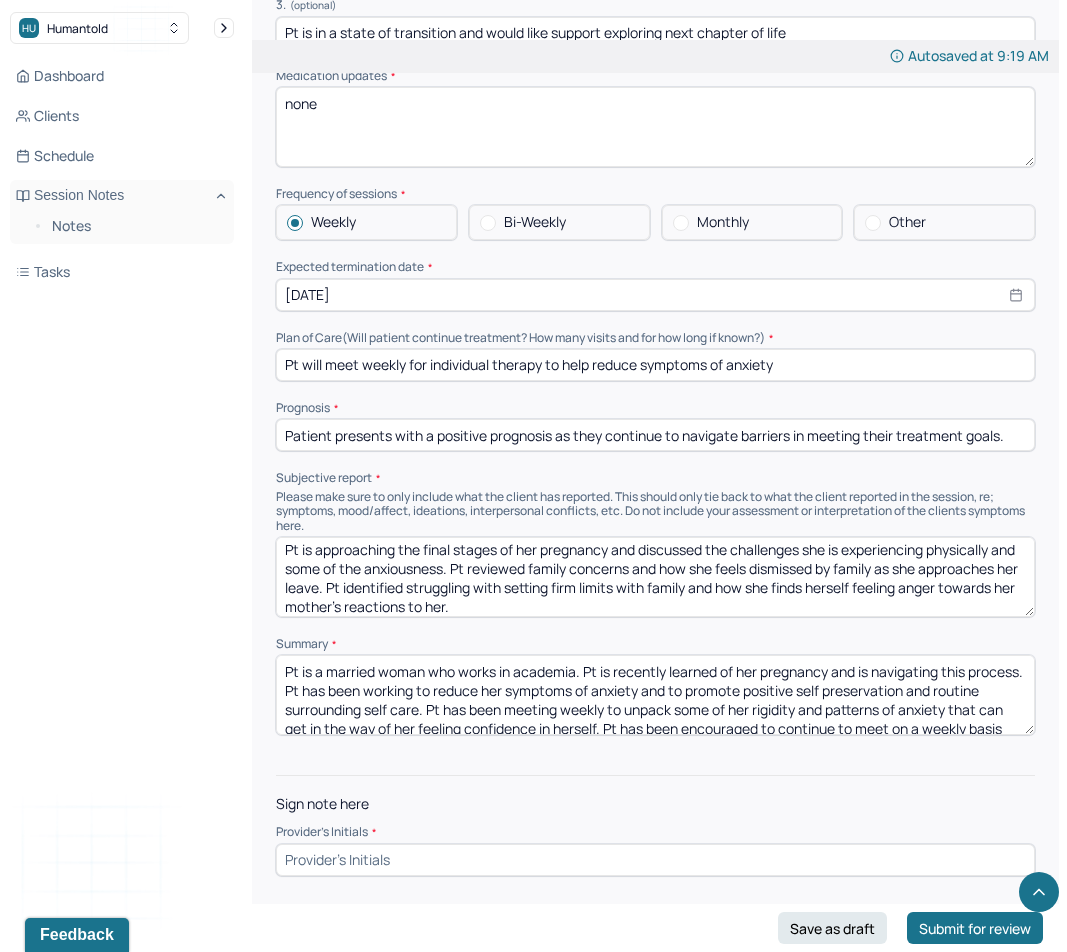 type on "Pt is approaching the final stages of her pregnancy and discussed the challenges she is experiencing physically and some of the anxiousness. Pt reviewed family concerns and how she feels dismissed by family as she approaches her leave. Pt identified struggling with setting firm limits with family and how she finds herself feeling anger towards her mother's reactions to her." 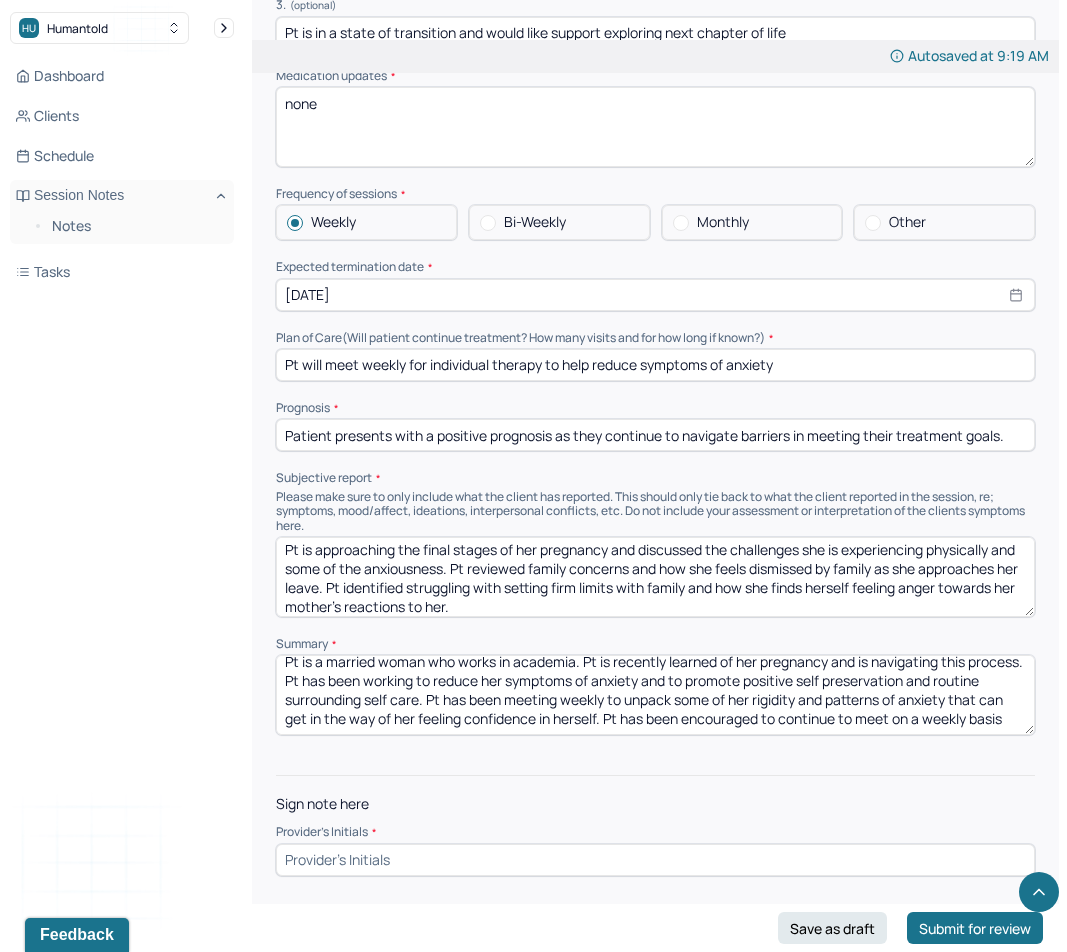 scroll, scrollTop: 29, scrollLeft: 0, axis: vertical 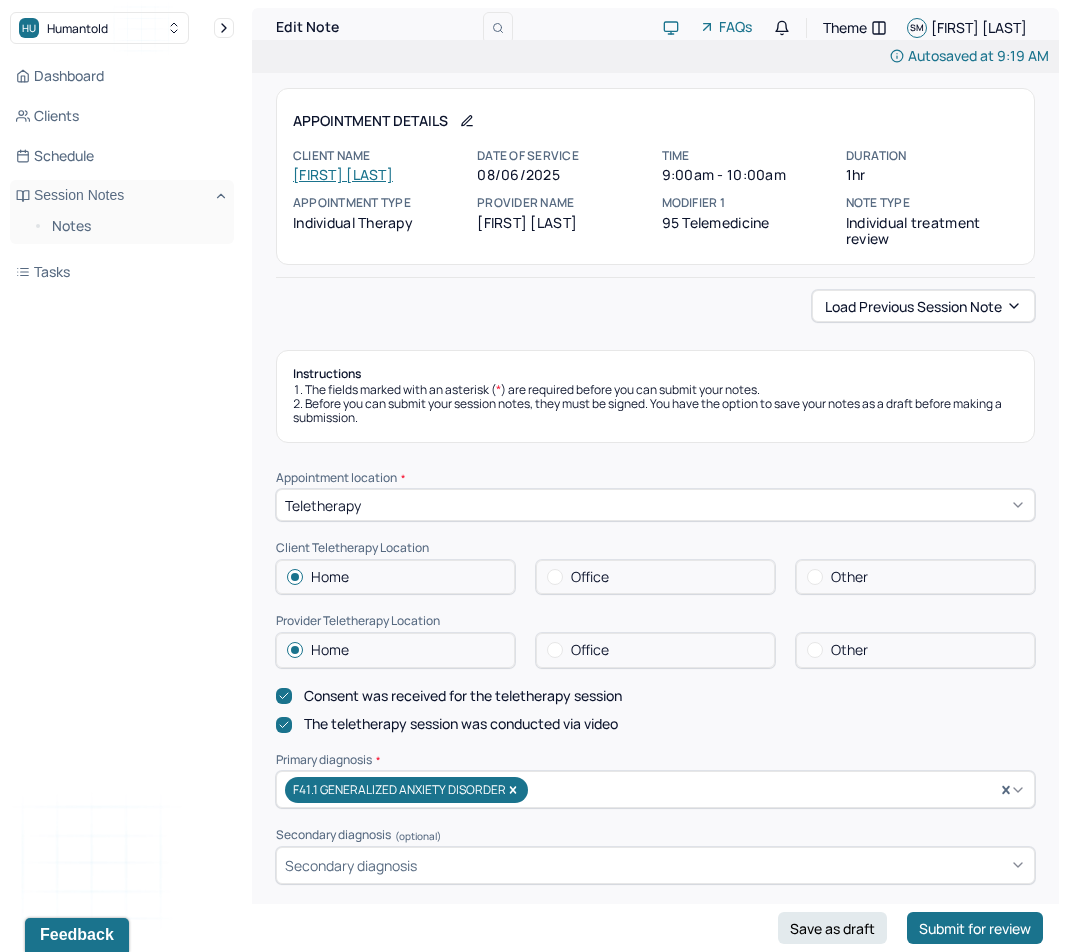 type on "skm" 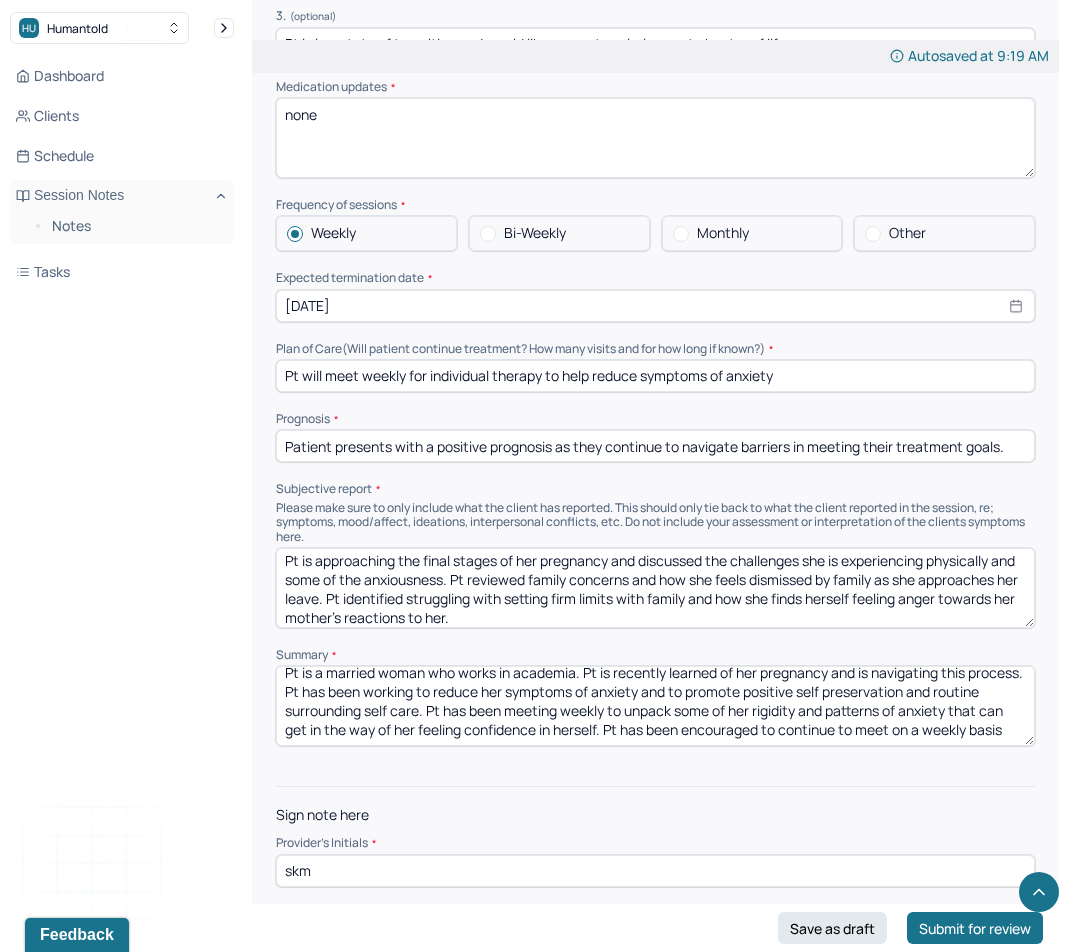 scroll, scrollTop: 4435, scrollLeft: 0, axis: vertical 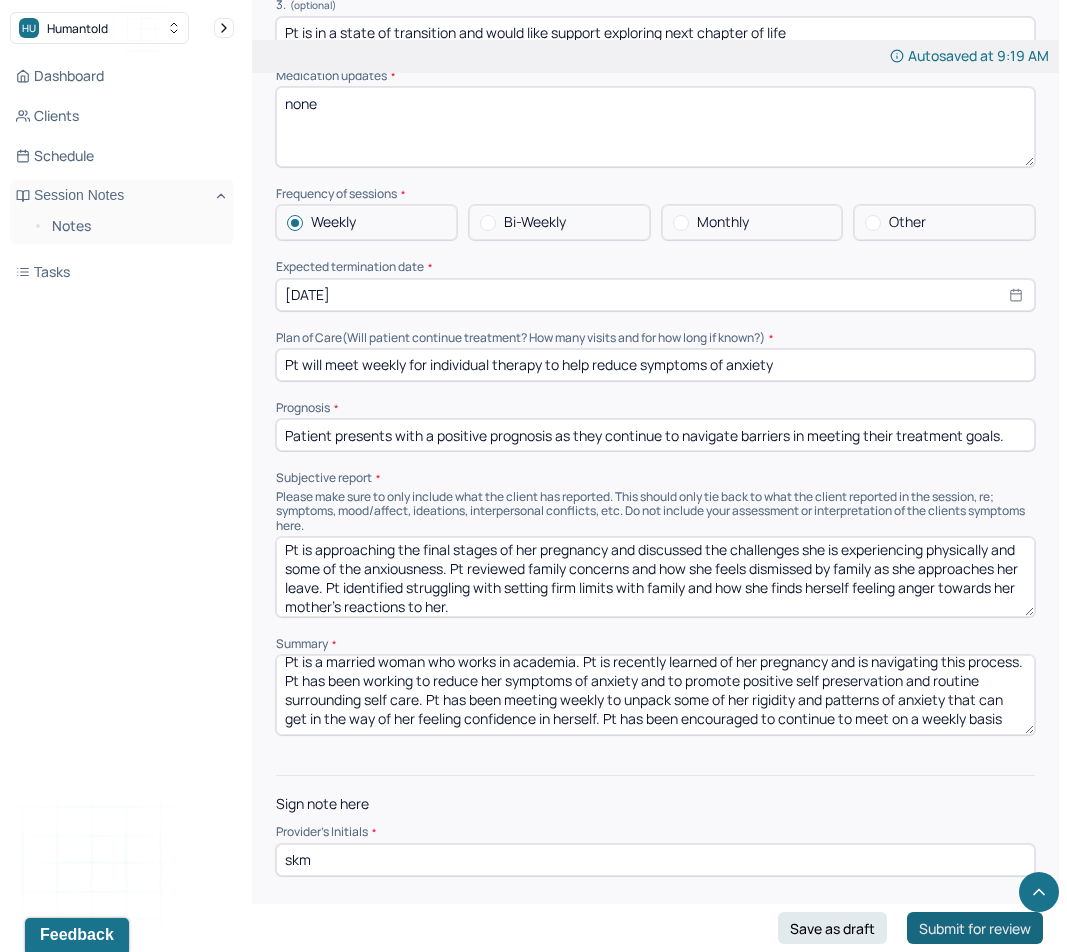 click on "Submit for review" at bounding box center [975, 928] 